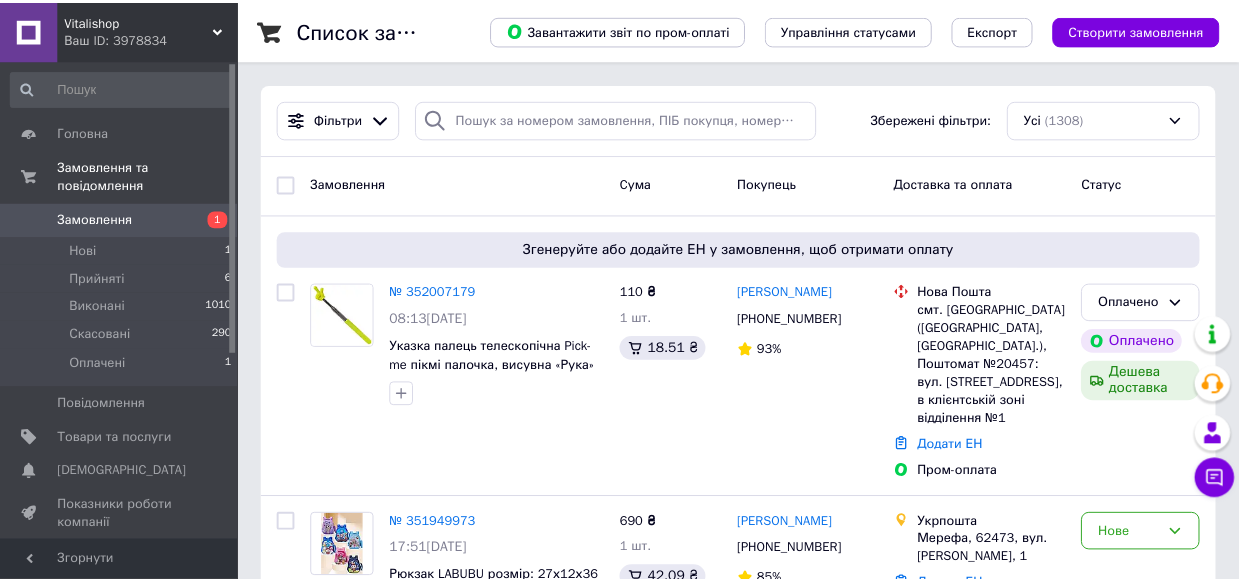 scroll, scrollTop: 0, scrollLeft: 0, axis: both 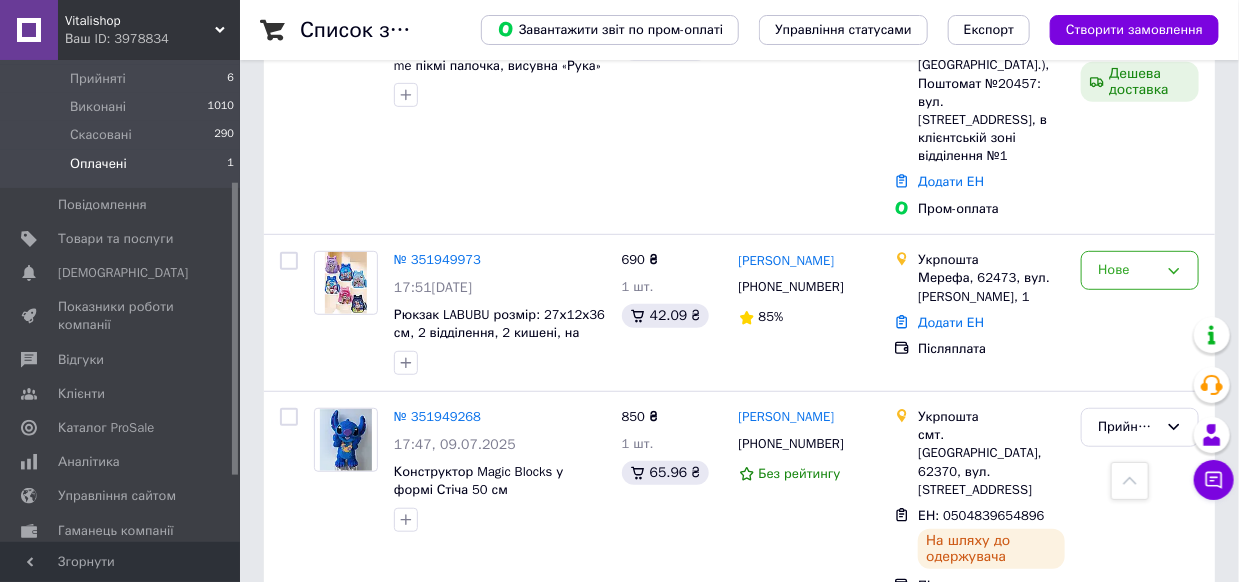 click on "Оплачені 1" at bounding box center [123, 169] 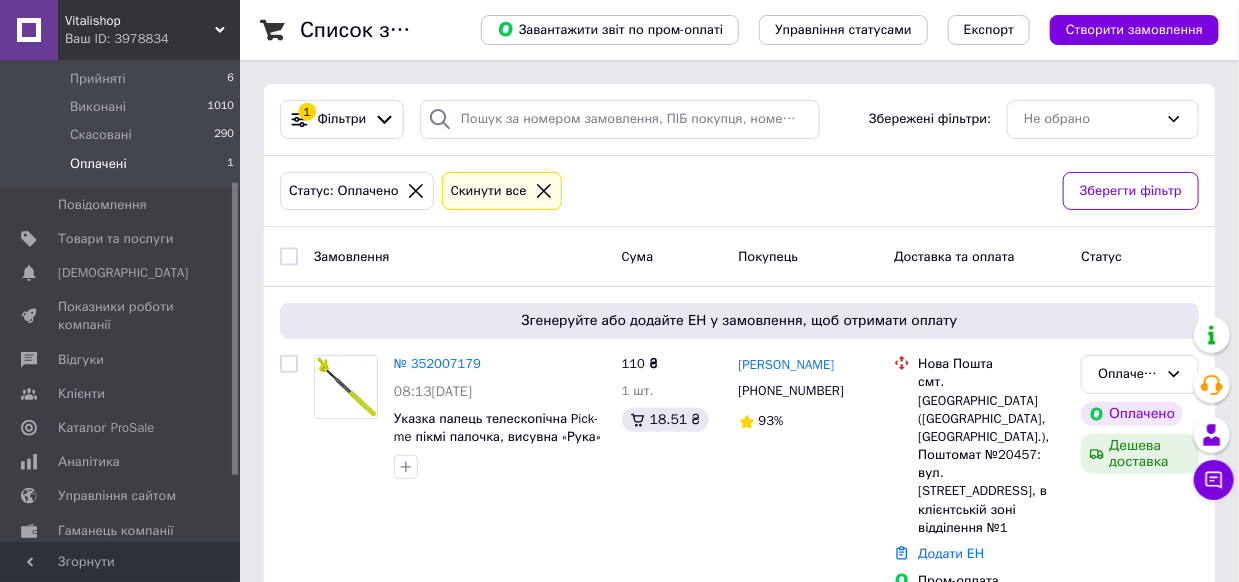 scroll, scrollTop: 11, scrollLeft: 0, axis: vertical 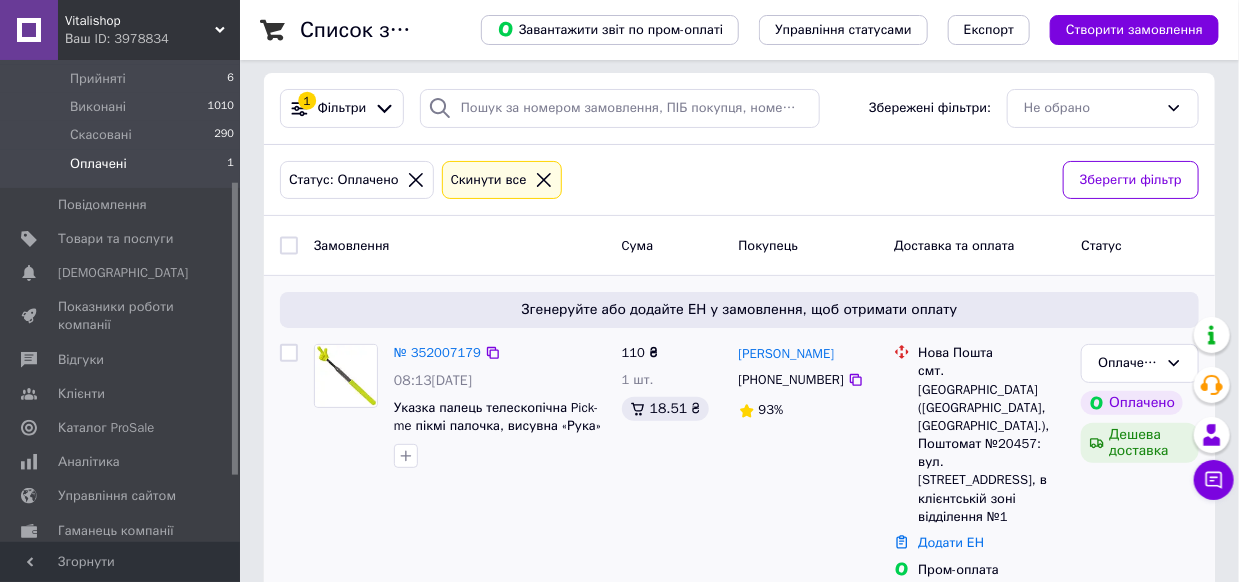 click at bounding box center (346, 376) 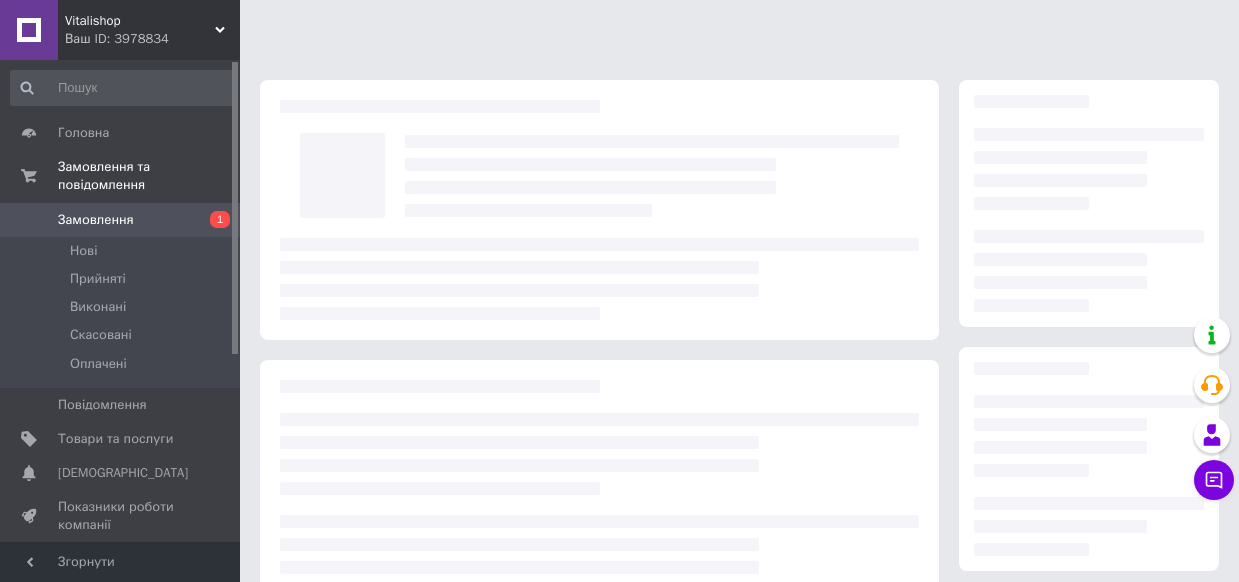 scroll, scrollTop: 0, scrollLeft: 0, axis: both 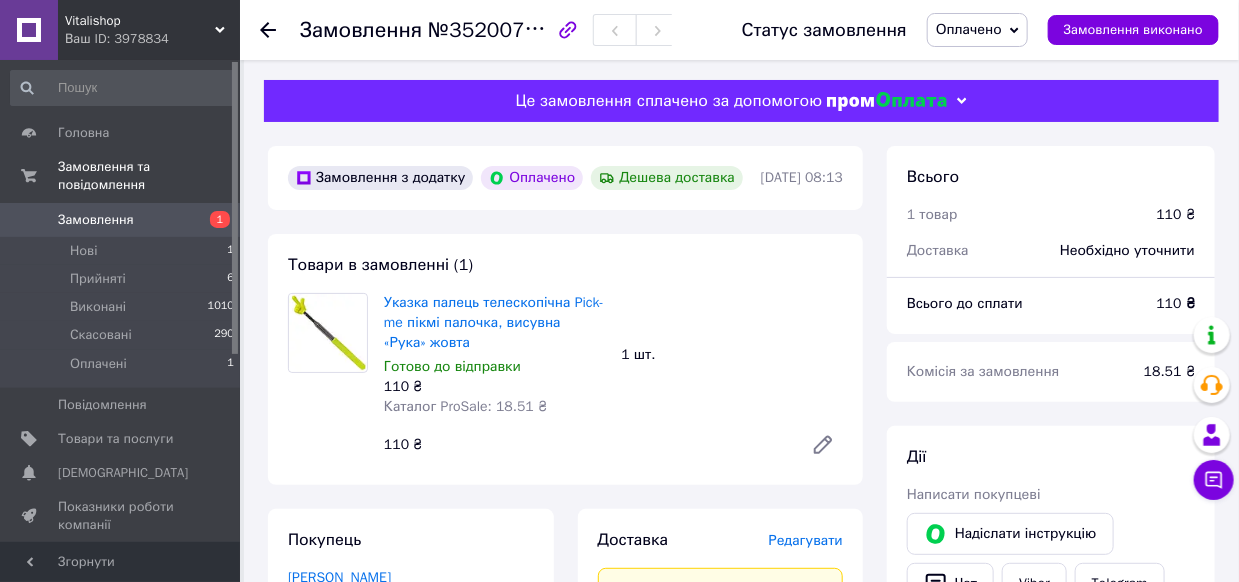 click on "Vitalishop" at bounding box center [140, 21] 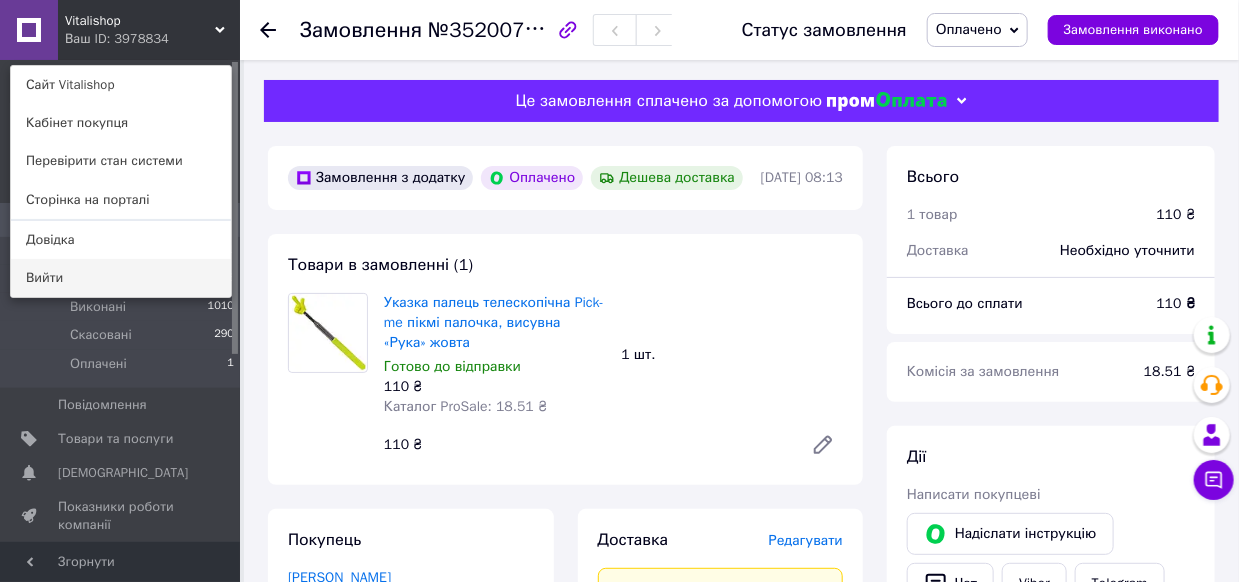click on "Вийти" at bounding box center [121, 278] 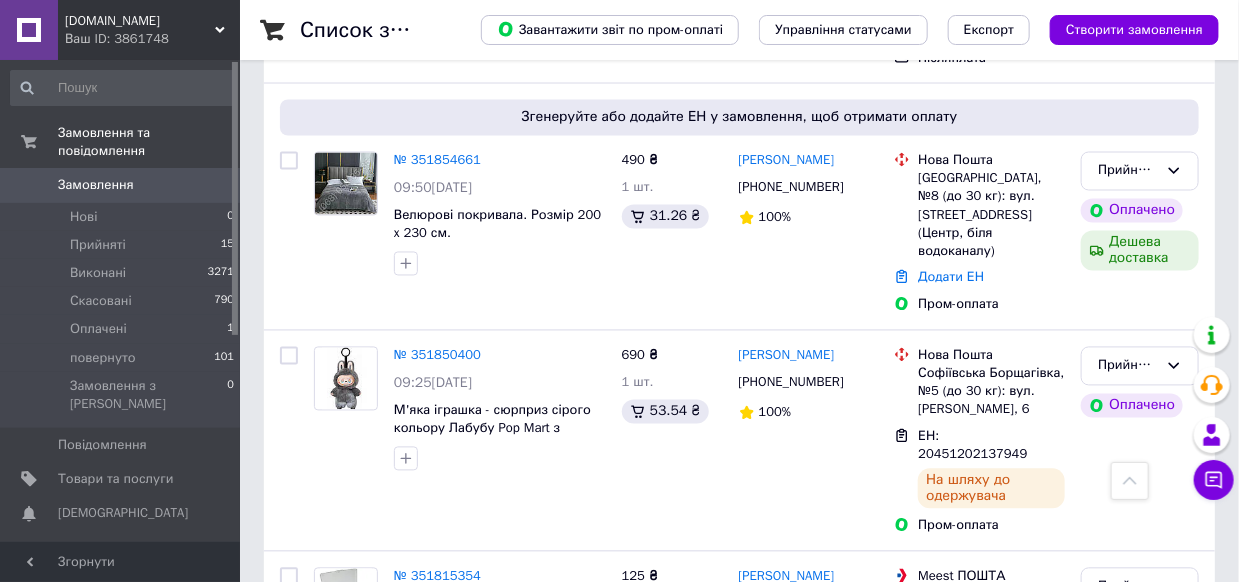 scroll, scrollTop: 1400, scrollLeft: 0, axis: vertical 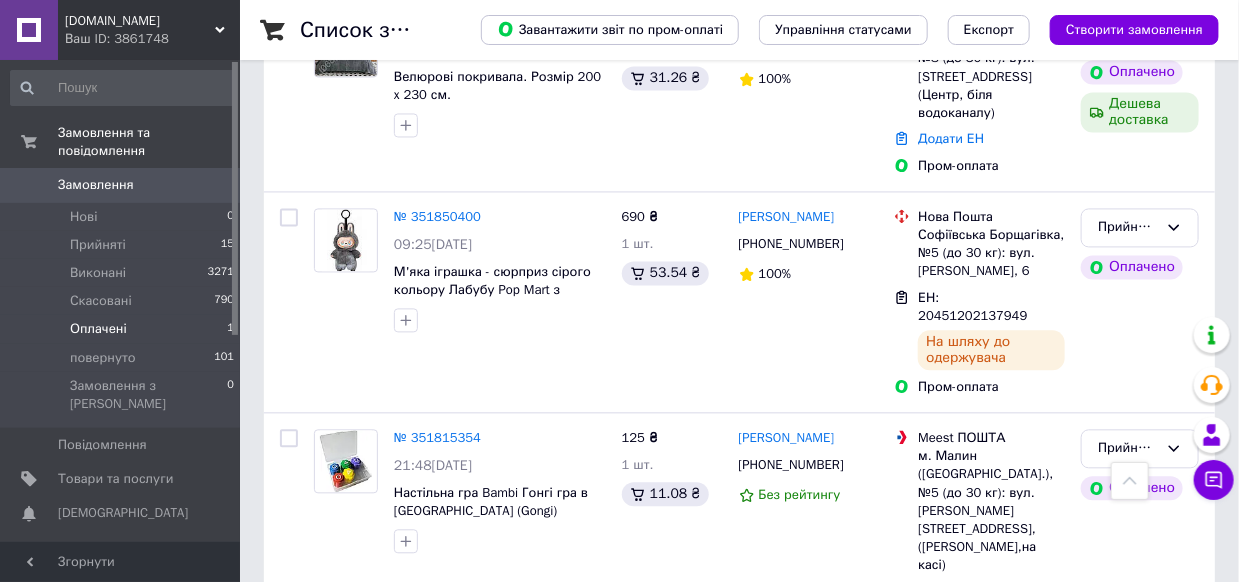 click on "Оплачені" at bounding box center [98, 329] 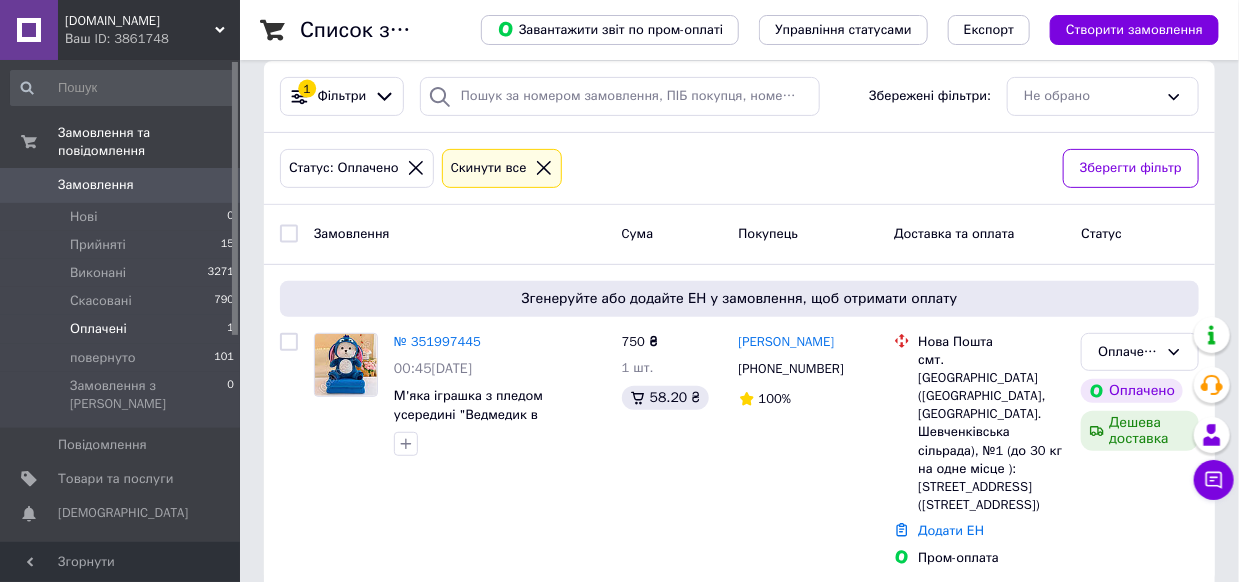 scroll, scrollTop: 189, scrollLeft: 0, axis: vertical 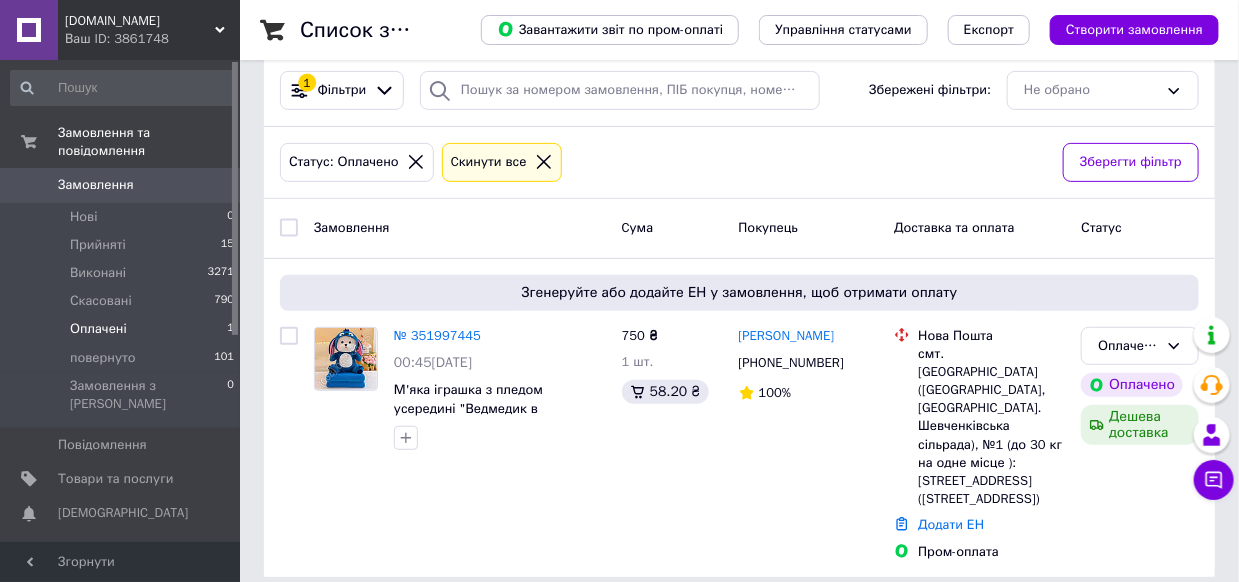 click on "[DOMAIN_NAME]" at bounding box center (140, 21) 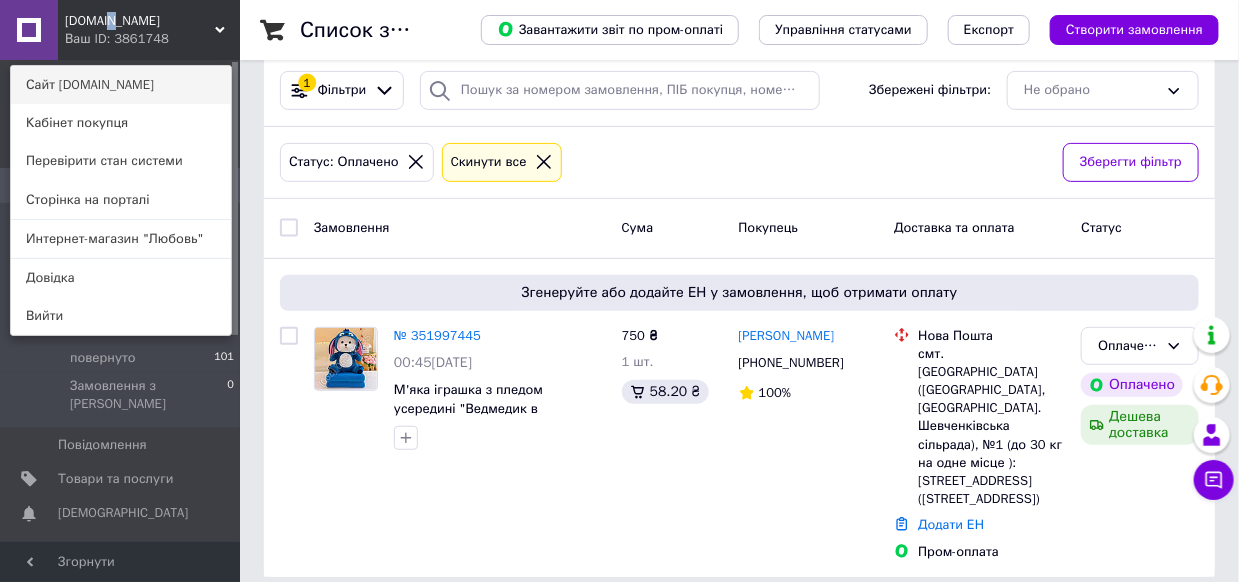 click on "Сайт [DOMAIN_NAME]" at bounding box center (121, 85) 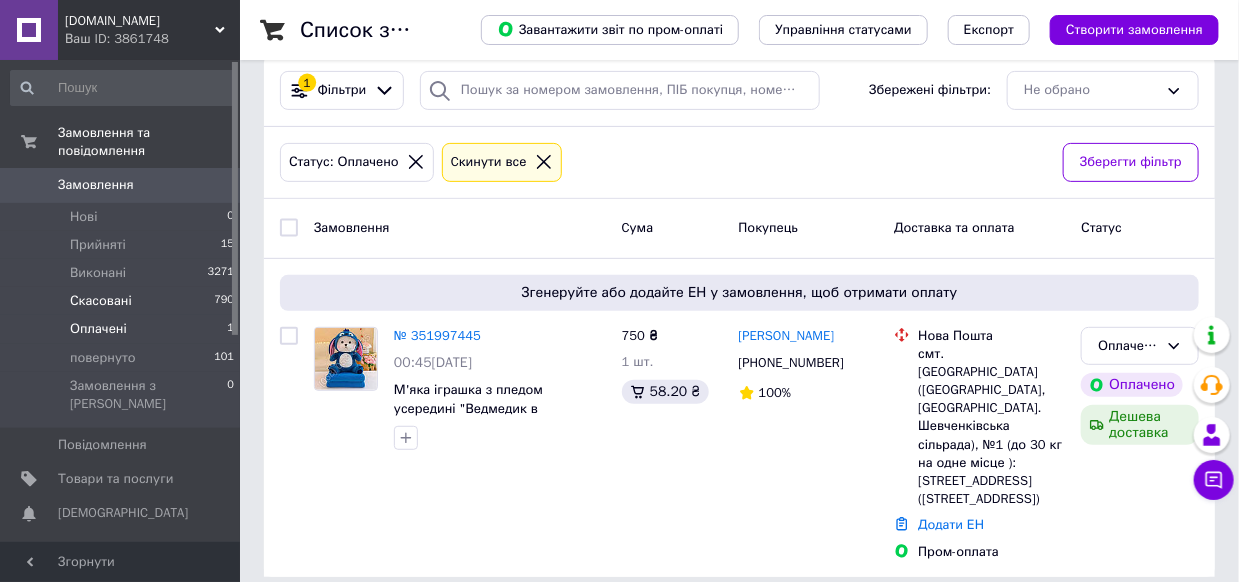 click on "Скасовані" at bounding box center (101, 301) 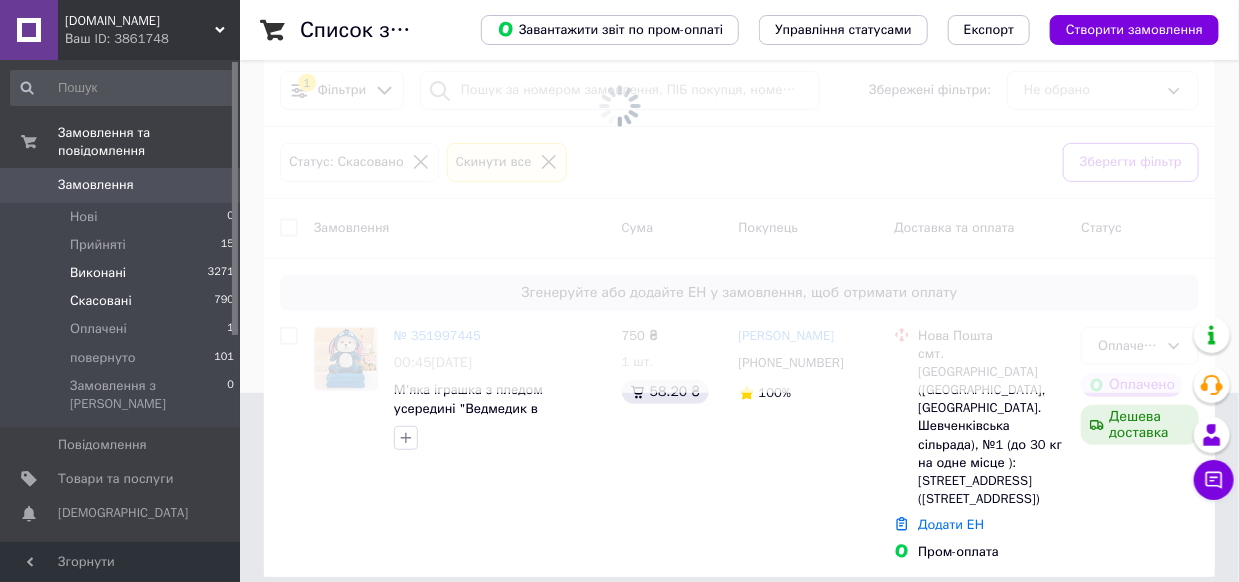 click on "Виконані" at bounding box center [98, 273] 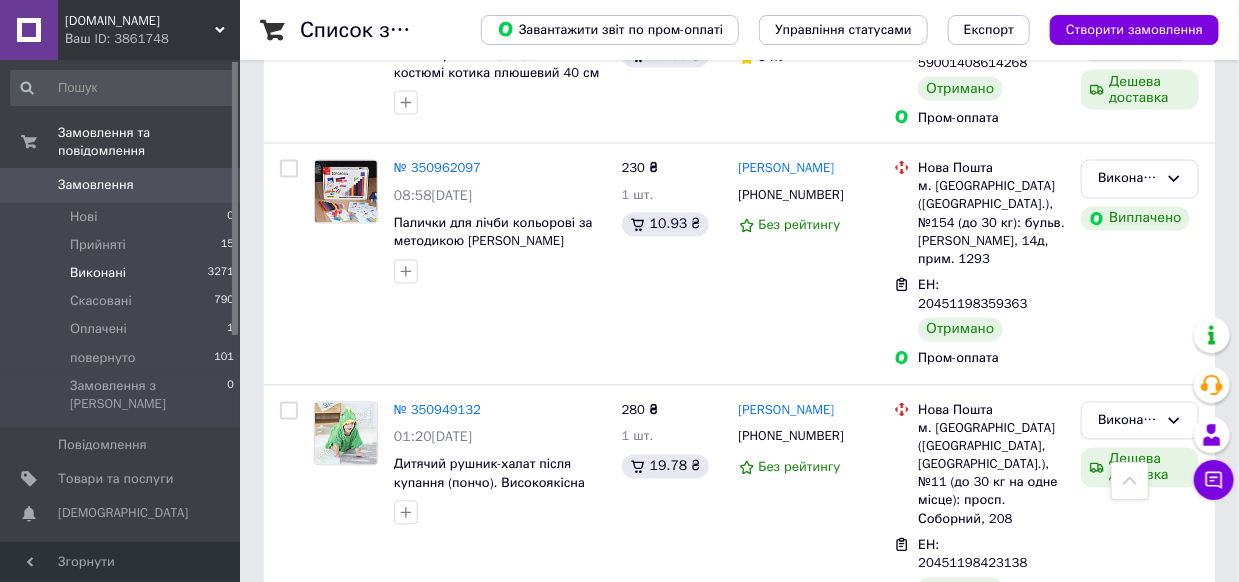 scroll, scrollTop: 1400, scrollLeft: 0, axis: vertical 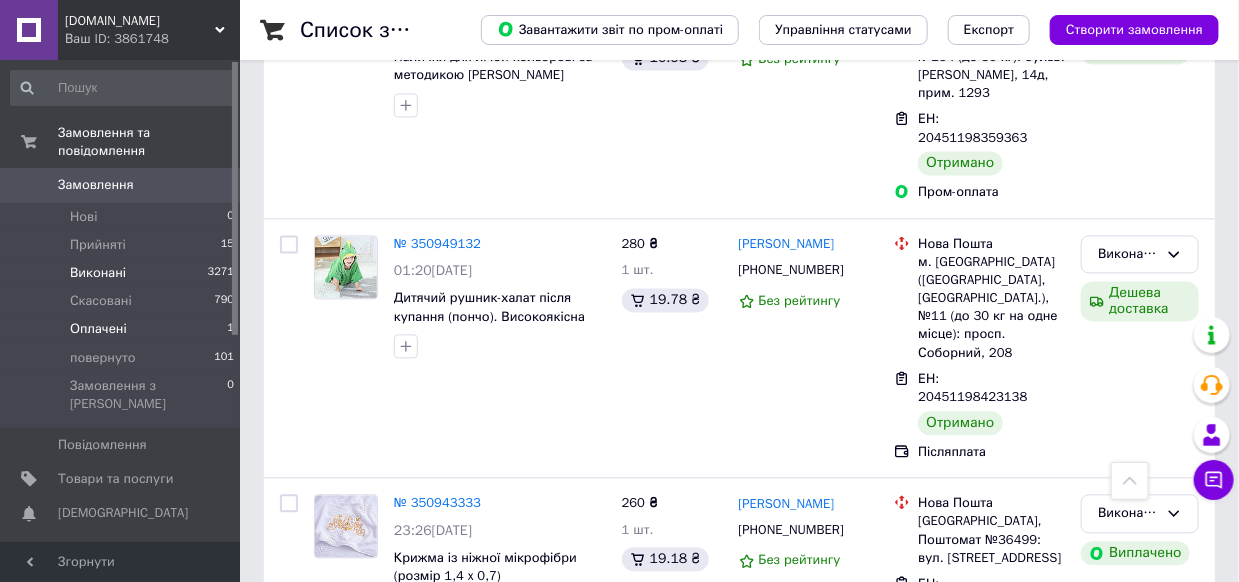 click on "Оплачені" at bounding box center (98, 329) 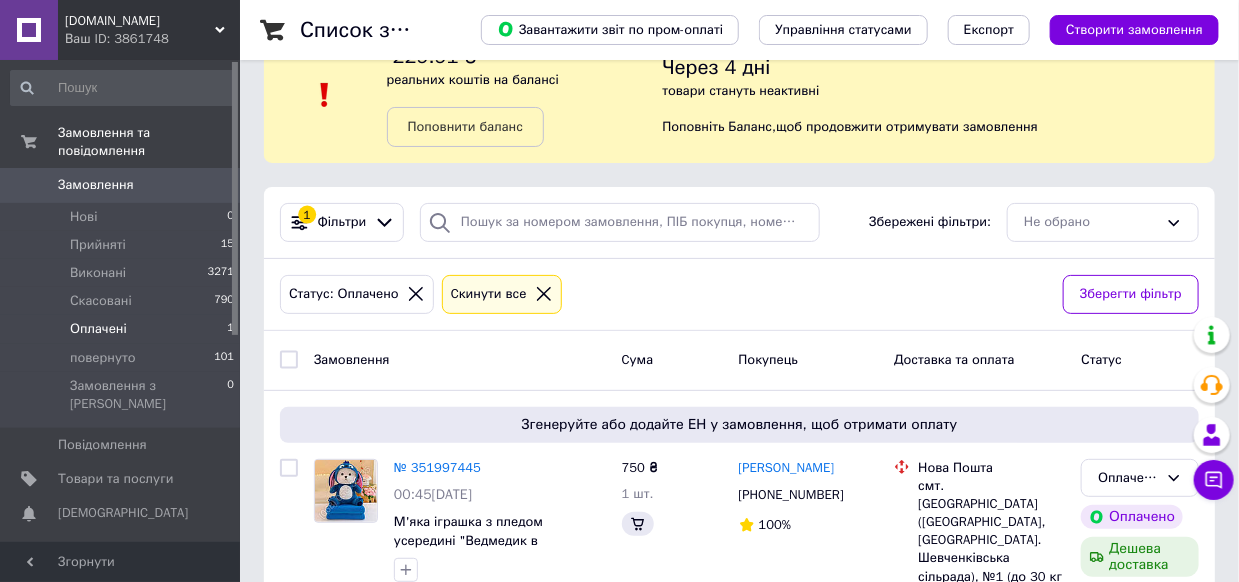 scroll, scrollTop: 189, scrollLeft: 0, axis: vertical 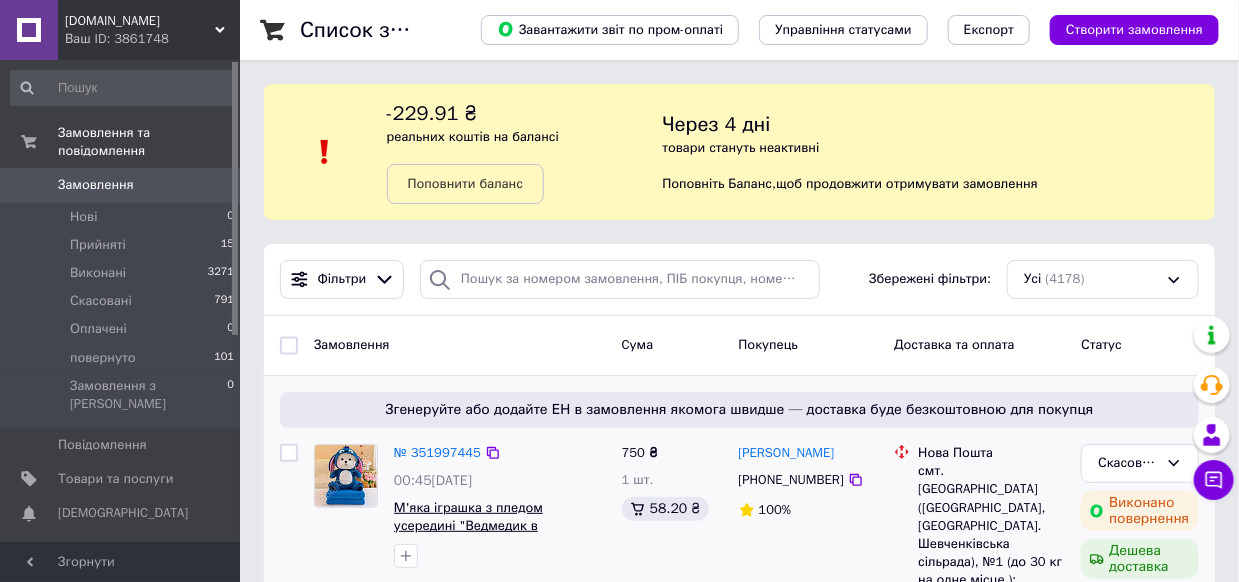 click on "М'яка іграшка з пледом усередині "Ведмедик в комбінезоні" 55 см" at bounding box center [468, 526] 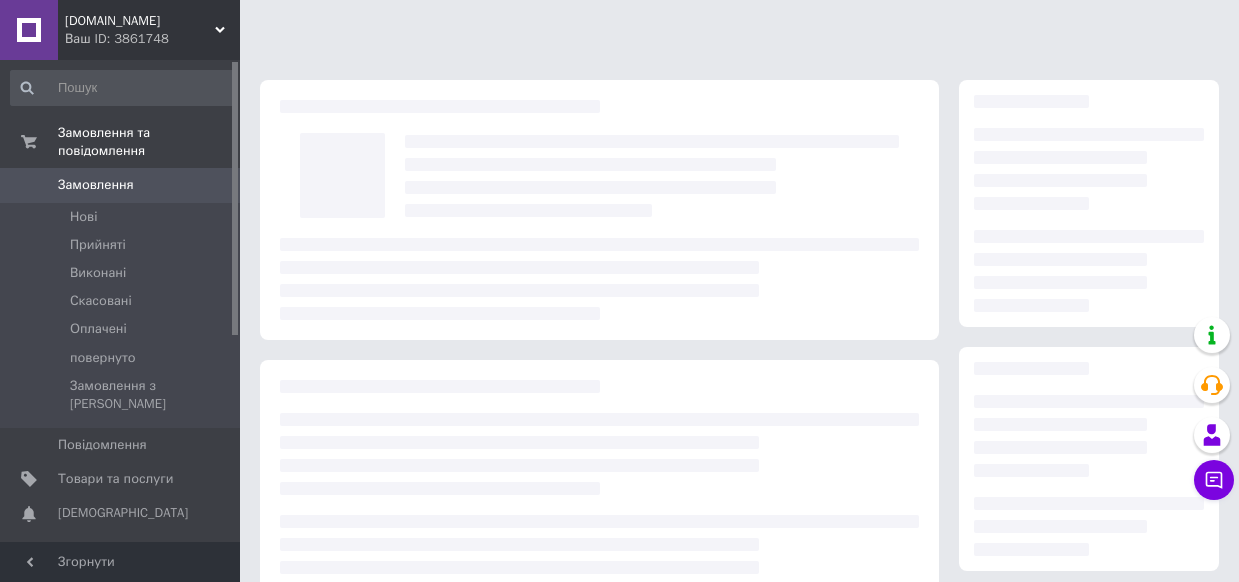 scroll, scrollTop: 0, scrollLeft: 0, axis: both 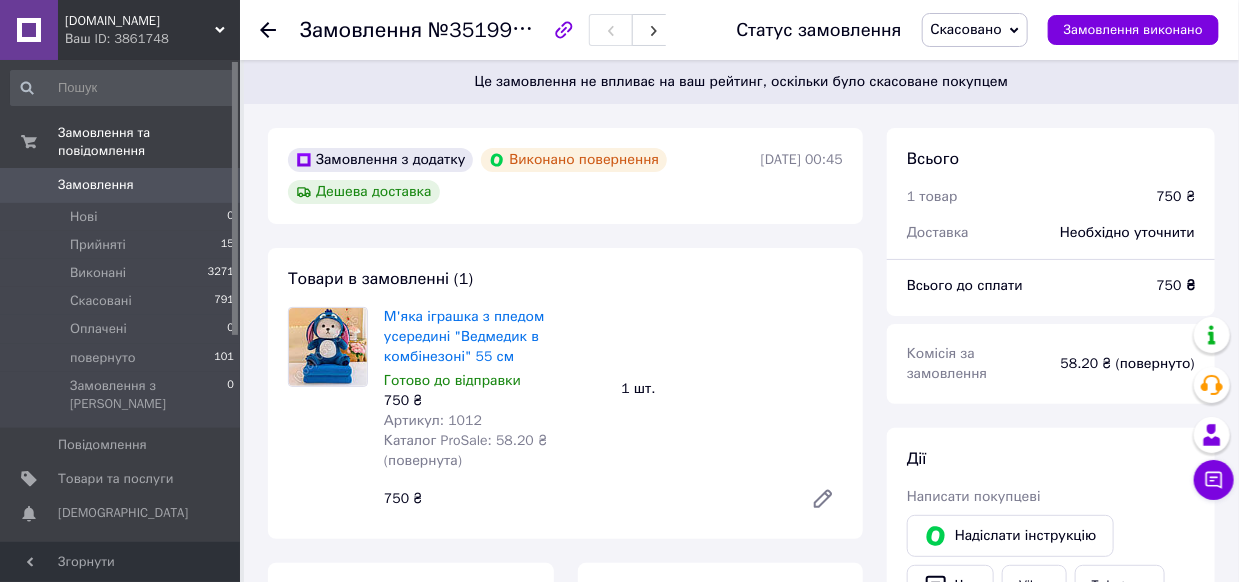 click on "[DOMAIN_NAME]" at bounding box center (140, 21) 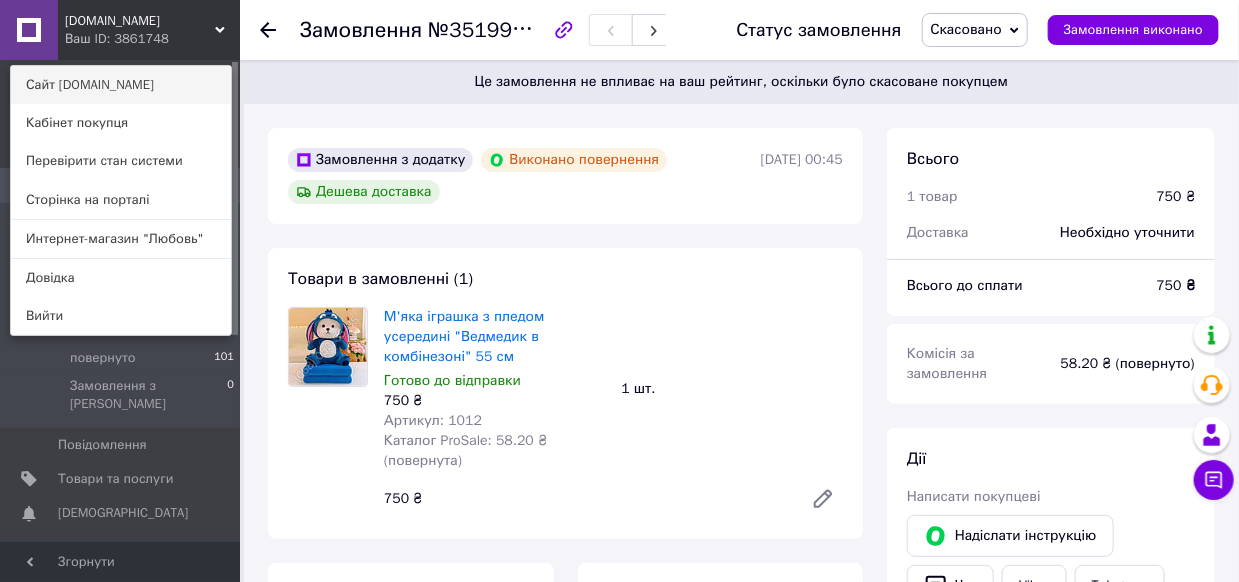 click on "Сайт [DOMAIN_NAME]" at bounding box center (121, 85) 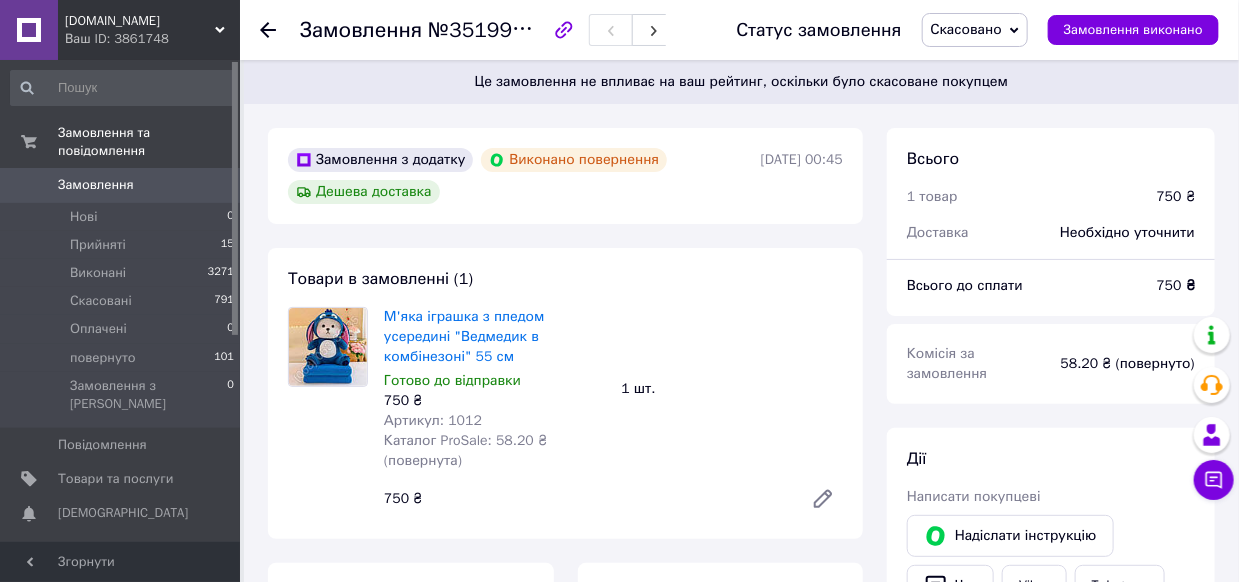 click on "Показники роботи компанії" at bounding box center [121, 557] 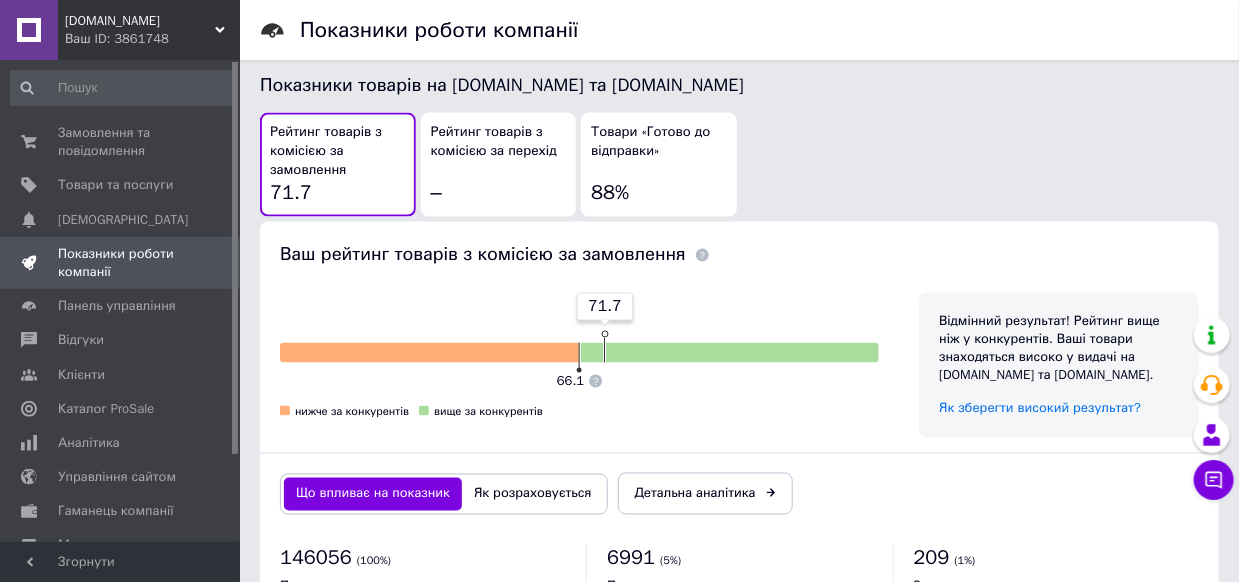 scroll, scrollTop: 1244, scrollLeft: 0, axis: vertical 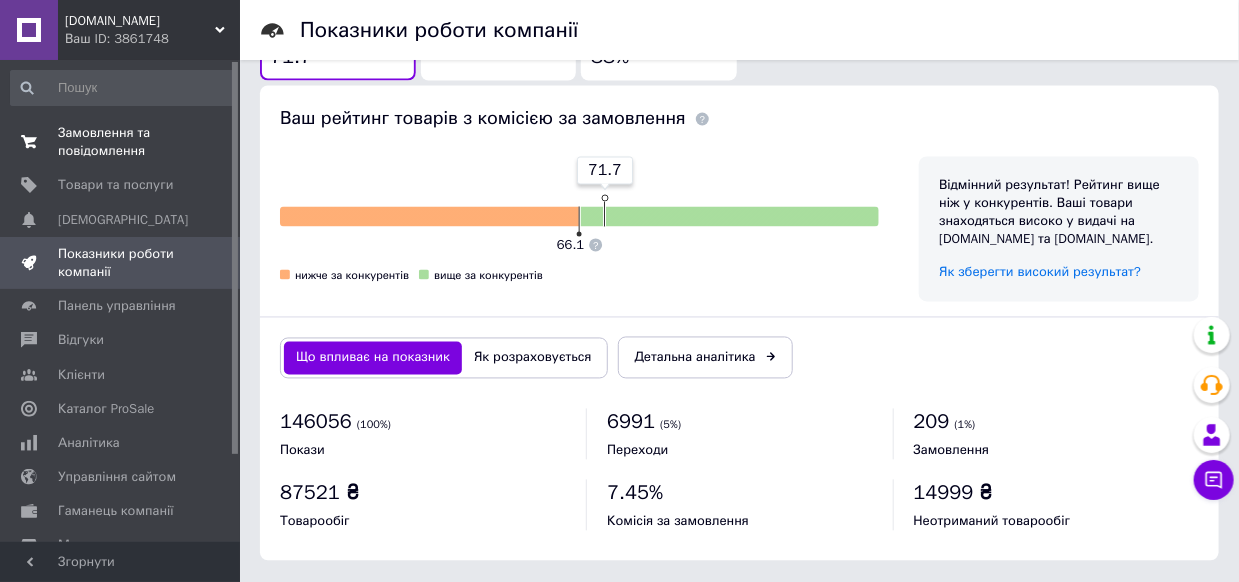 click on "Замовлення та повідомлення" at bounding box center (121, 142) 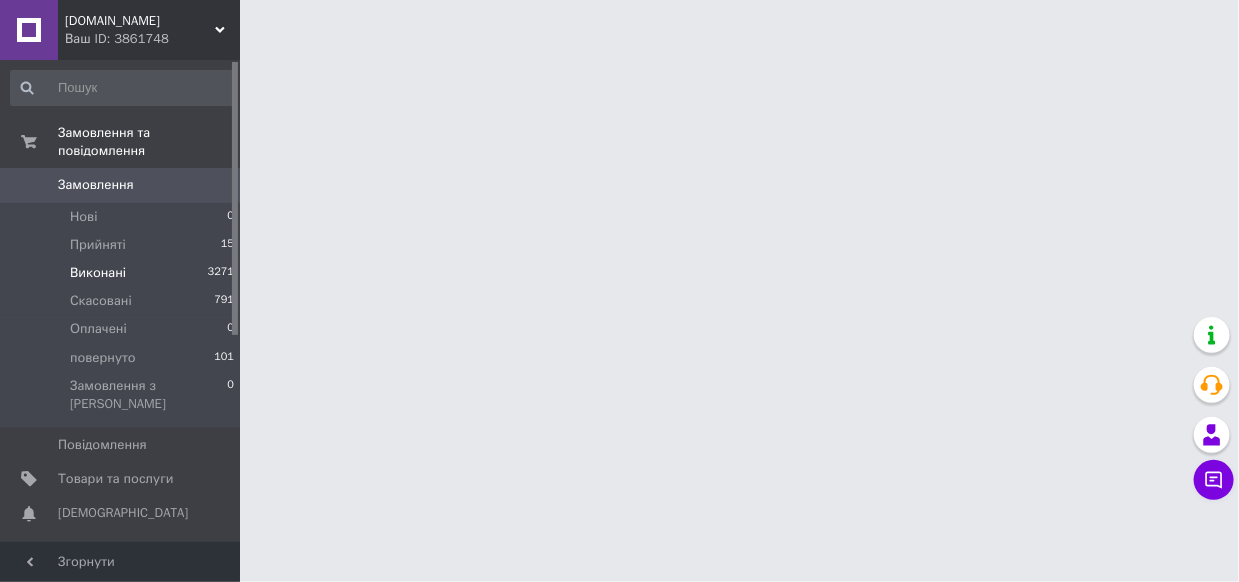 scroll, scrollTop: 0, scrollLeft: 0, axis: both 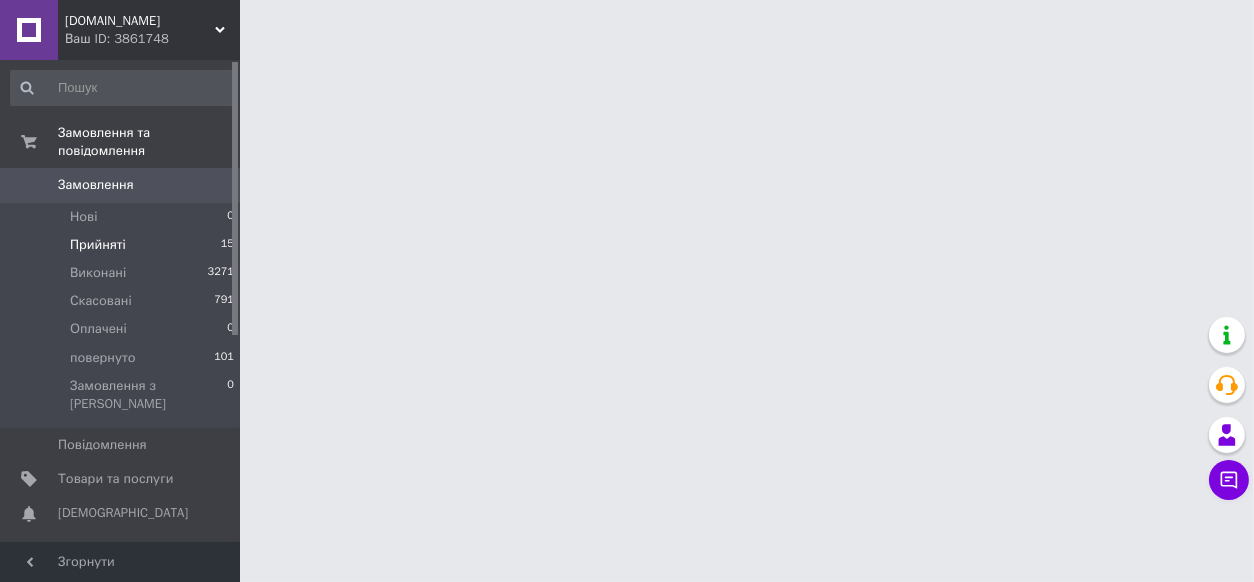 click on "Прийняті" at bounding box center (98, 245) 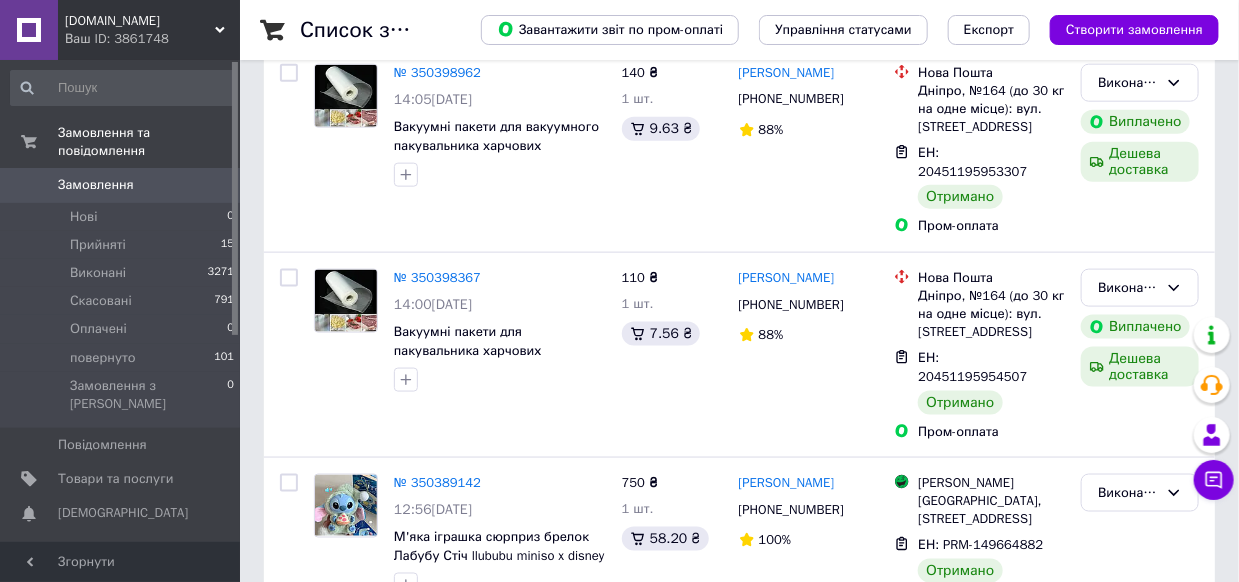 scroll, scrollTop: 9381, scrollLeft: 0, axis: vertical 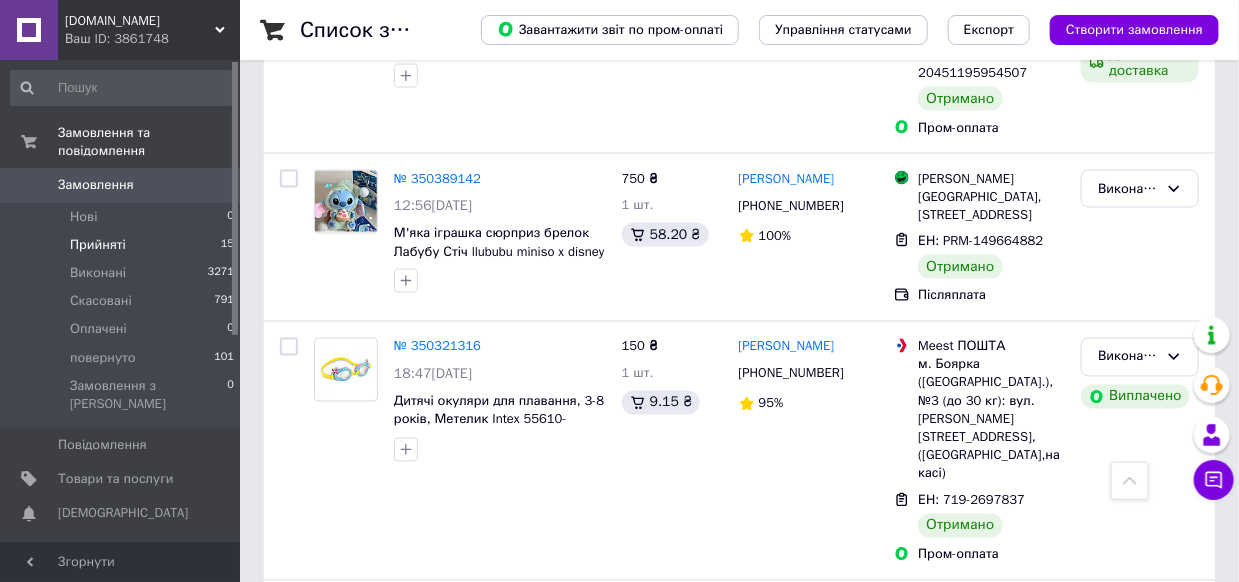 click on "15" at bounding box center (227, 245) 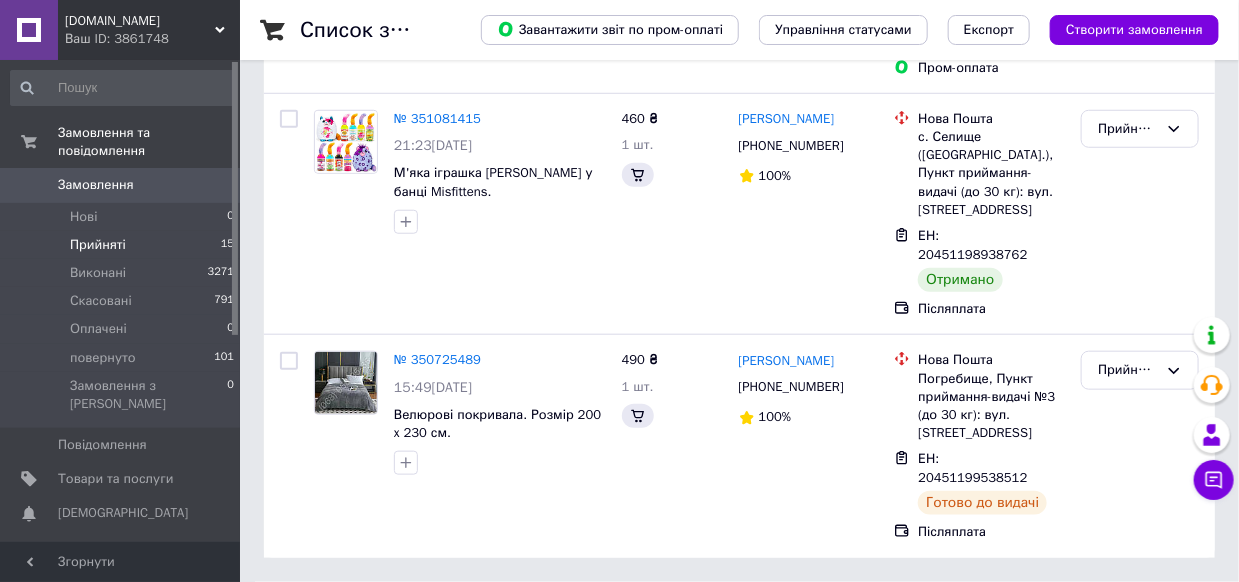 scroll, scrollTop: 0, scrollLeft: 0, axis: both 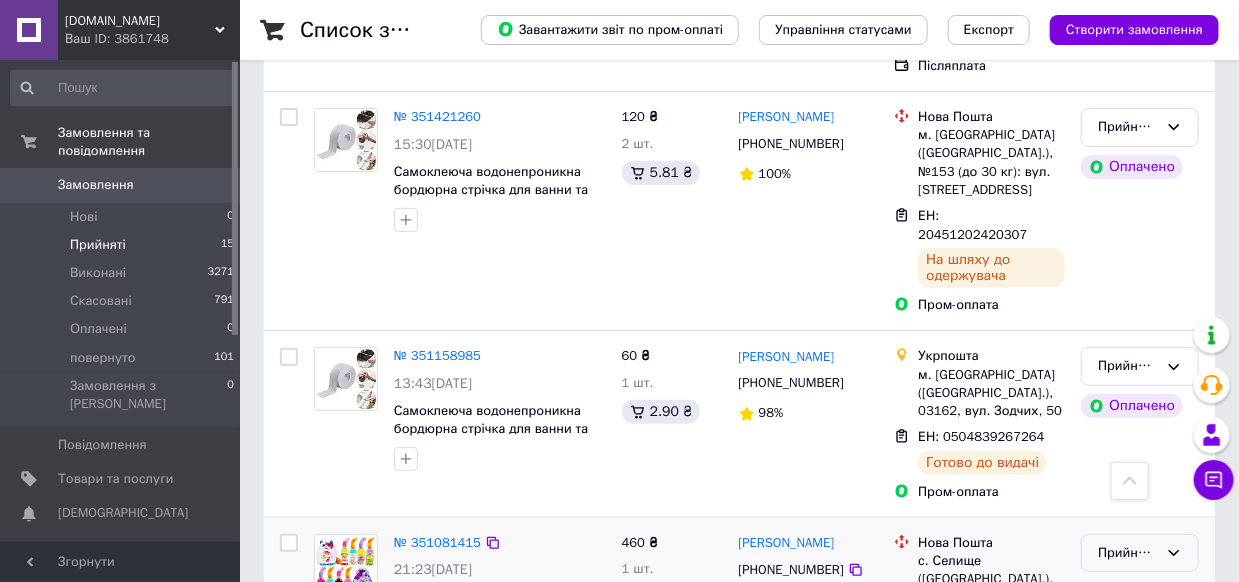 click on "Прийнято" at bounding box center (1128, 553) 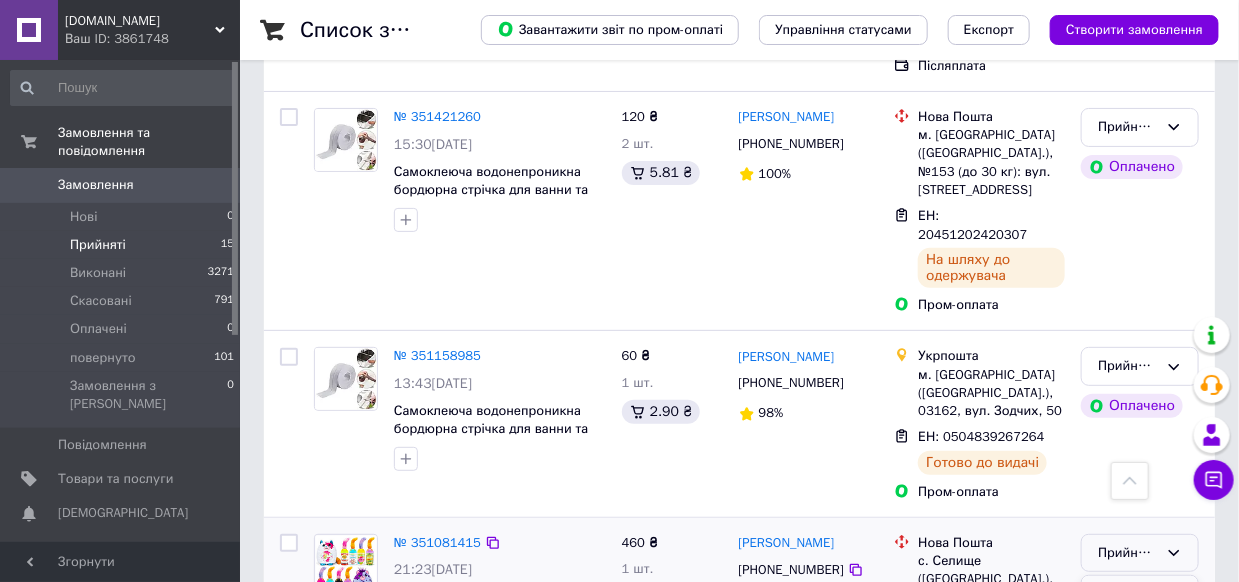 click on "Виконано" at bounding box center [1140, 594] 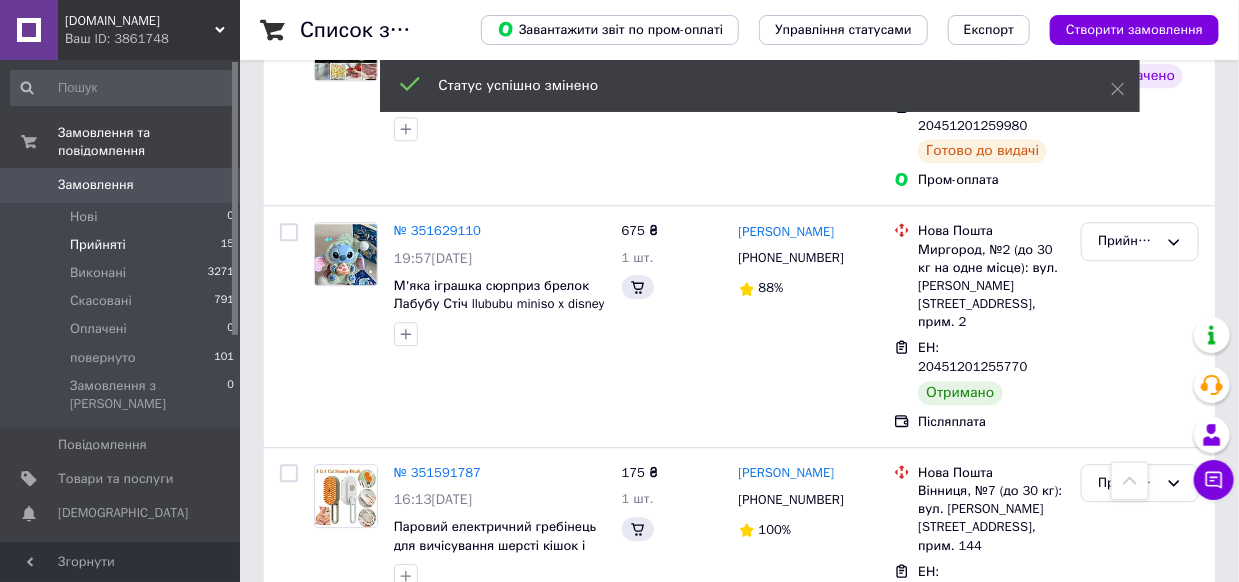 scroll, scrollTop: 1662, scrollLeft: 0, axis: vertical 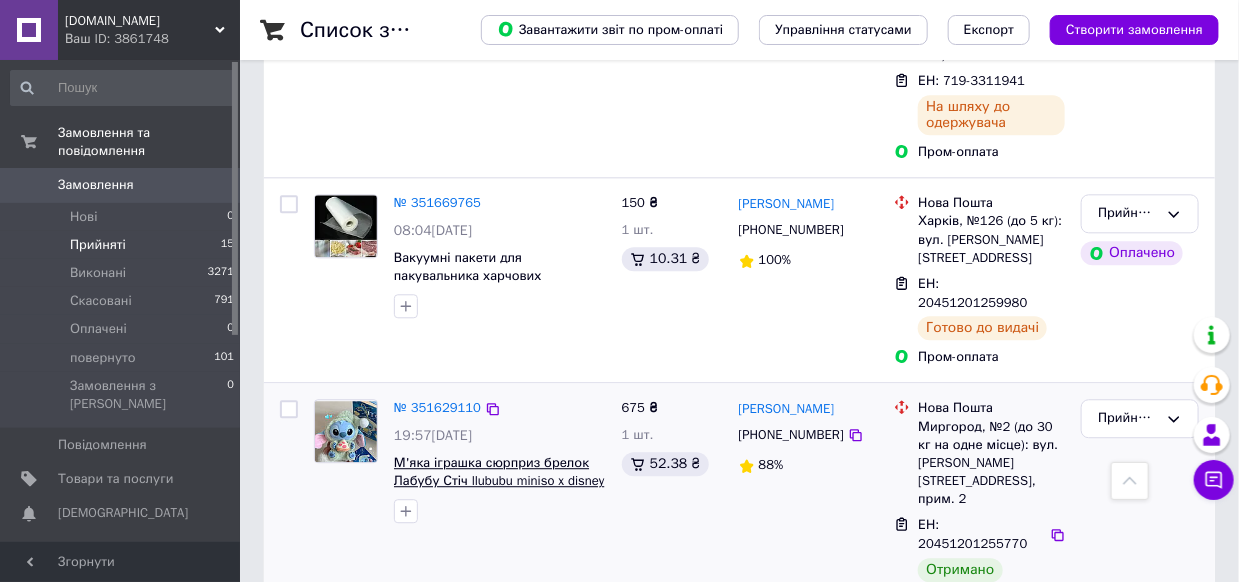 click on "М'яка іграшка сюрприз брелок Лабубу Стіч llububu miniso x disney Stitch  для сумки  16 см" at bounding box center (499, 481) 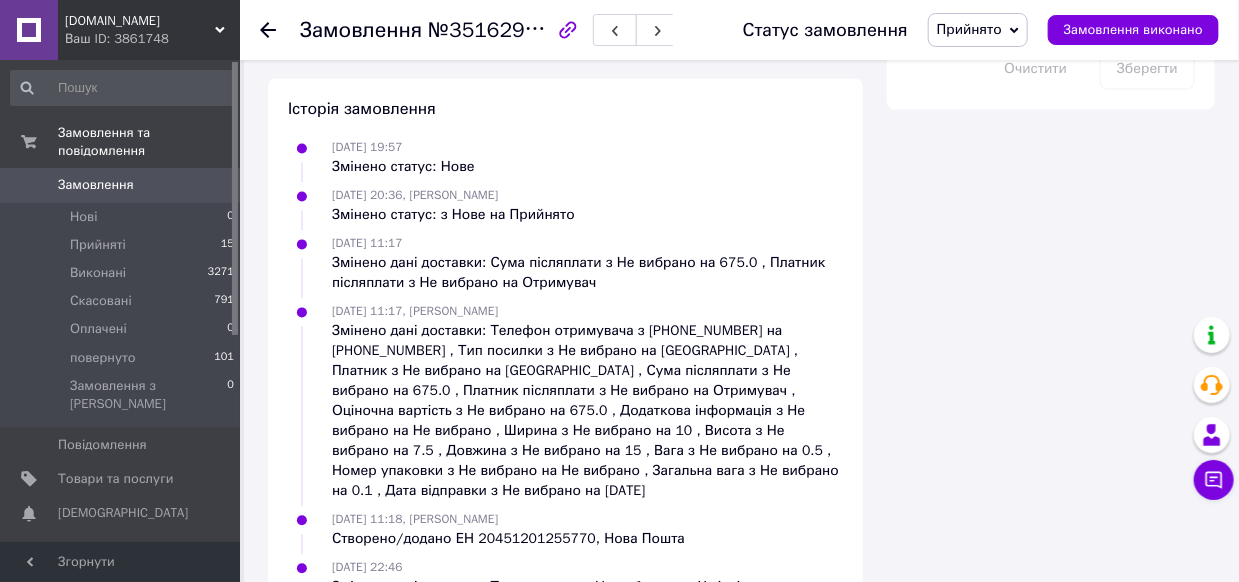 scroll, scrollTop: 1399, scrollLeft: 0, axis: vertical 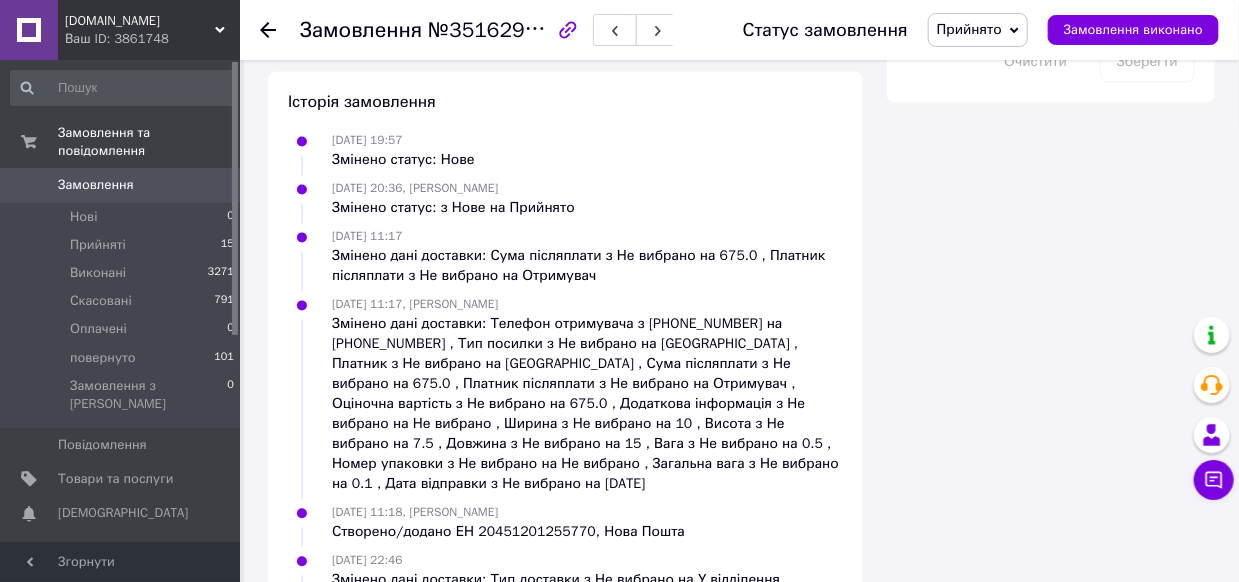 click on "відгук" at bounding box center (420, 627) 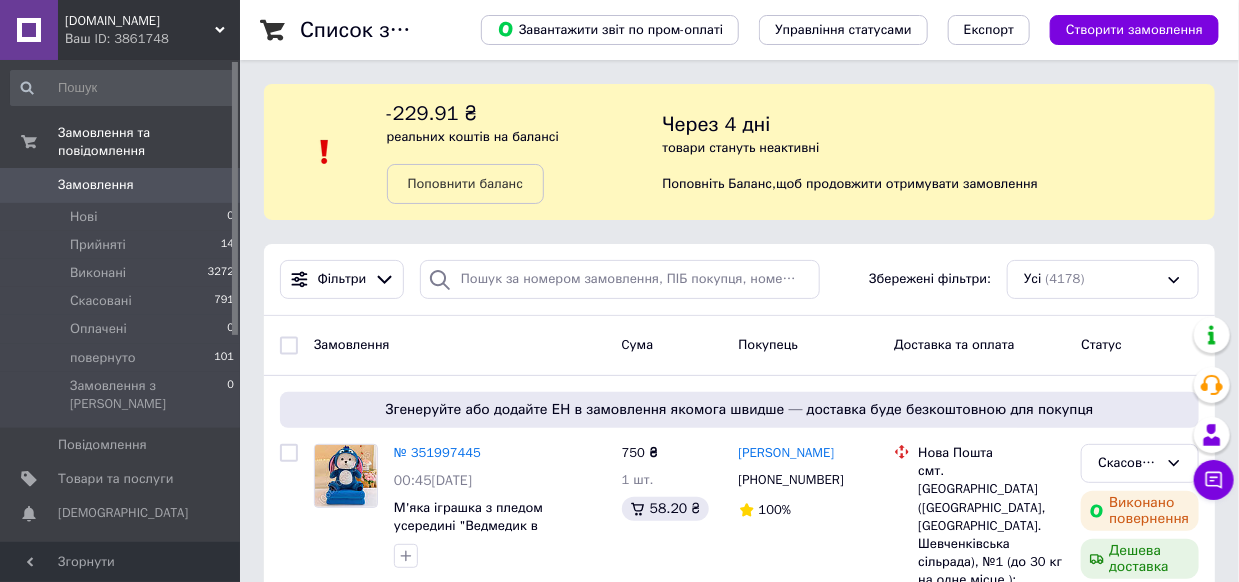 scroll, scrollTop: 100, scrollLeft: 0, axis: vertical 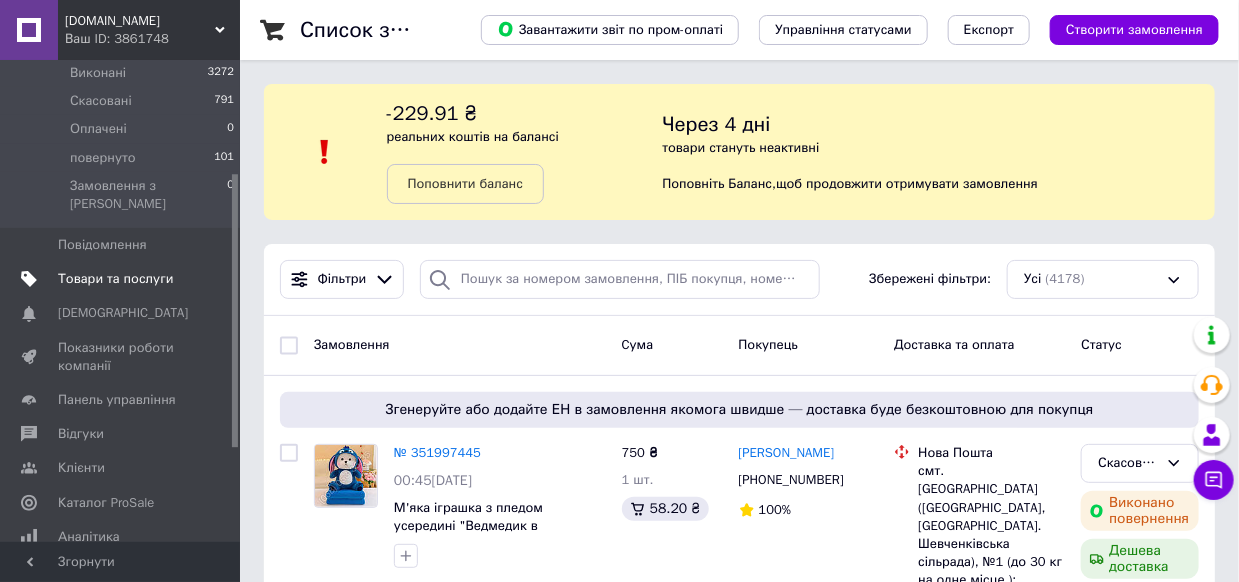 click on "Товари та послуги" at bounding box center [115, 279] 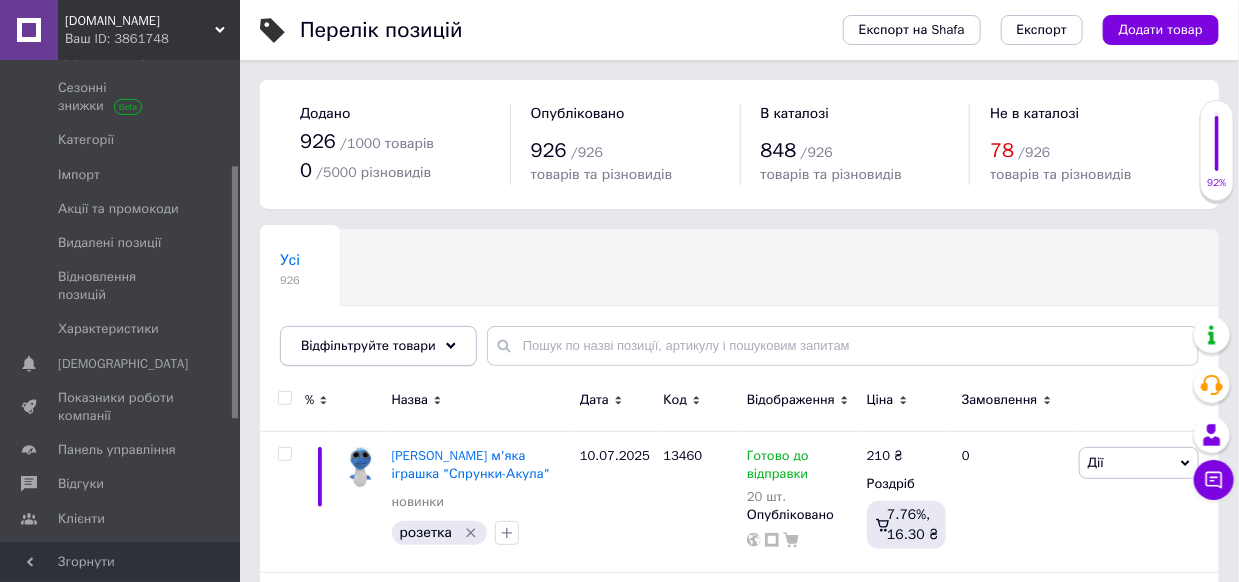click on "Відфільтруйте товари" at bounding box center [368, 345] 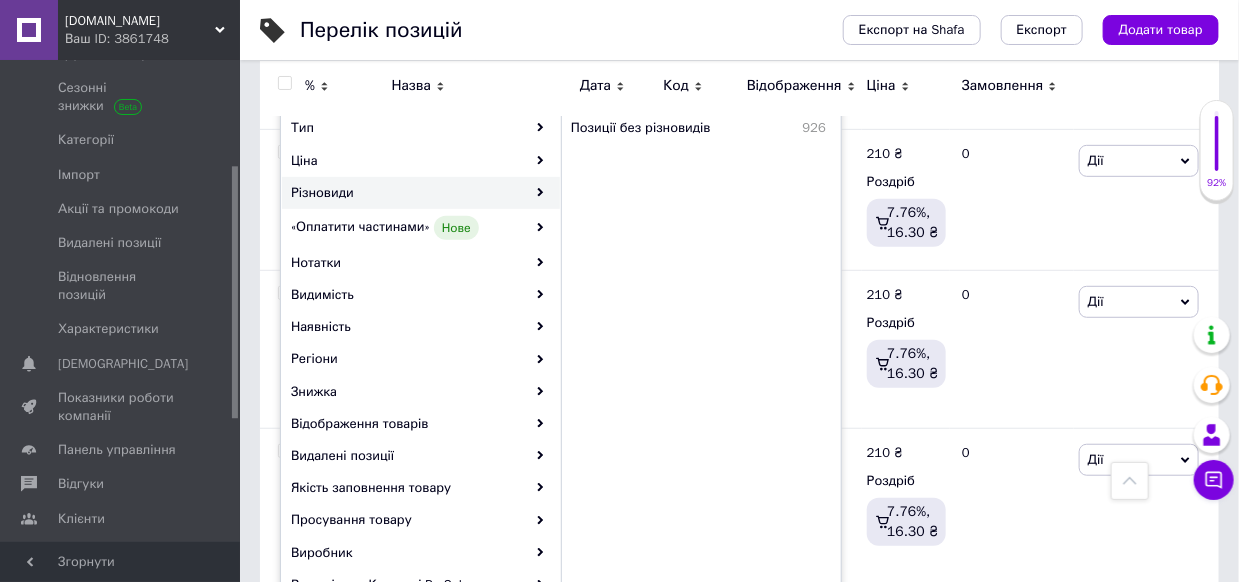 scroll, scrollTop: 200, scrollLeft: 0, axis: vertical 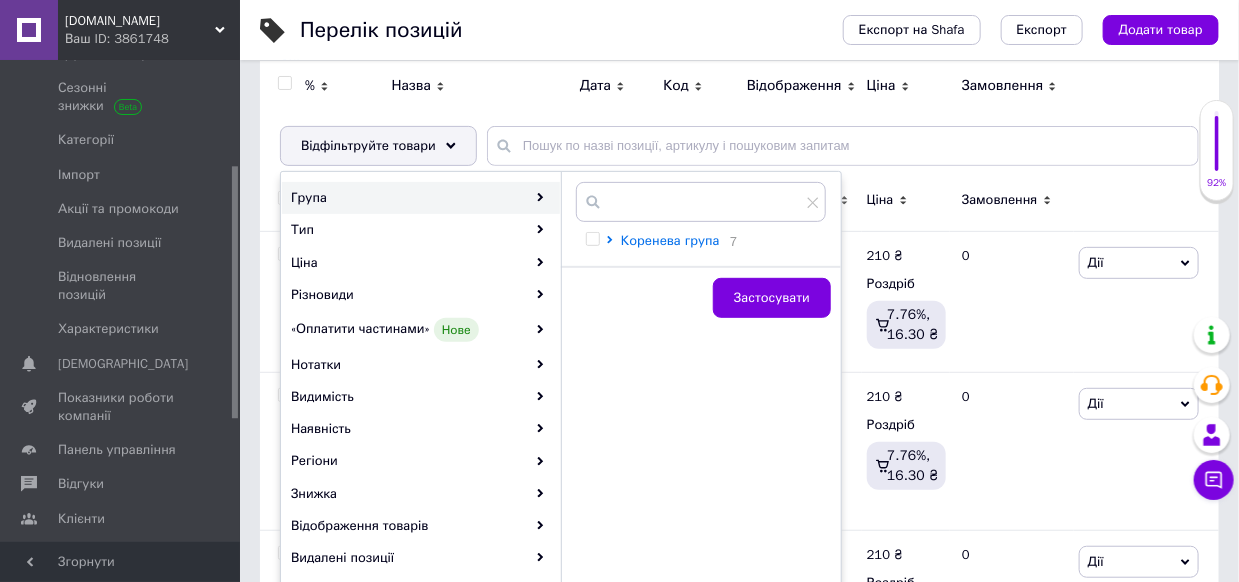 click on "Коренева група" at bounding box center (670, 240) 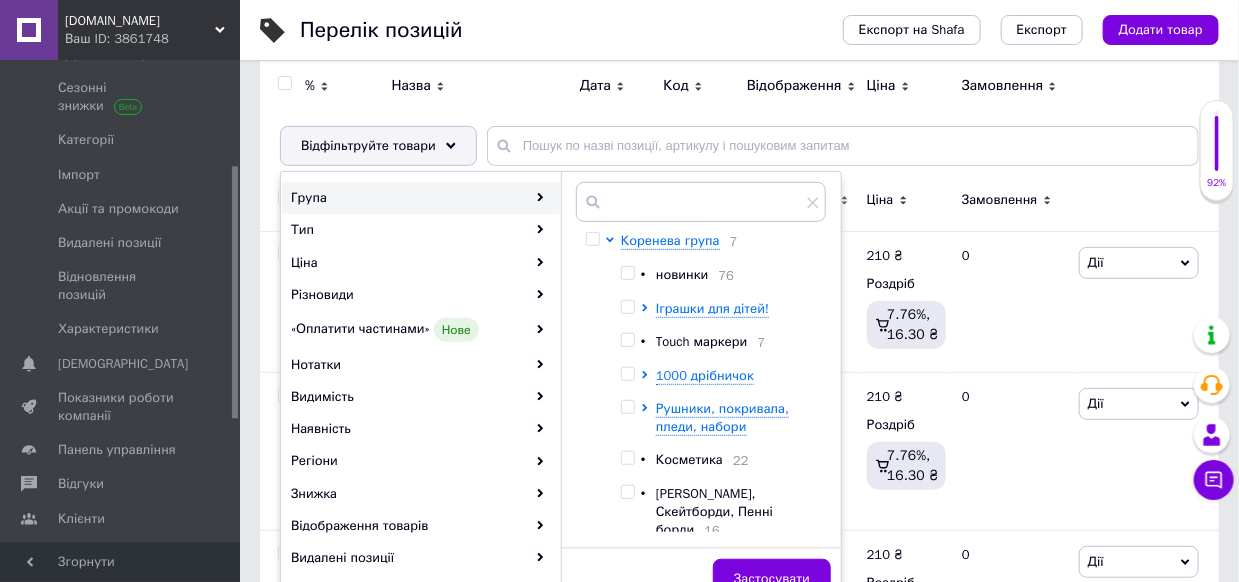click at bounding box center (627, 407) 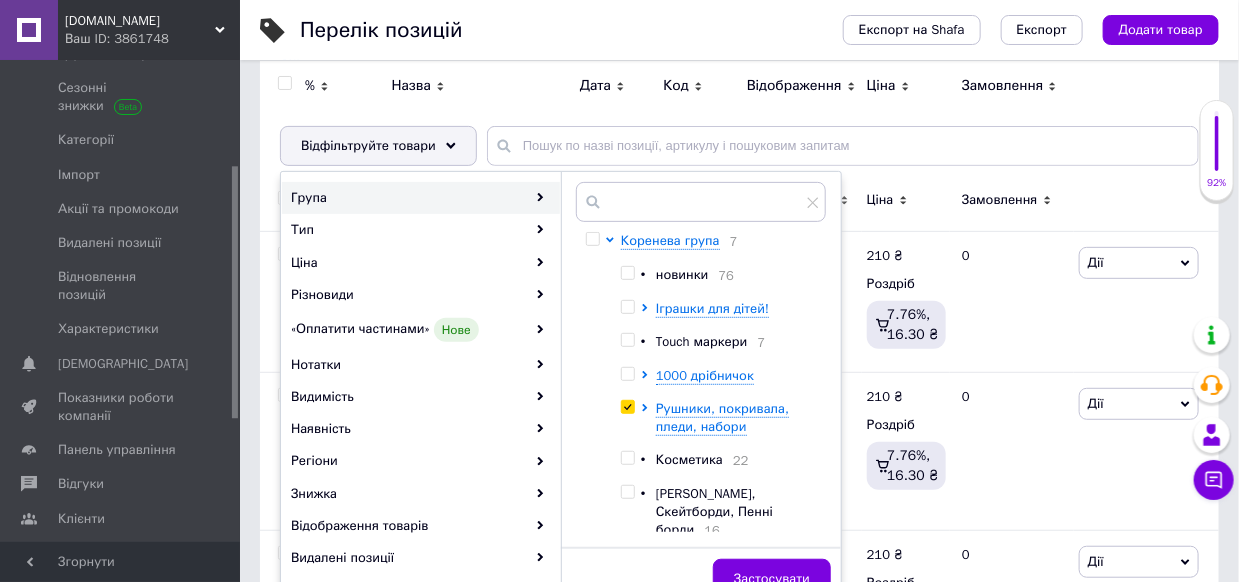 checkbox on "true" 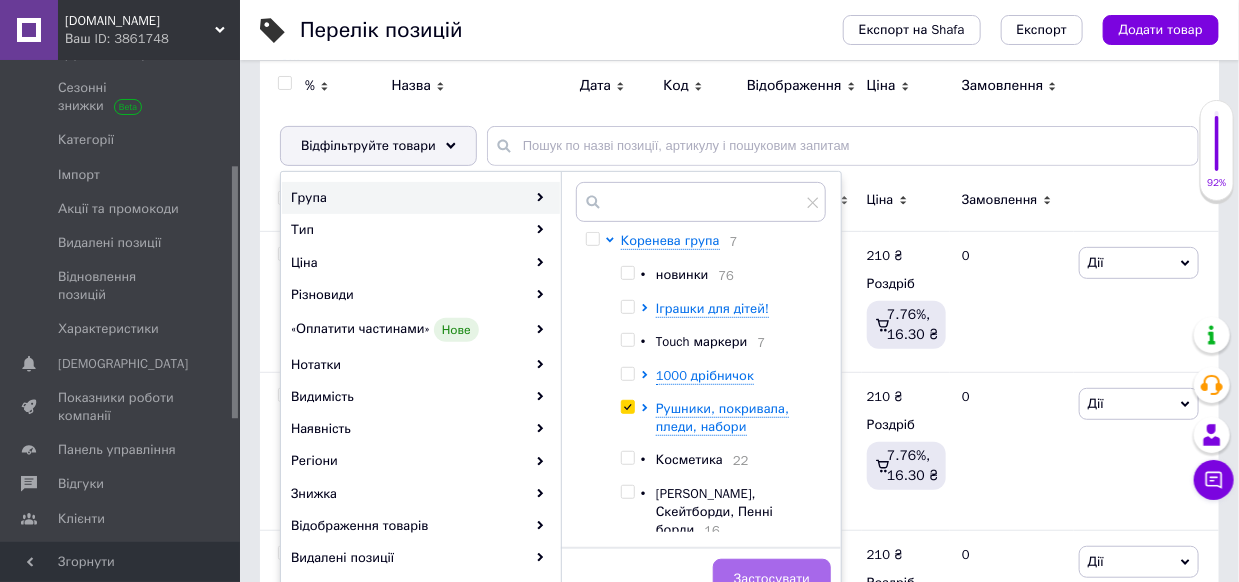 click on "Застосувати" at bounding box center (772, 579) 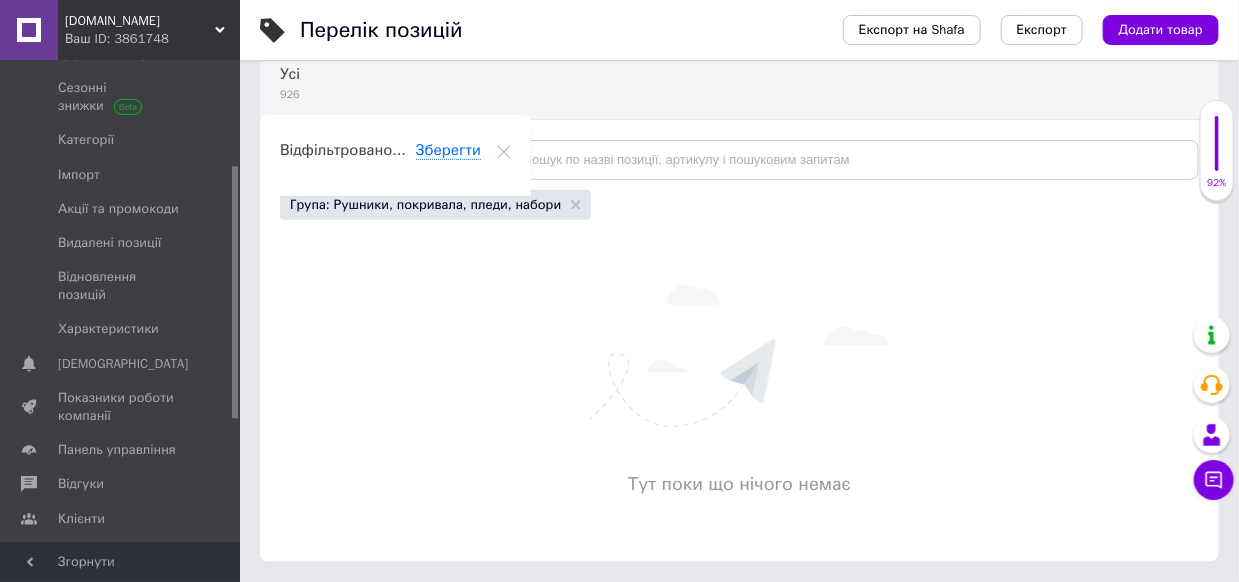 scroll, scrollTop: 186, scrollLeft: 0, axis: vertical 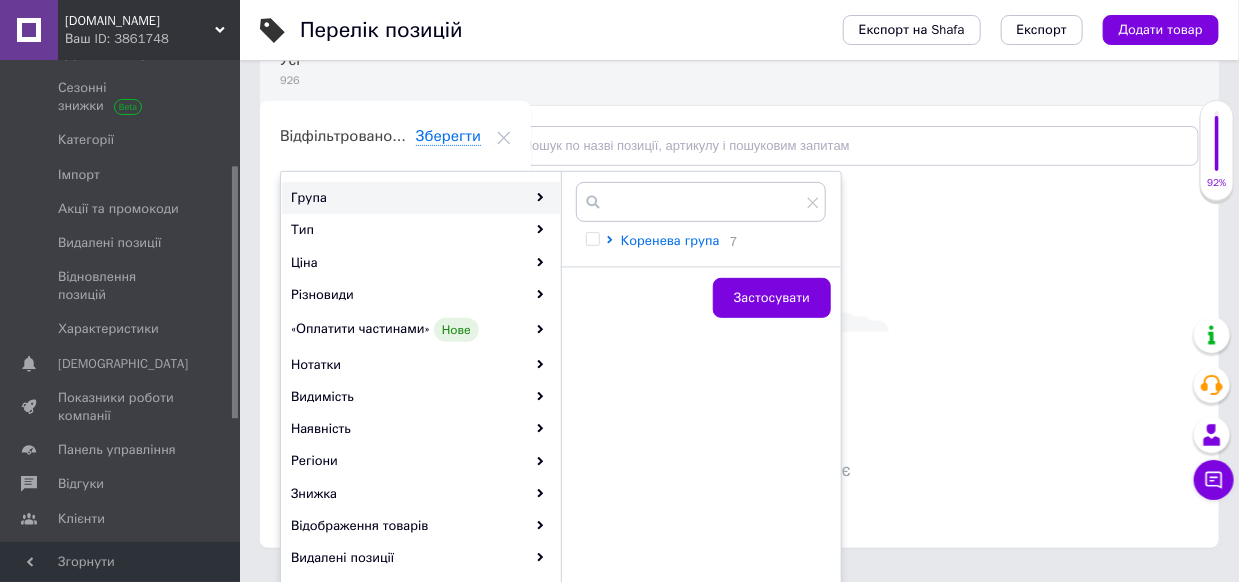 click on "Коренева група" at bounding box center [670, 240] 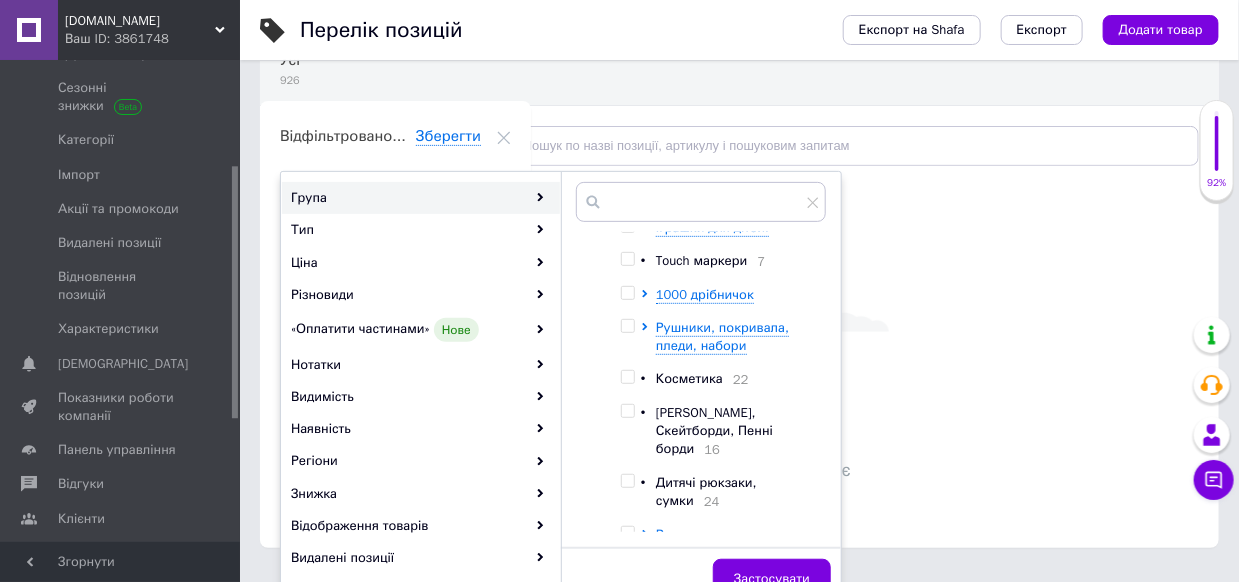 scroll, scrollTop: 112, scrollLeft: 0, axis: vertical 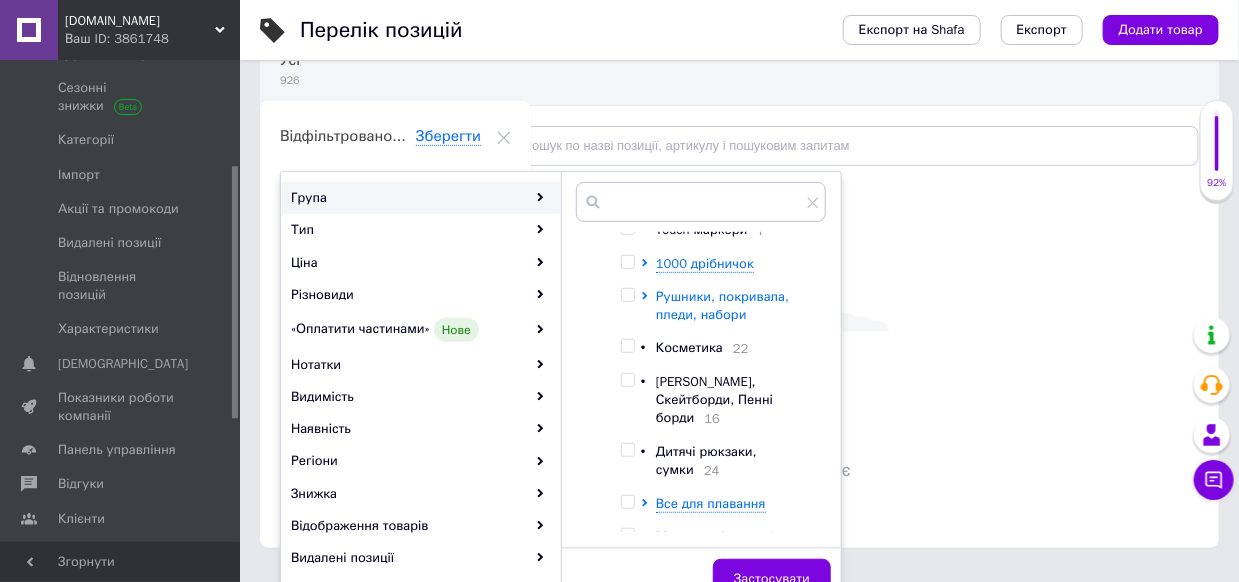 click on "Рушники, покривала, пледи, набори" at bounding box center (722, 305) 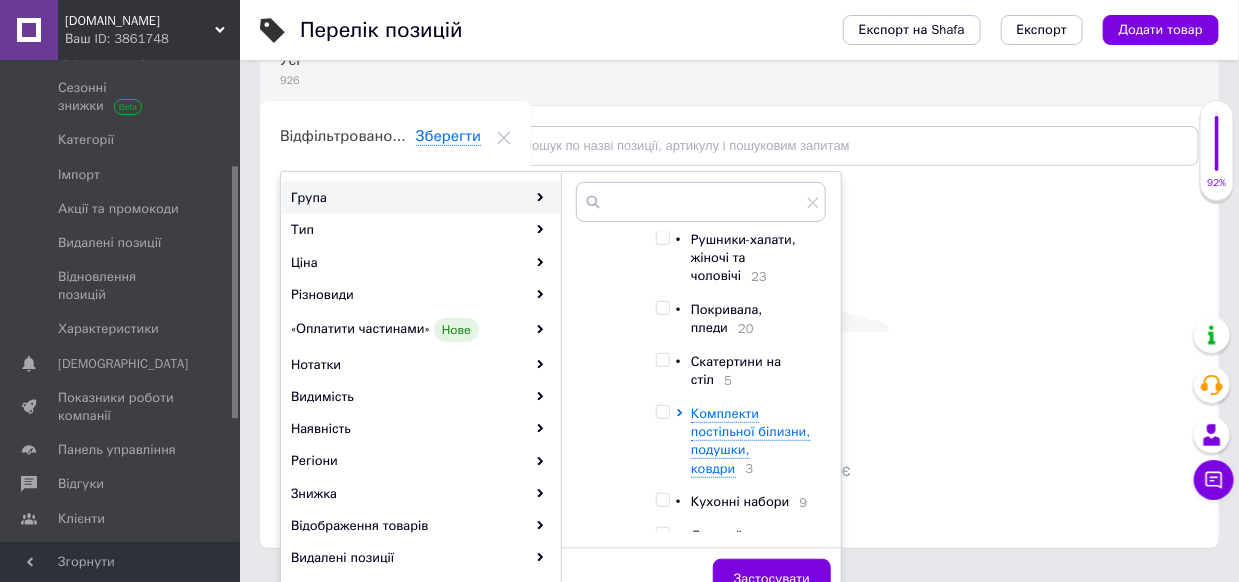 scroll, scrollTop: 312, scrollLeft: 0, axis: vertical 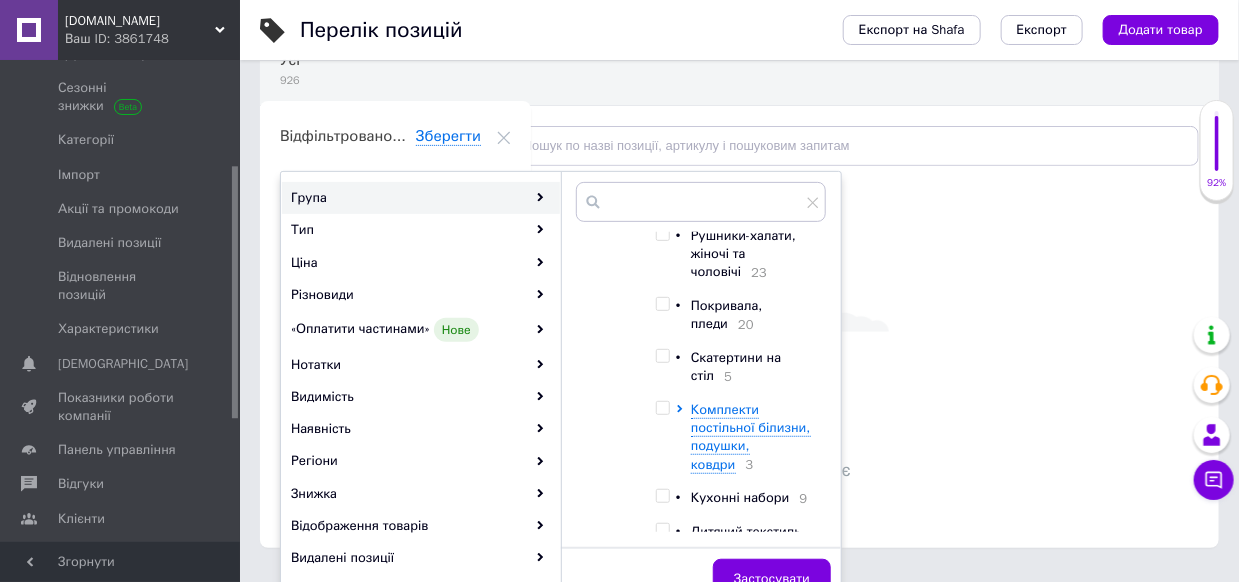 click at bounding box center [662, 356] 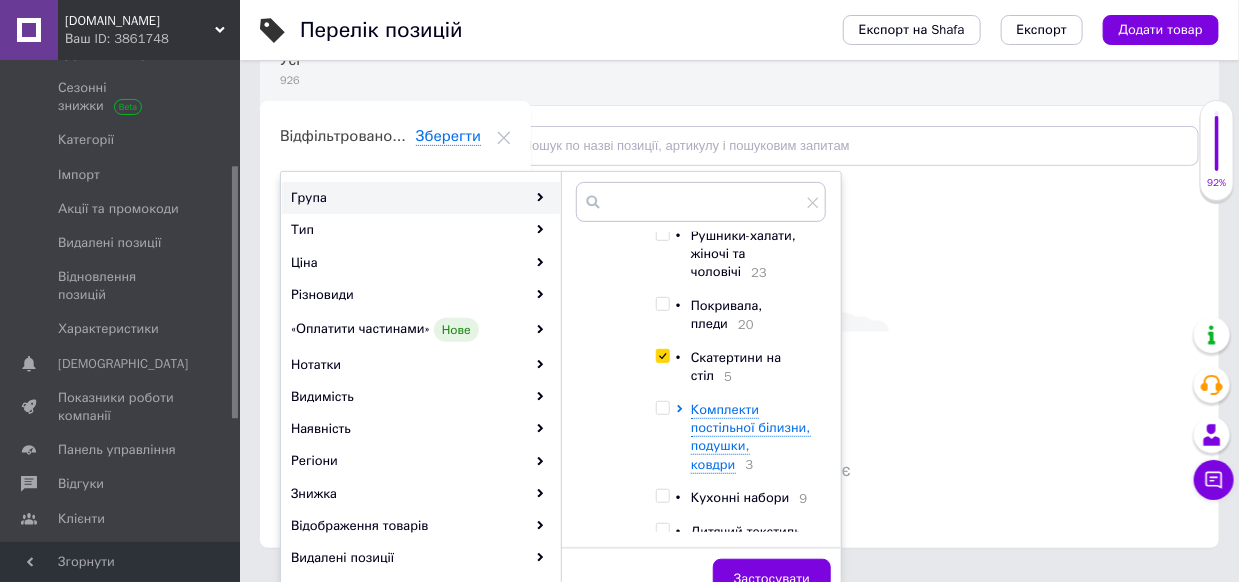 checkbox on "true" 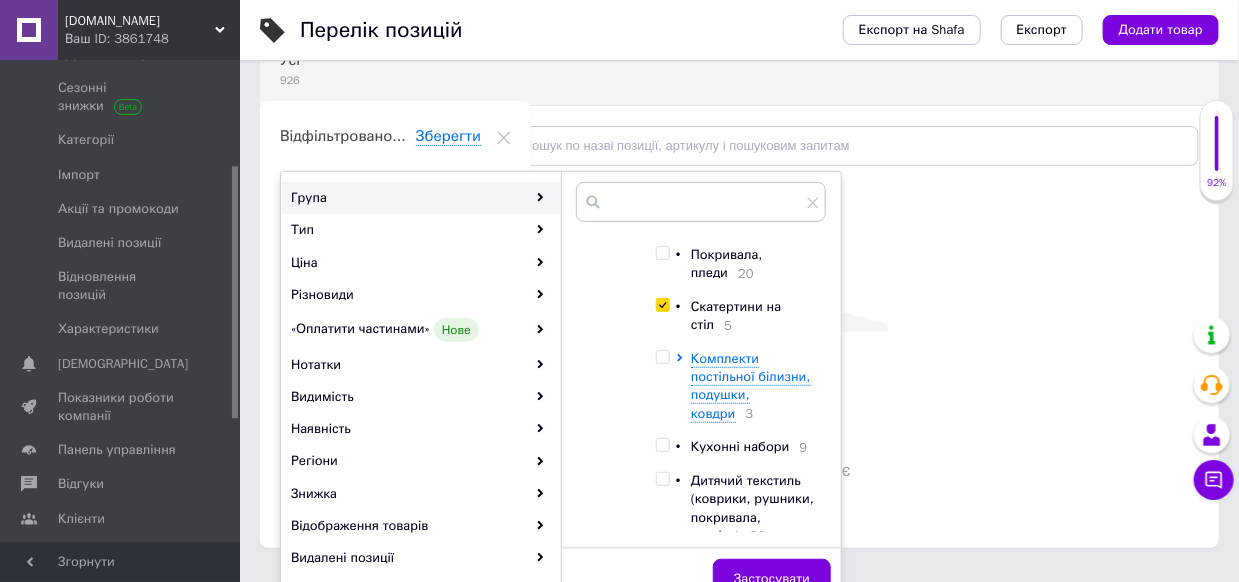 scroll, scrollTop: 412, scrollLeft: 0, axis: vertical 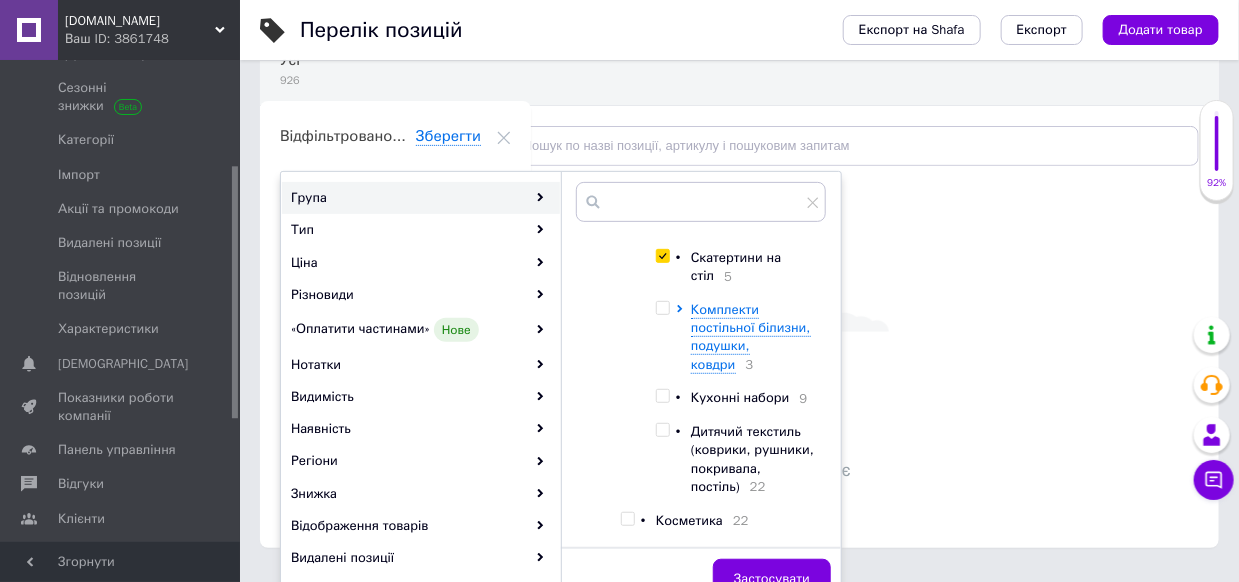 click at bounding box center (662, 308) 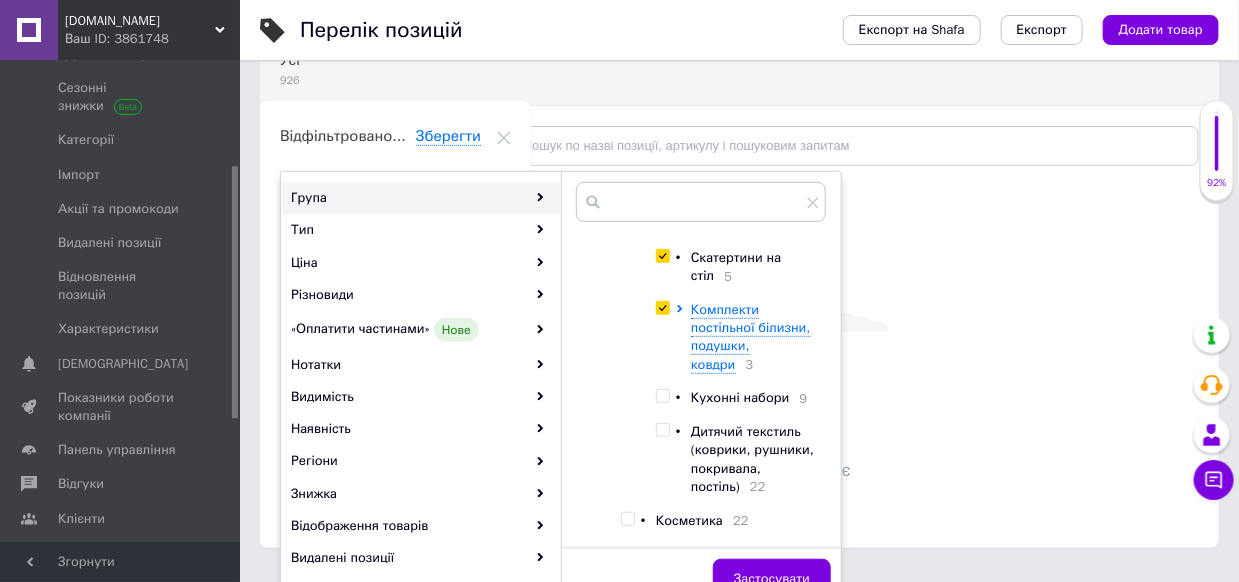 checkbox on "true" 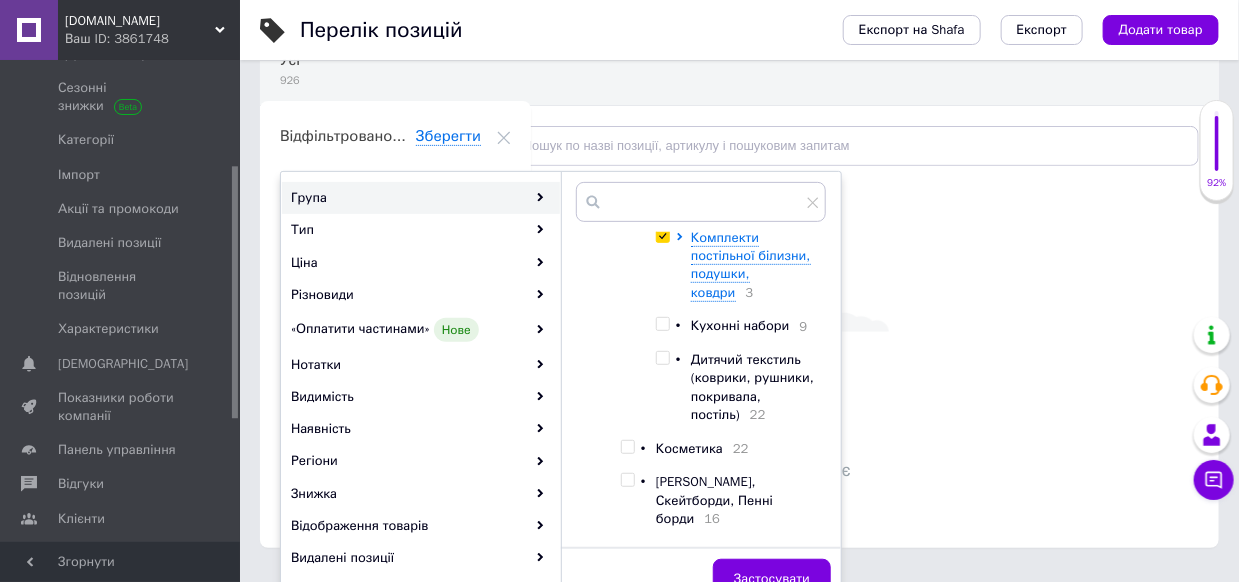 scroll, scrollTop: 512, scrollLeft: 0, axis: vertical 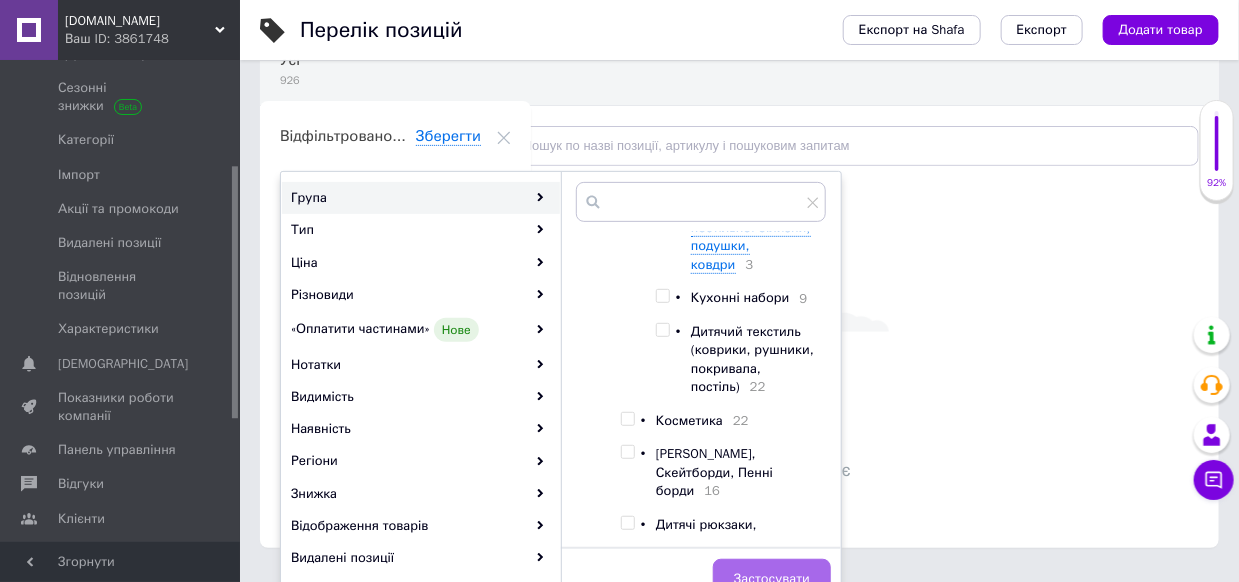 click on "Застосувати" at bounding box center [772, 579] 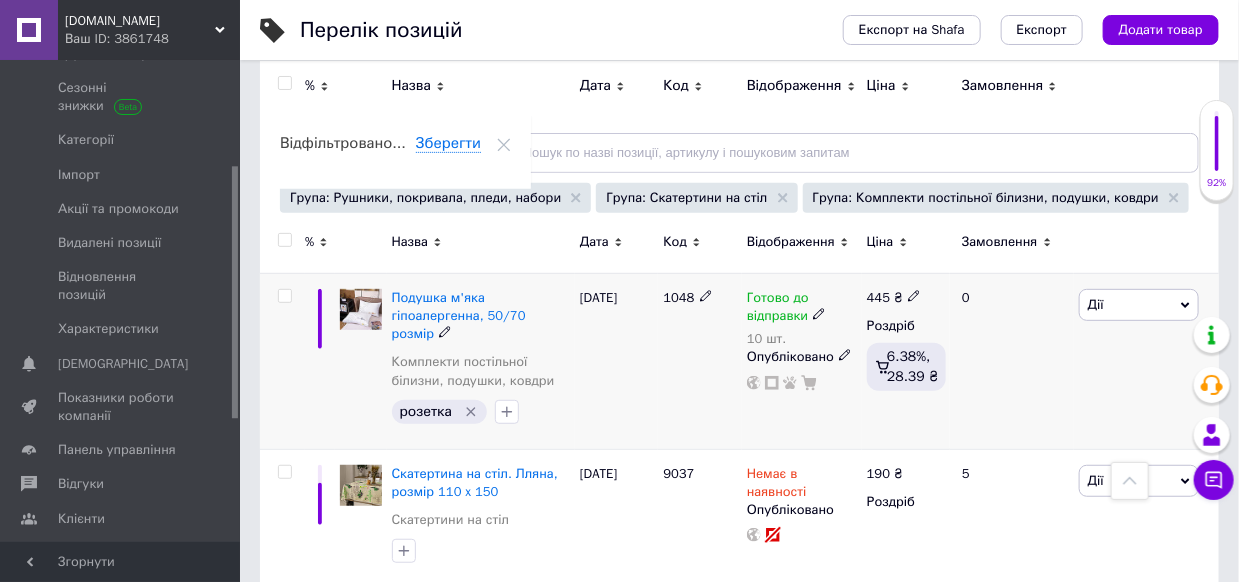scroll, scrollTop: 100, scrollLeft: 0, axis: vertical 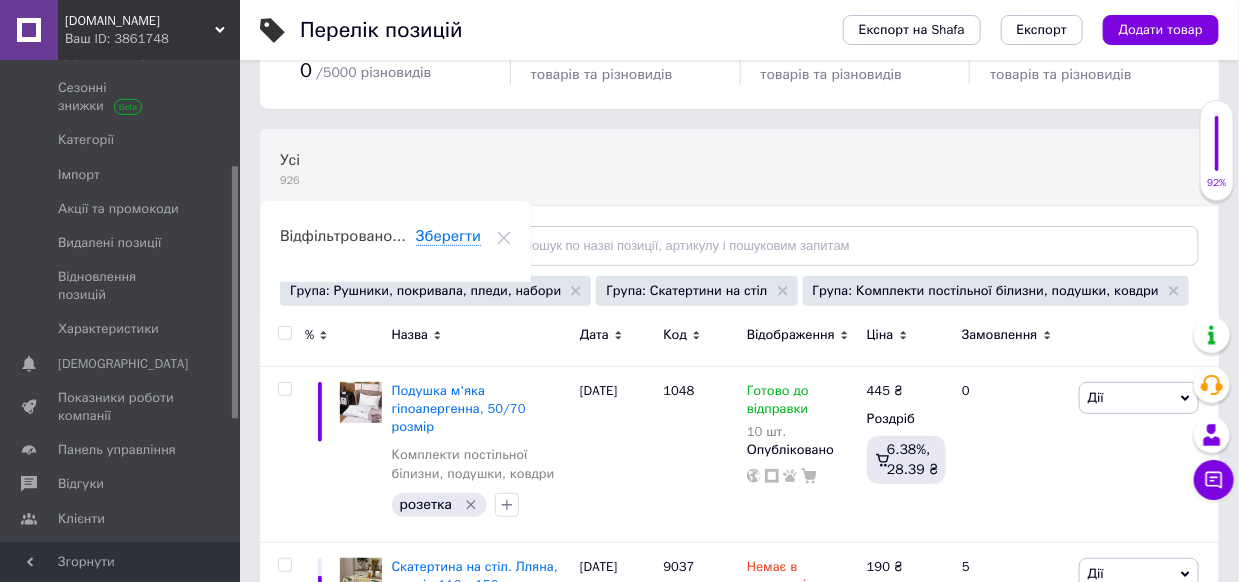 click at bounding box center (284, 333) 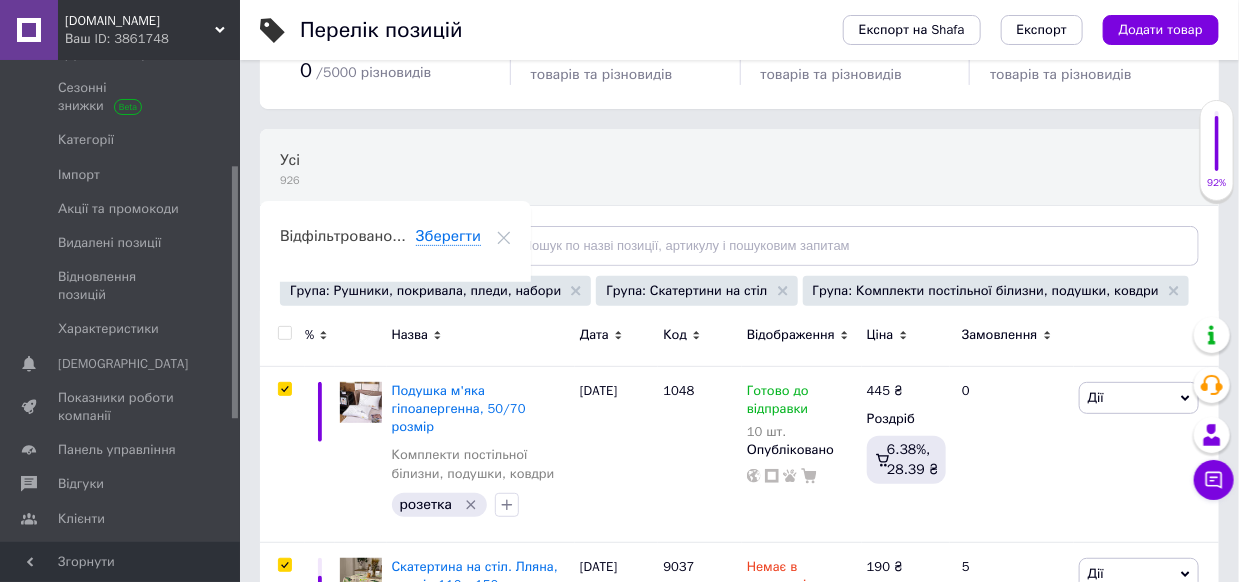 checkbox on "true" 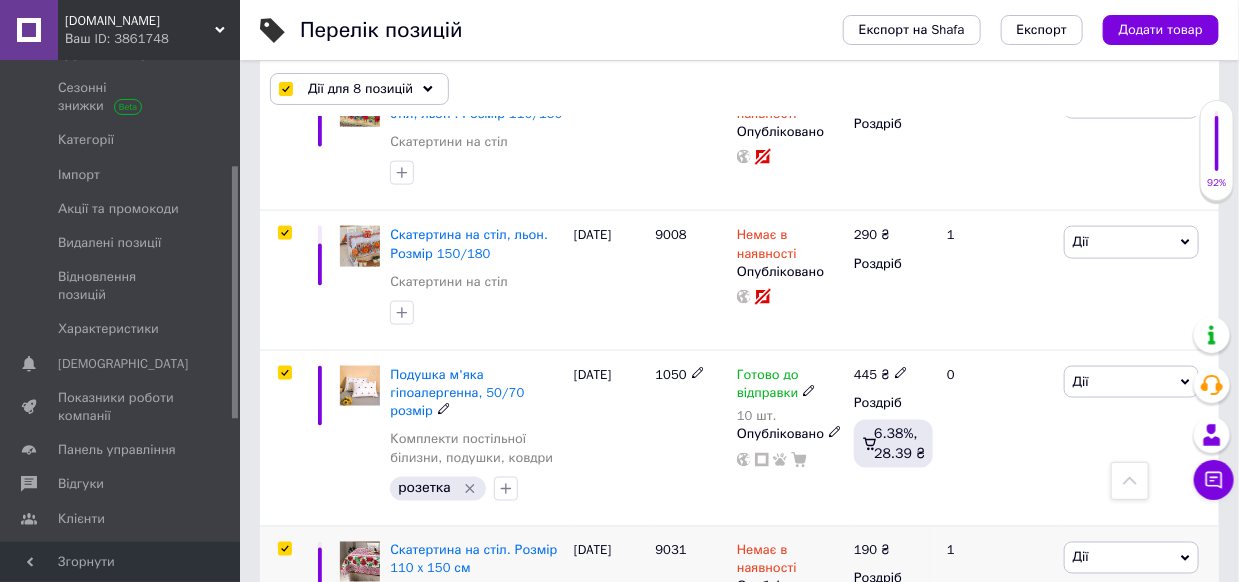 scroll, scrollTop: 873, scrollLeft: 0, axis: vertical 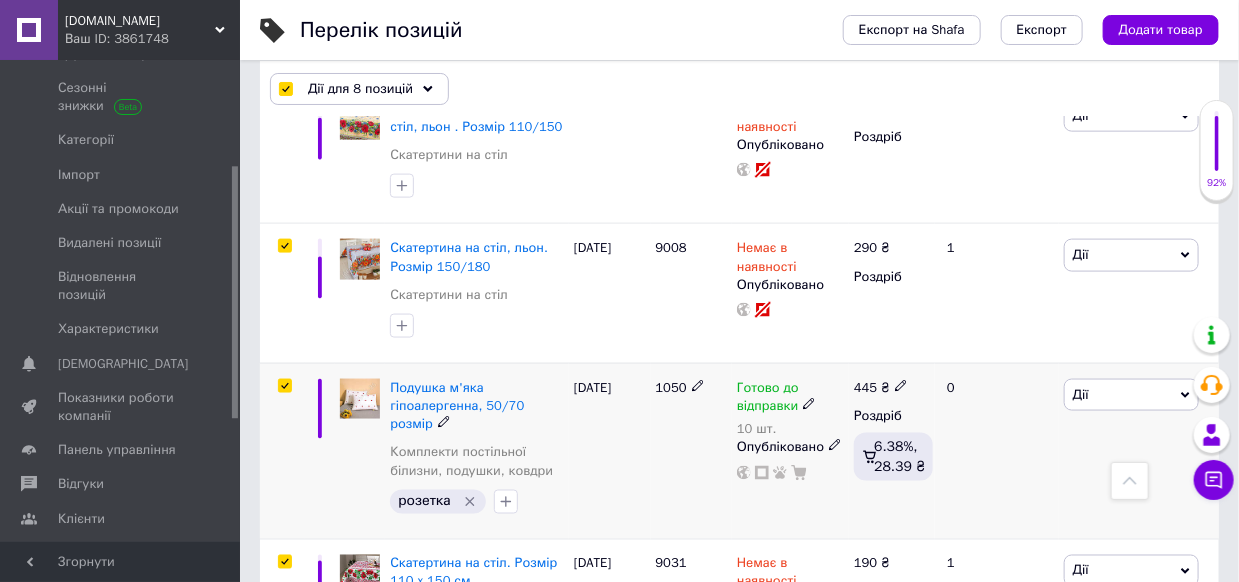 click at bounding box center [284, 386] 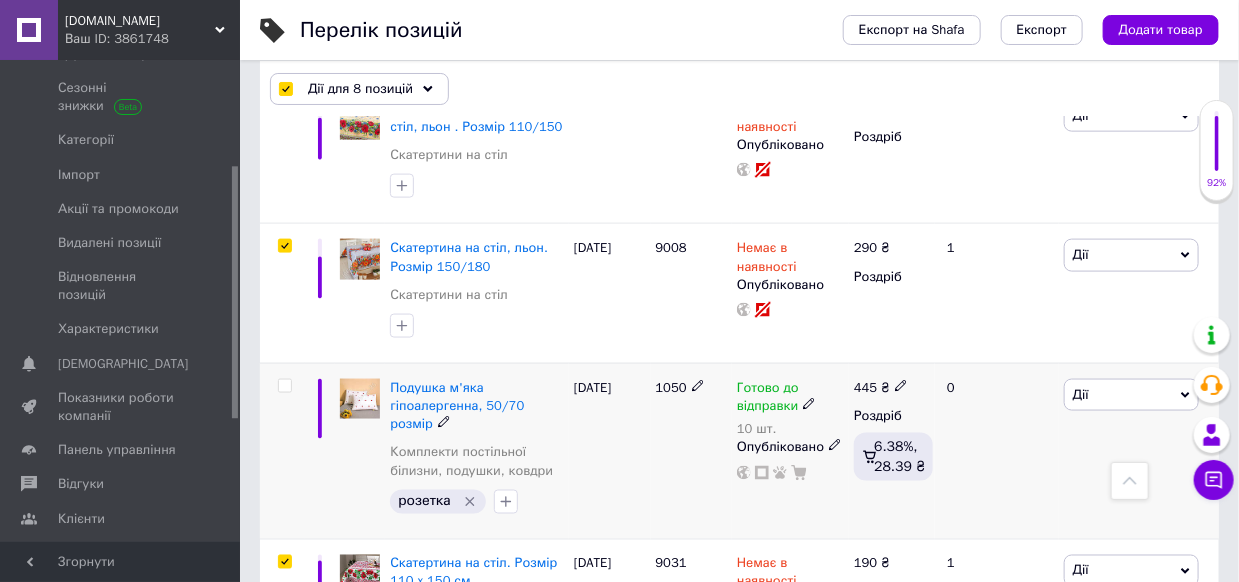checkbox on "false" 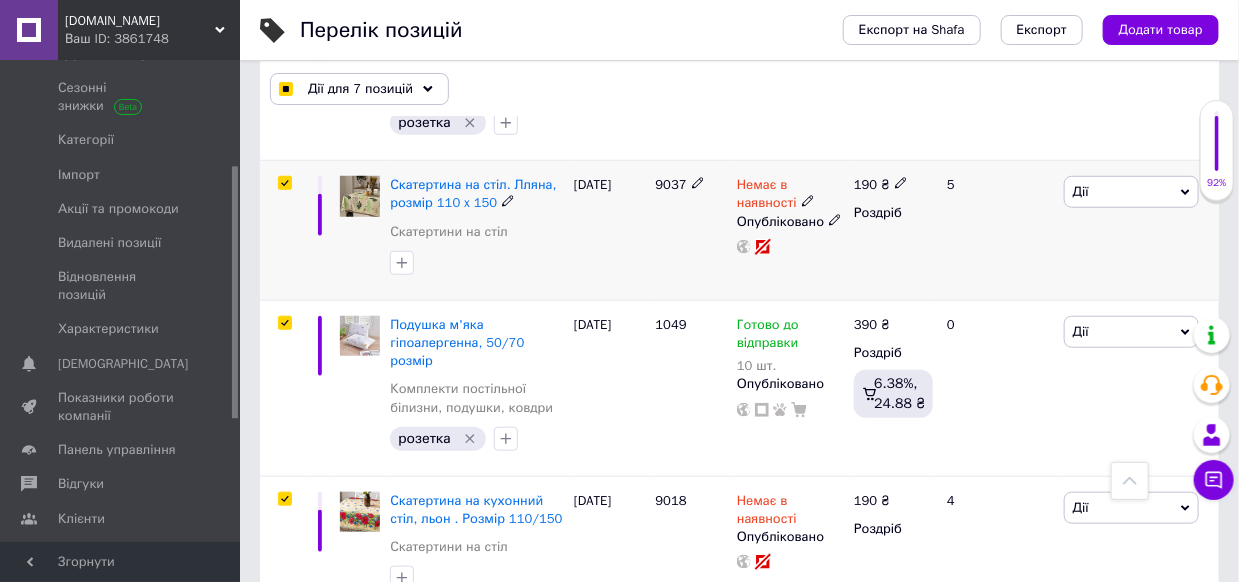scroll, scrollTop: 473, scrollLeft: 0, axis: vertical 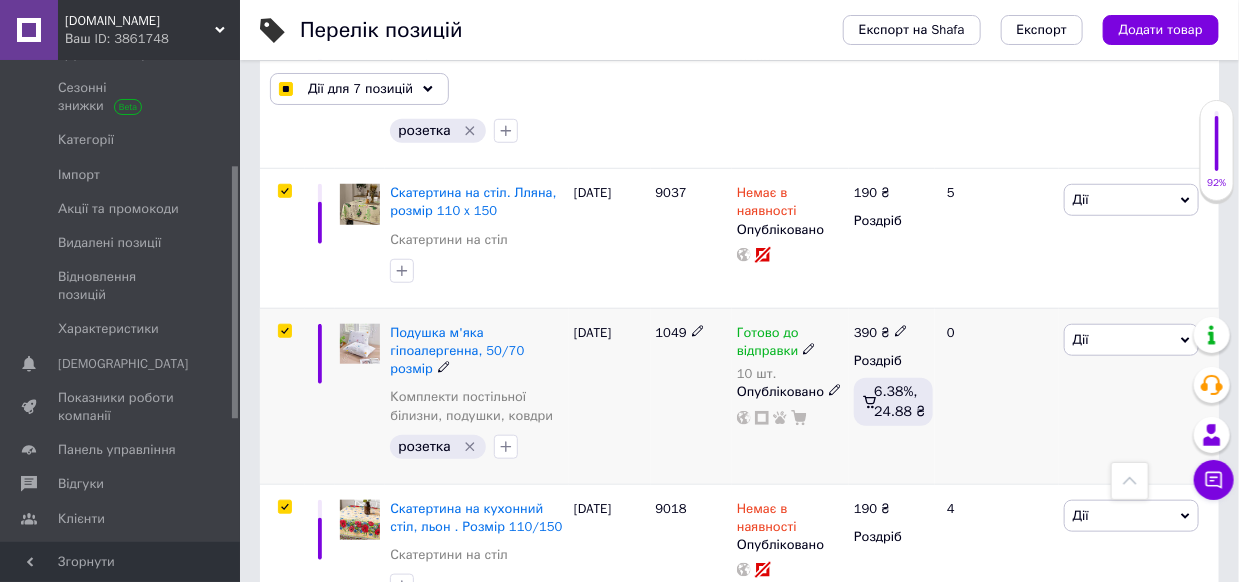 click at bounding box center (284, 331) 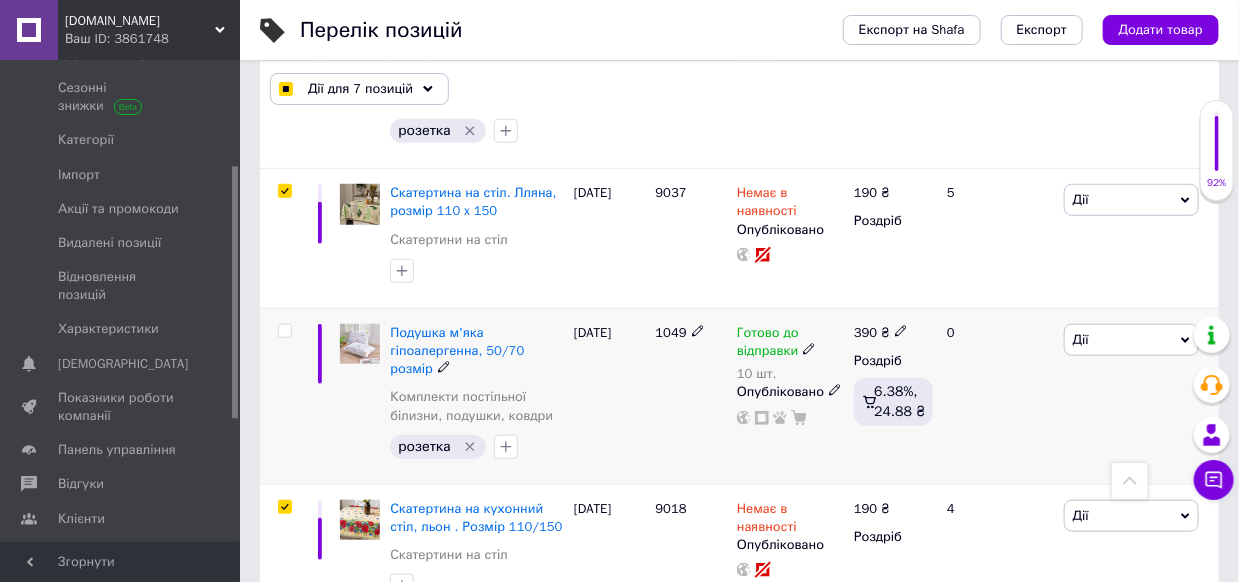 checkbox on "false" 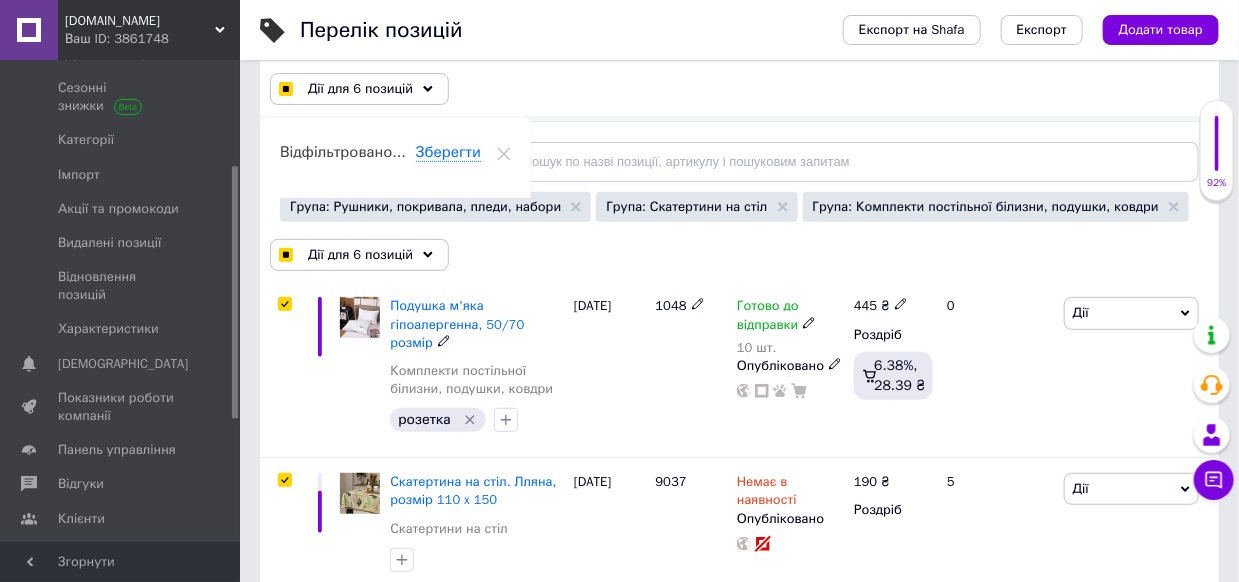 scroll, scrollTop: 73, scrollLeft: 0, axis: vertical 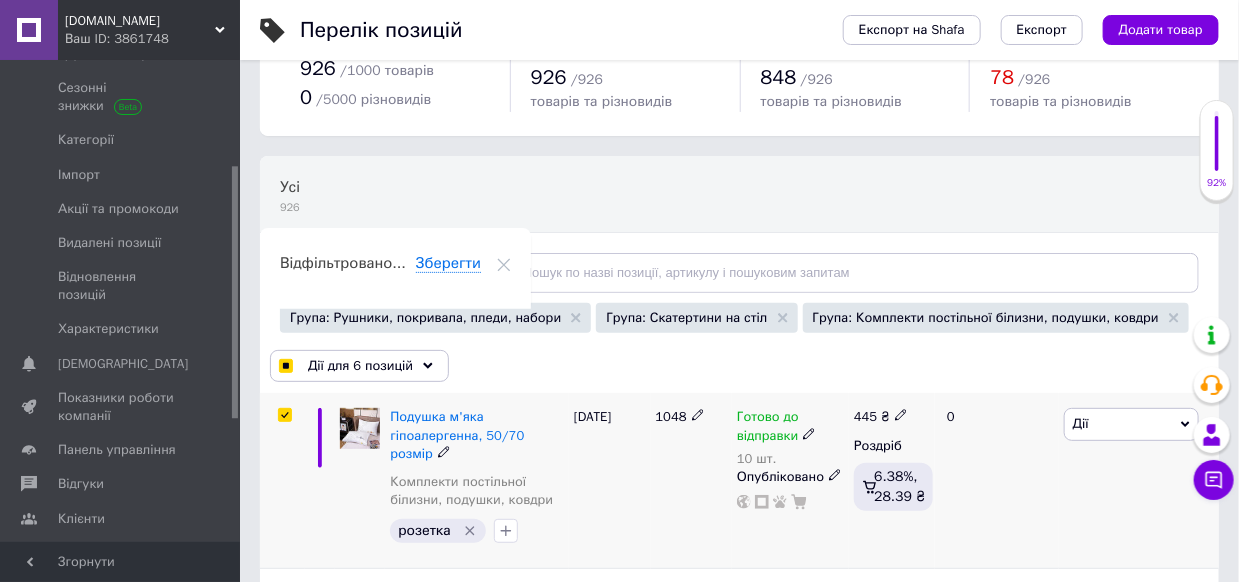click at bounding box center (284, 415) 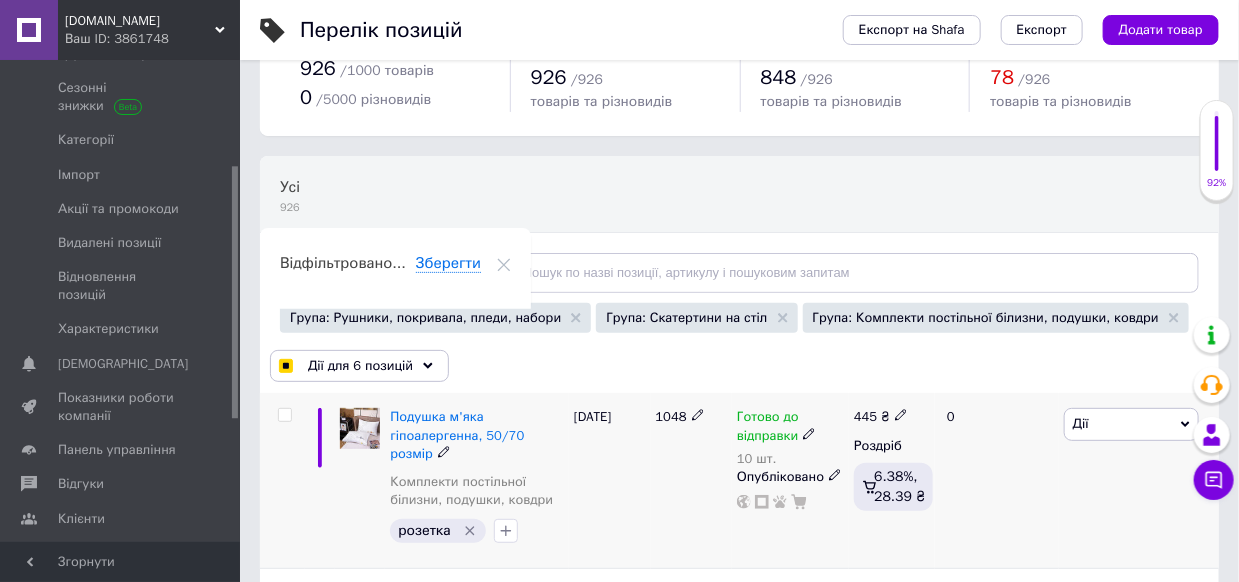 checkbox on "false" 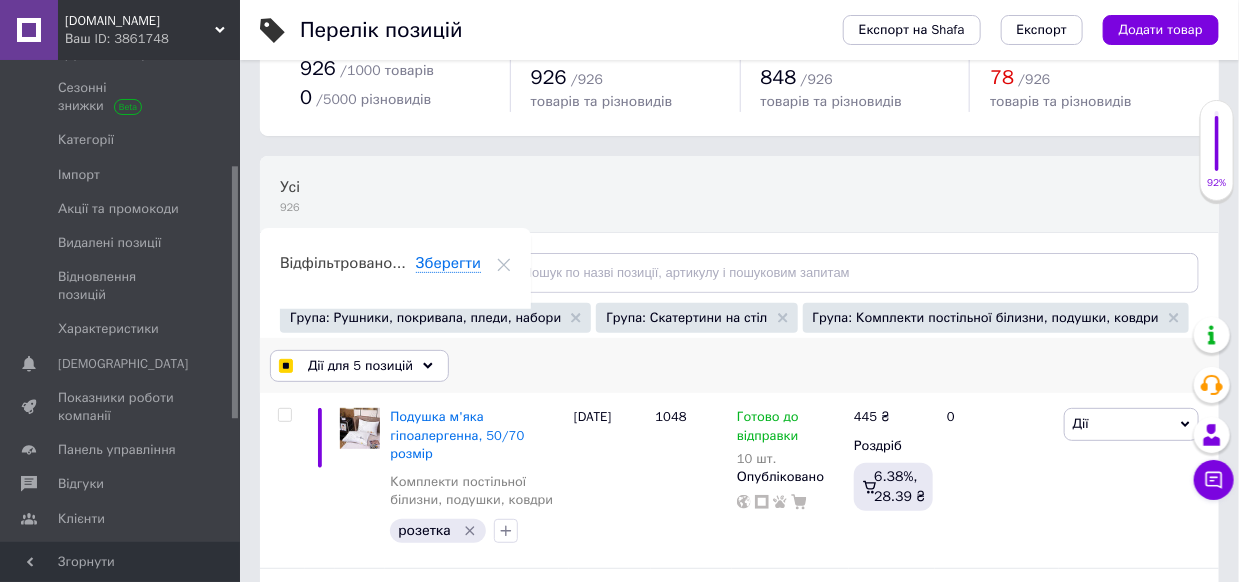 click on "Дії для 5 позицій" at bounding box center (359, 366) 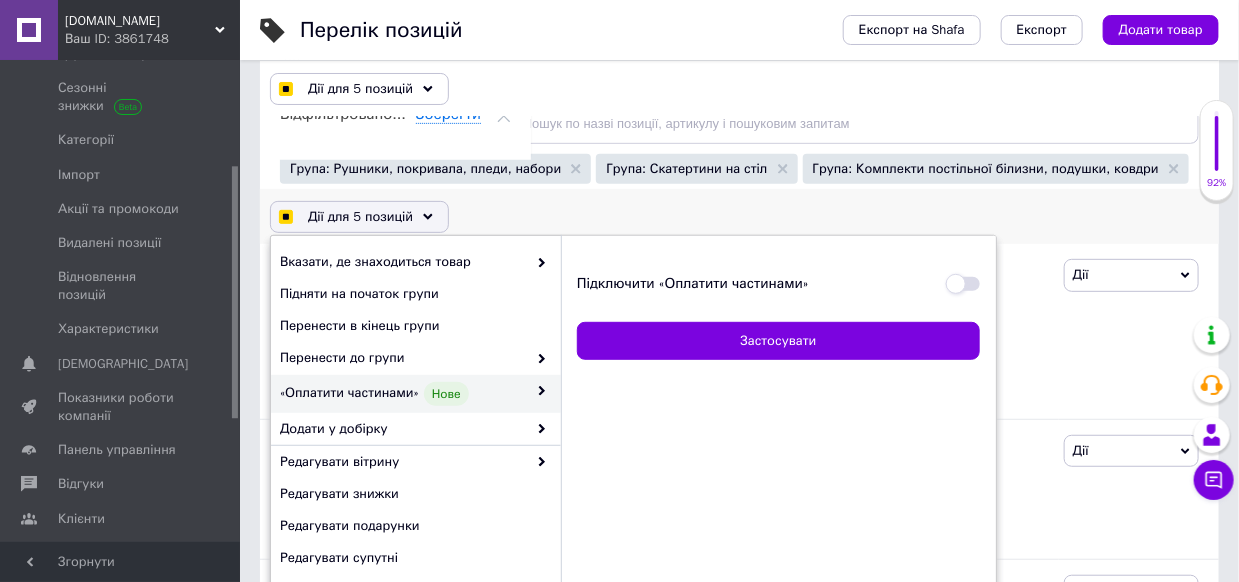 scroll, scrollTop: 173, scrollLeft: 0, axis: vertical 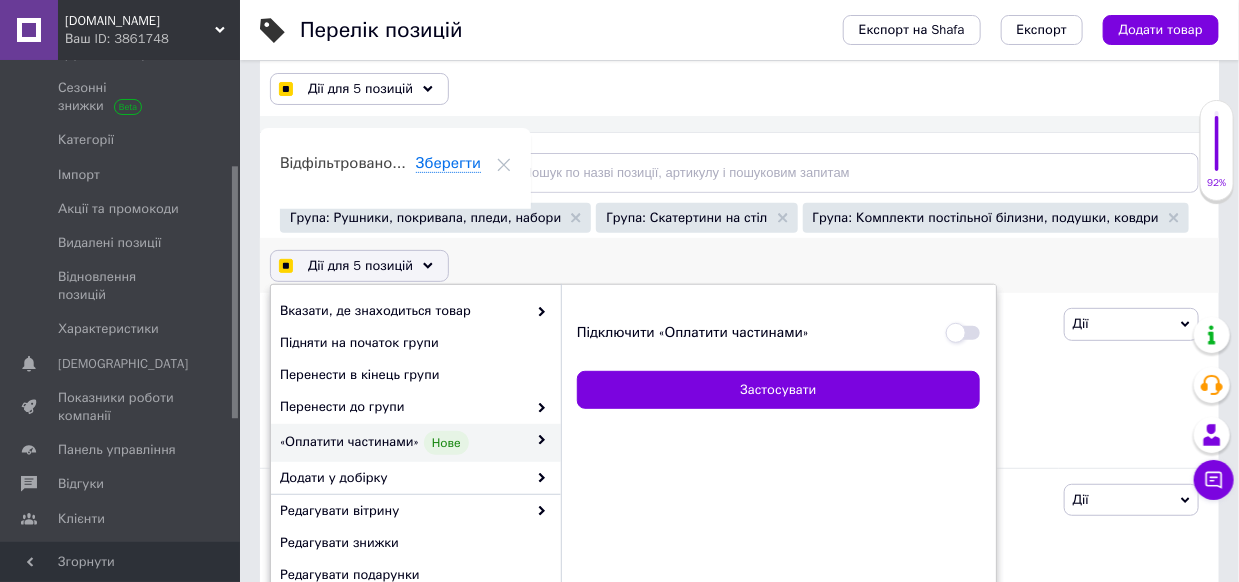 click on "Дії для 5 позицій Вибрати усі 8 позицій Вибрані всі 8 позицій Скасувати обрані Вказати, де знаходиться товар Підняти на початок групи Перенести в кінець групи Перенести до групи «Оплатити частинами»  Нове Підключити «Оплатити частинами» Застосувати Додати у добірку Редагувати вітрину Редагувати знижки Редагувати подарунки Редагувати супутні Редагувати ярлики Додати пошуковий запит Видалити пошуковий запит Додати мітку Видалити мітку Змінити тип Змінити наявність Змінити видимість Додати до замовлення Додати в кампанію Каталог ProSale Видалити" at bounding box center [739, 266] 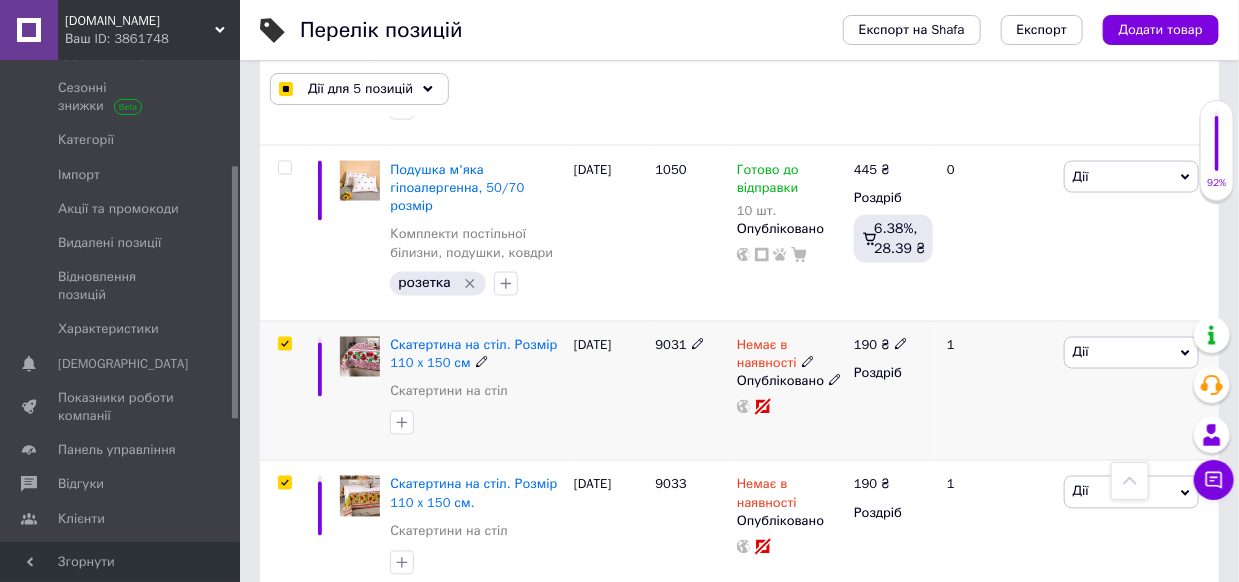 scroll, scrollTop: 1073, scrollLeft: 0, axis: vertical 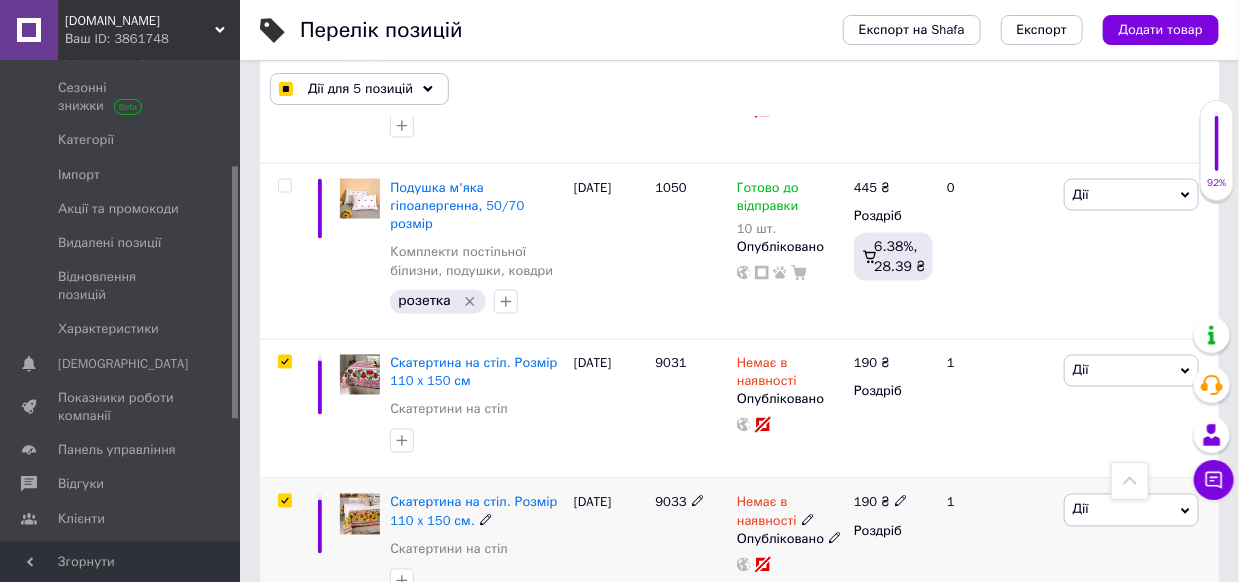 click on "Дії" at bounding box center (1081, 509) 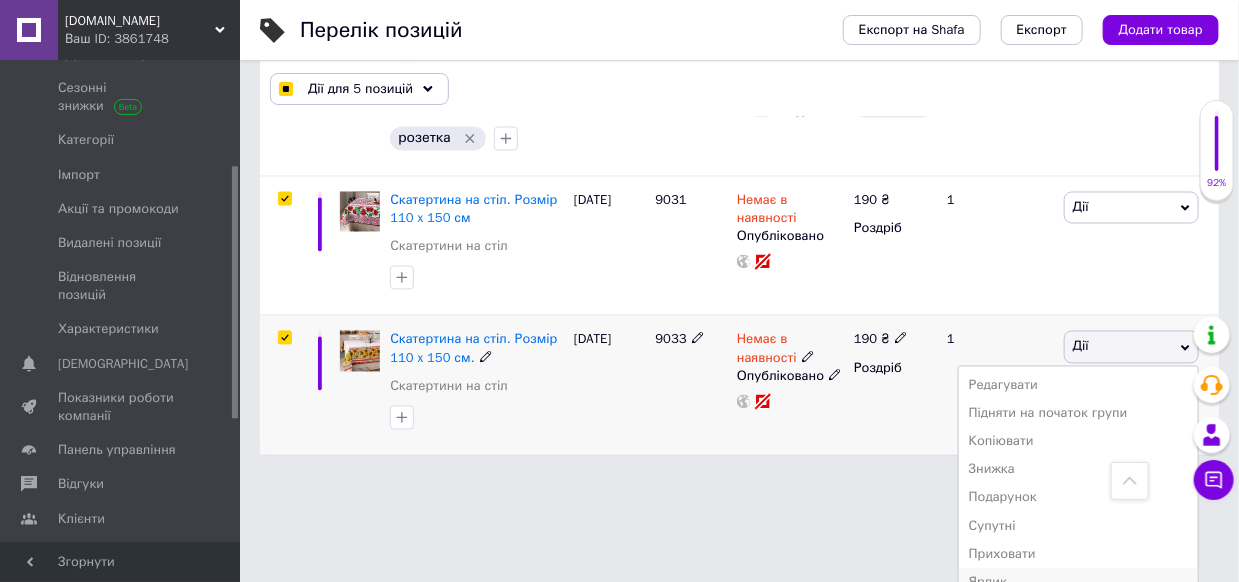 scroll, scrollTop: 1285, scrollLeft: 0, axis: vertical 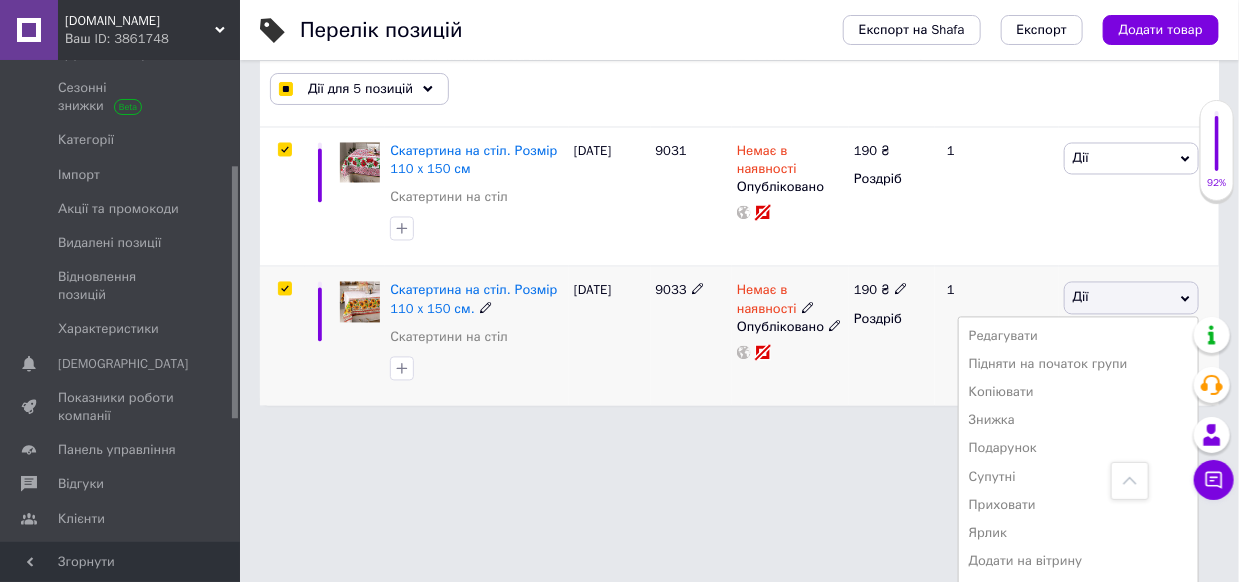 click on "Видалити" at bounding box center [1078, 618] 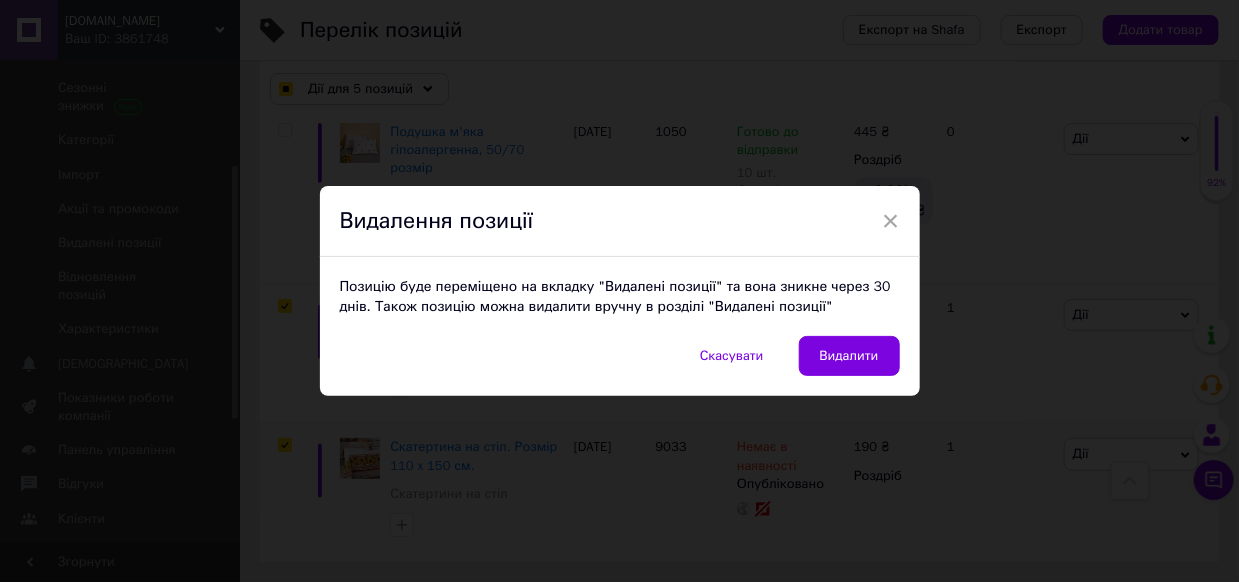 scroll, scrollTop: 1073, scrollLeft: 0, axis: vertical 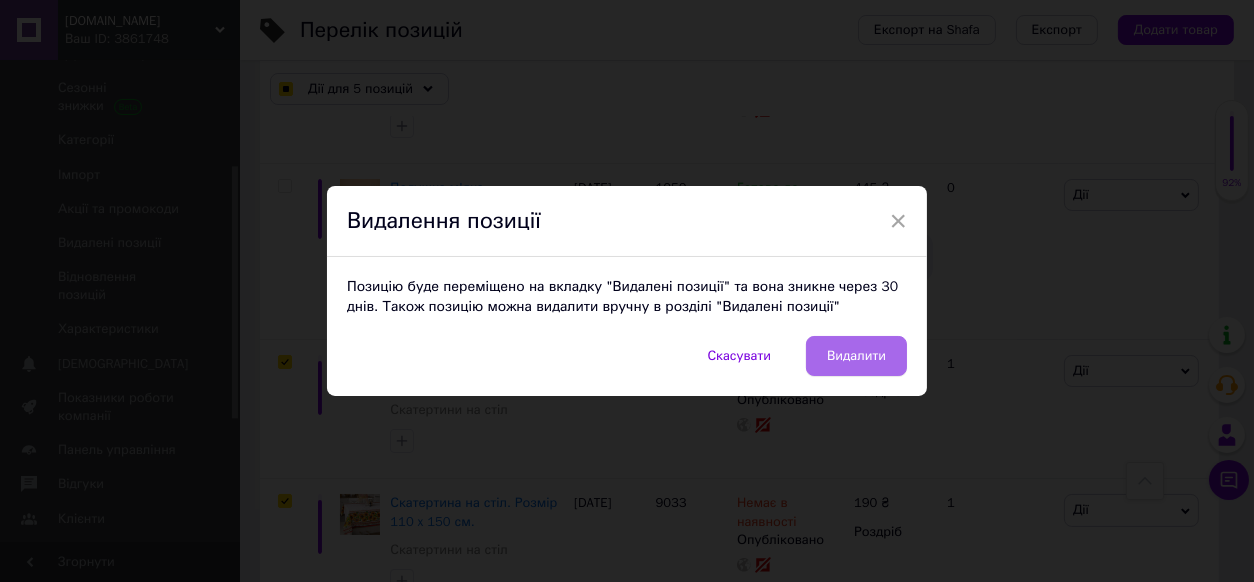 click on "Видалити" at bounding box center (856, 356) 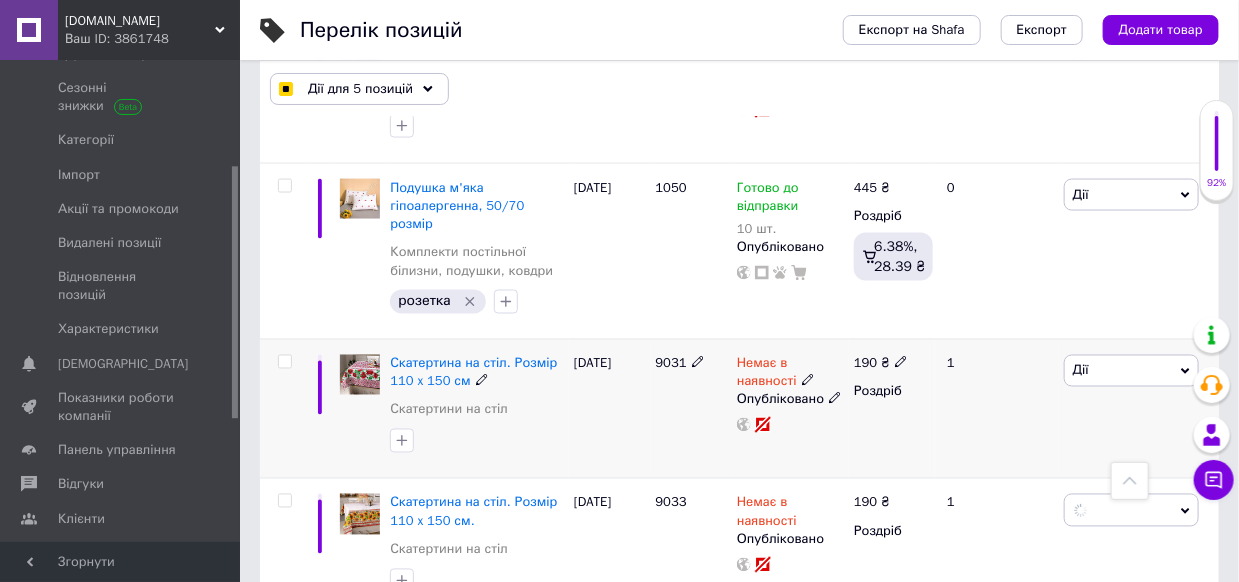 checkbox on "false" 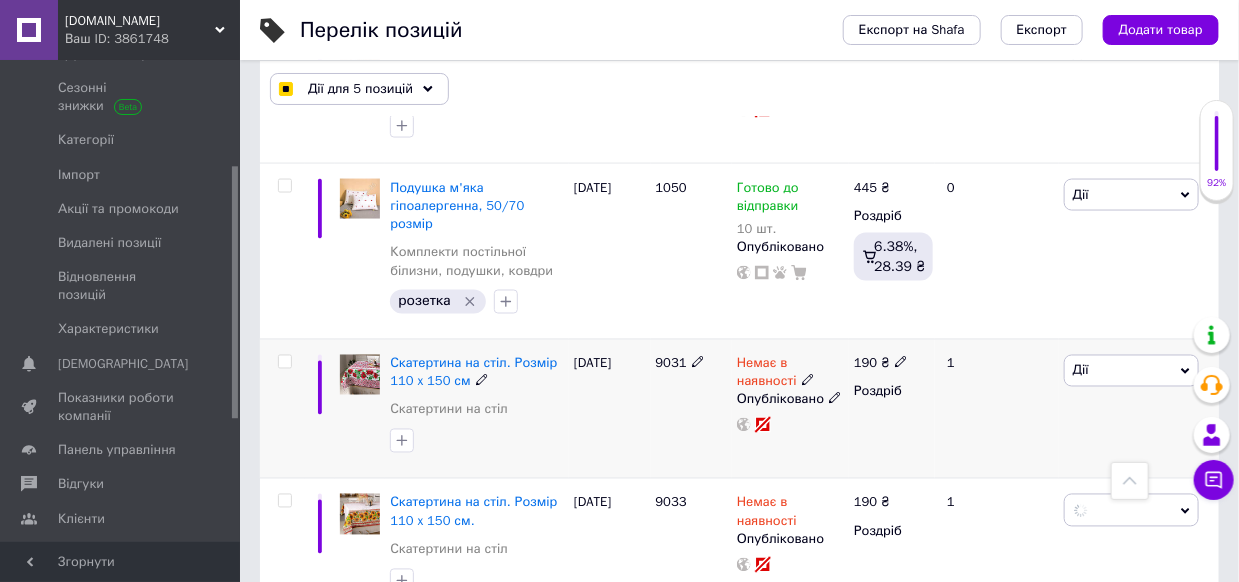 checkbox on "false" 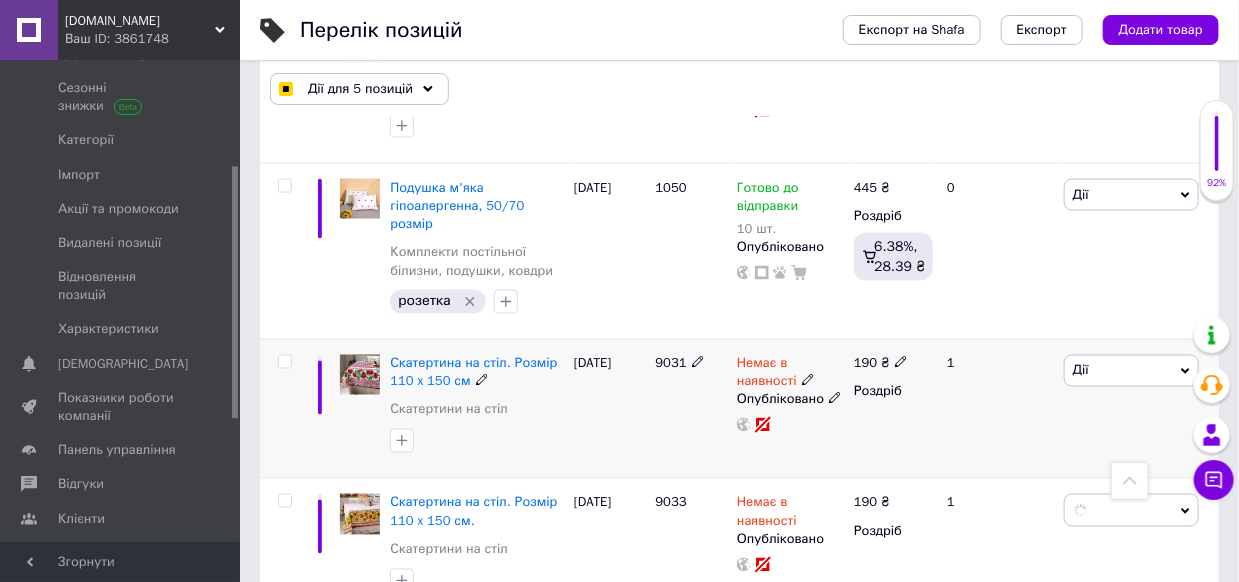 checkbox on "false" 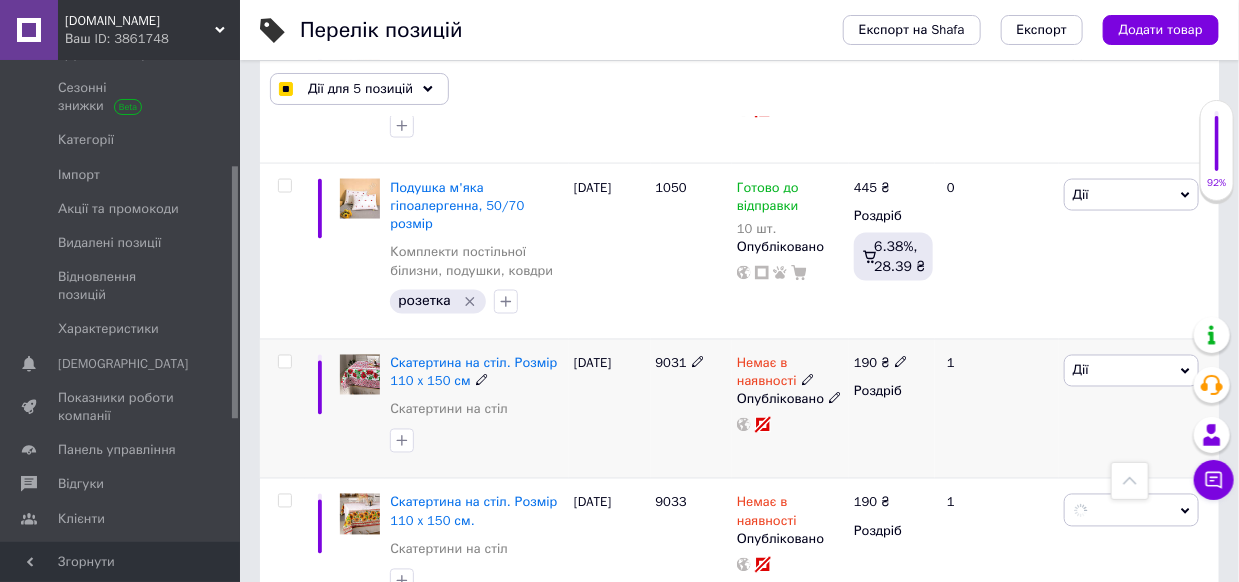 checkbox on "false" 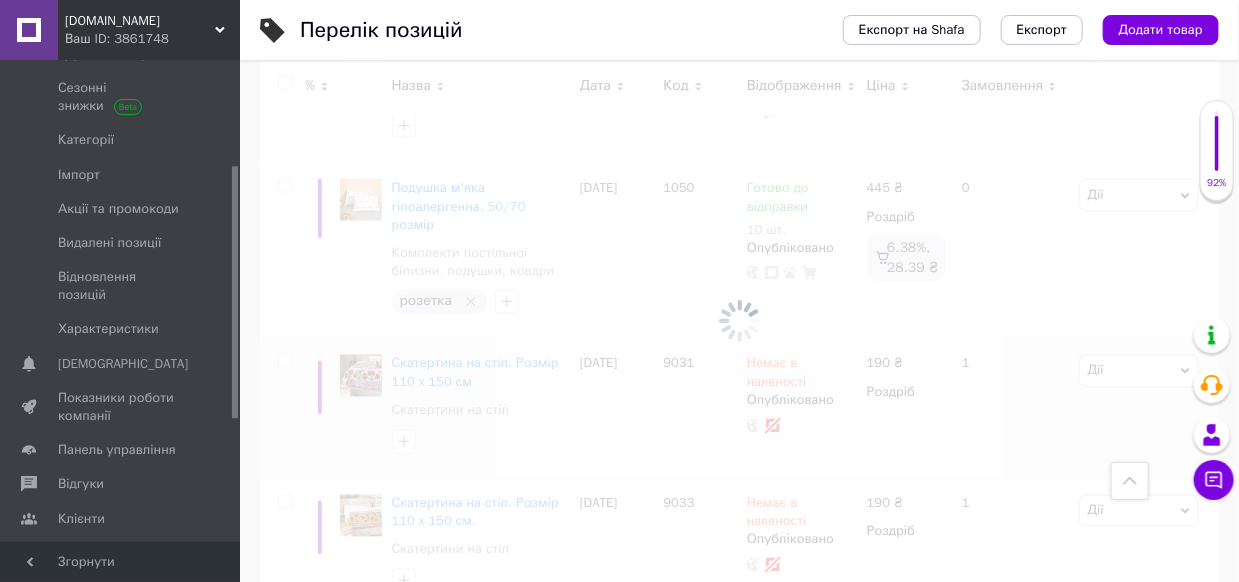 scroll, scrollTop: 934, scrollLeft: 0, axis: vertical 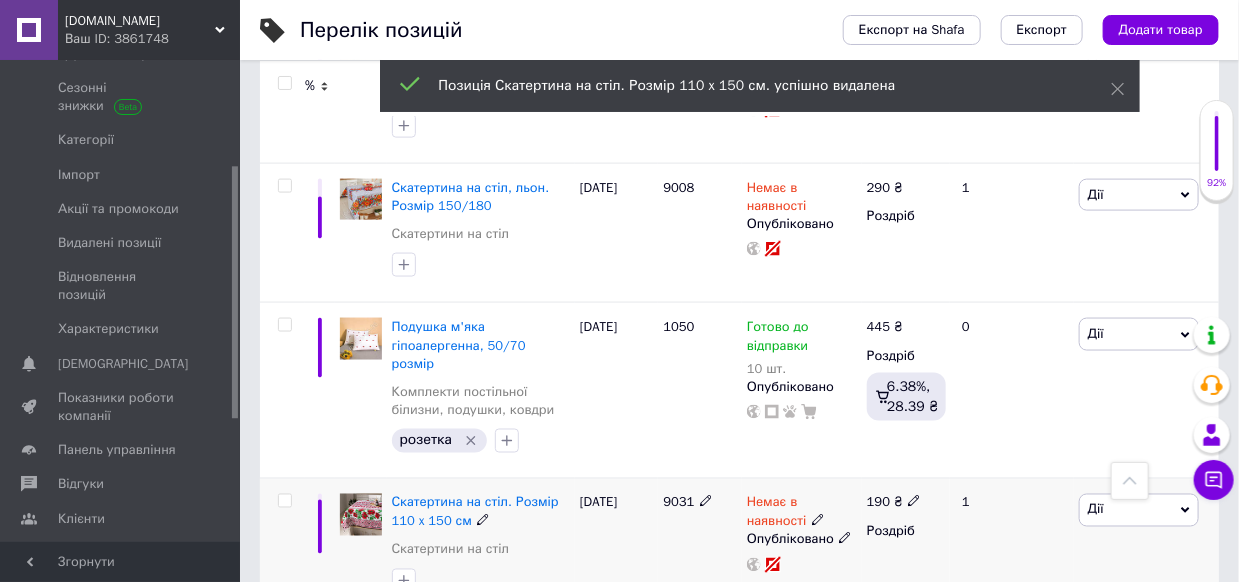 click on "Дії" at bounding box center [1139, 510] 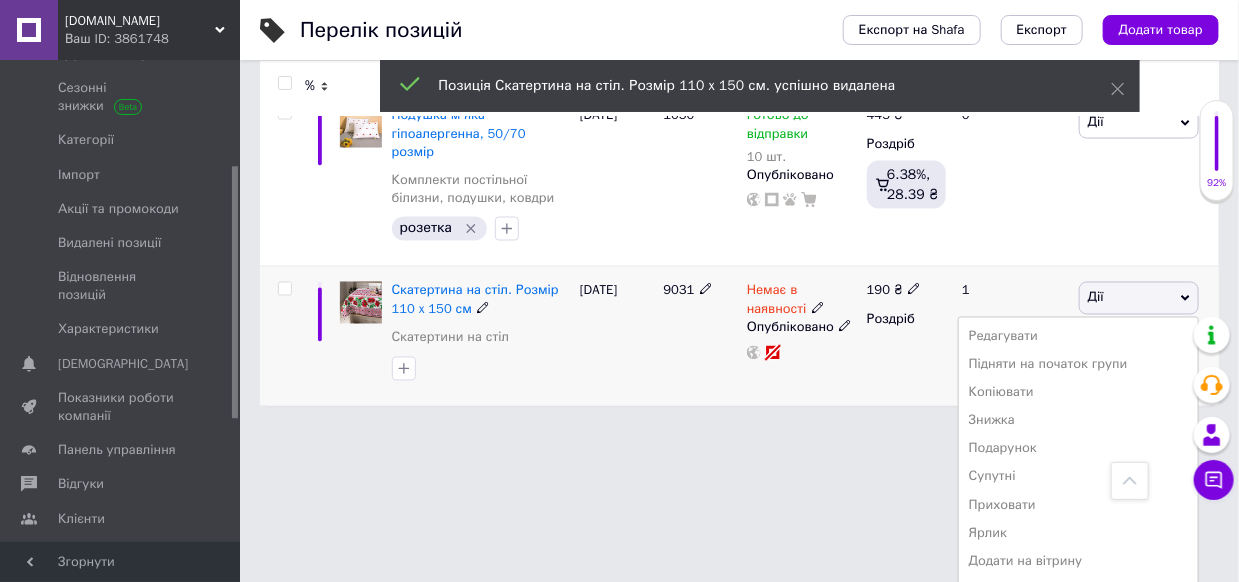 click on "Видалити" at bounding box center [1078, 618] 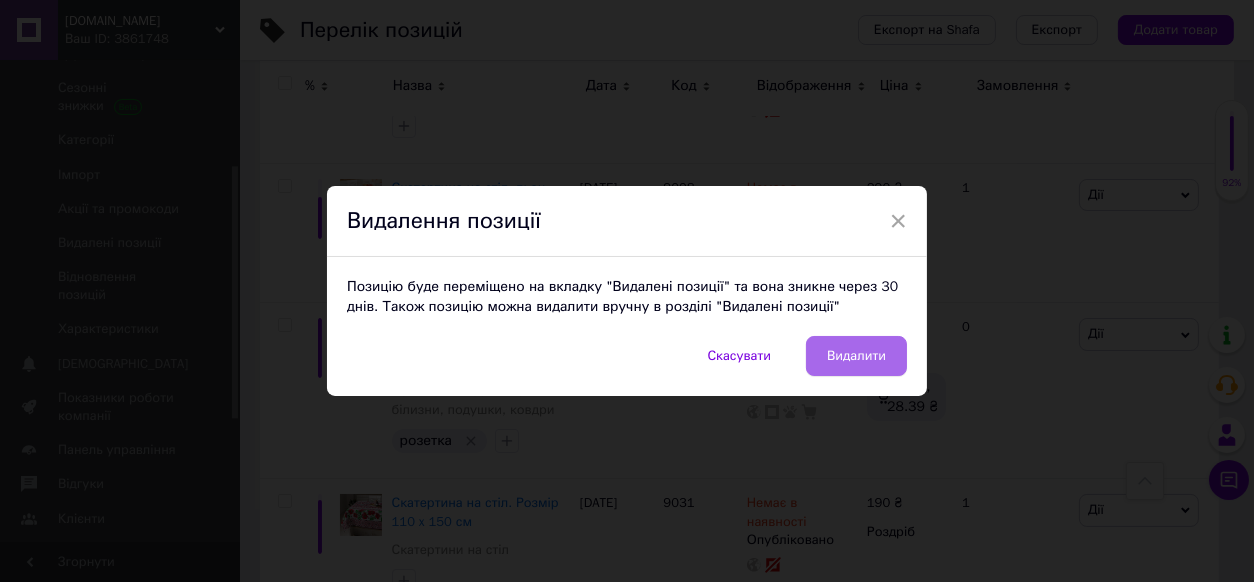 click on "Видалити" at bounding box center (856, 356) 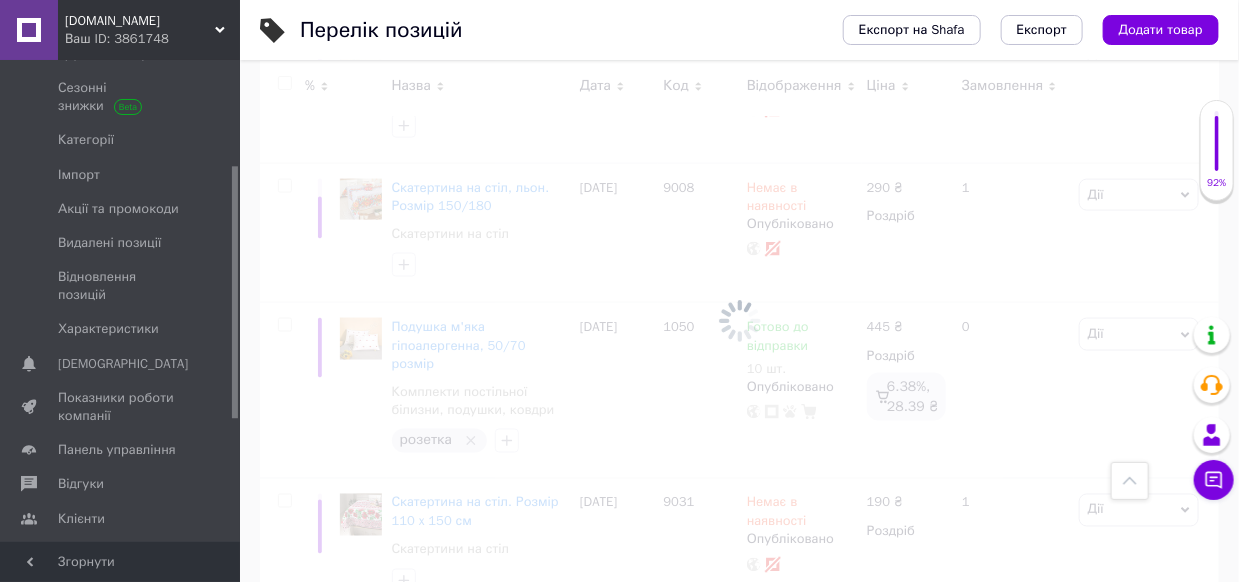 scroll, scrollTop: 795, scrollLeft: 0, axis: vertical 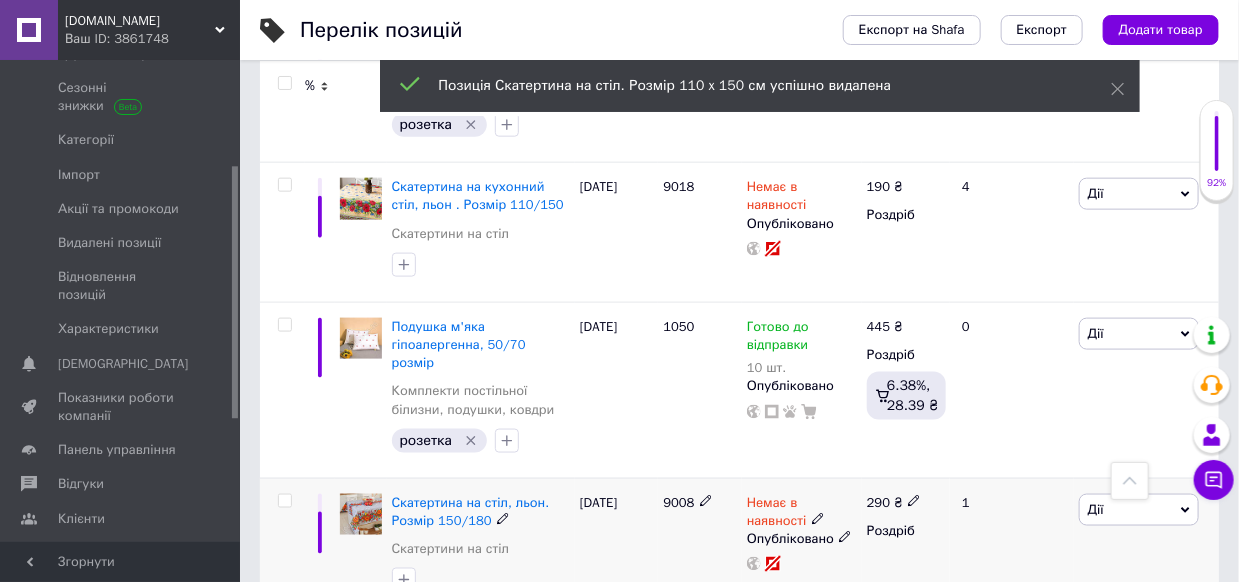 click on "Дії" at bounding box center (1139, 510) 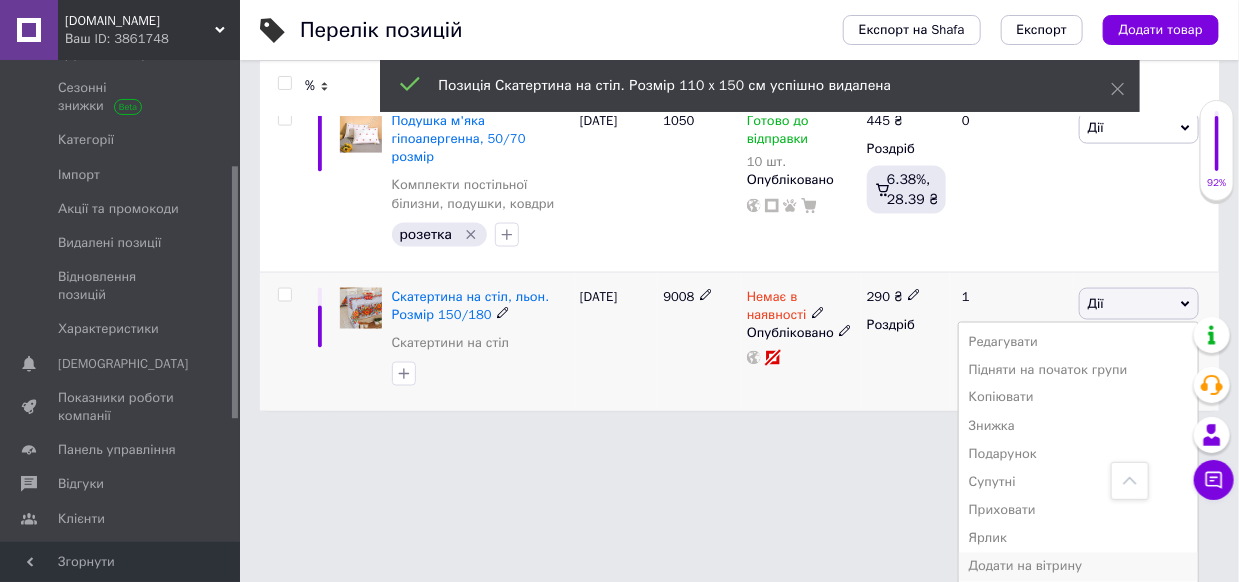 scroll, scrollTop: 1007, scrollLeft: 0, axis: vertical 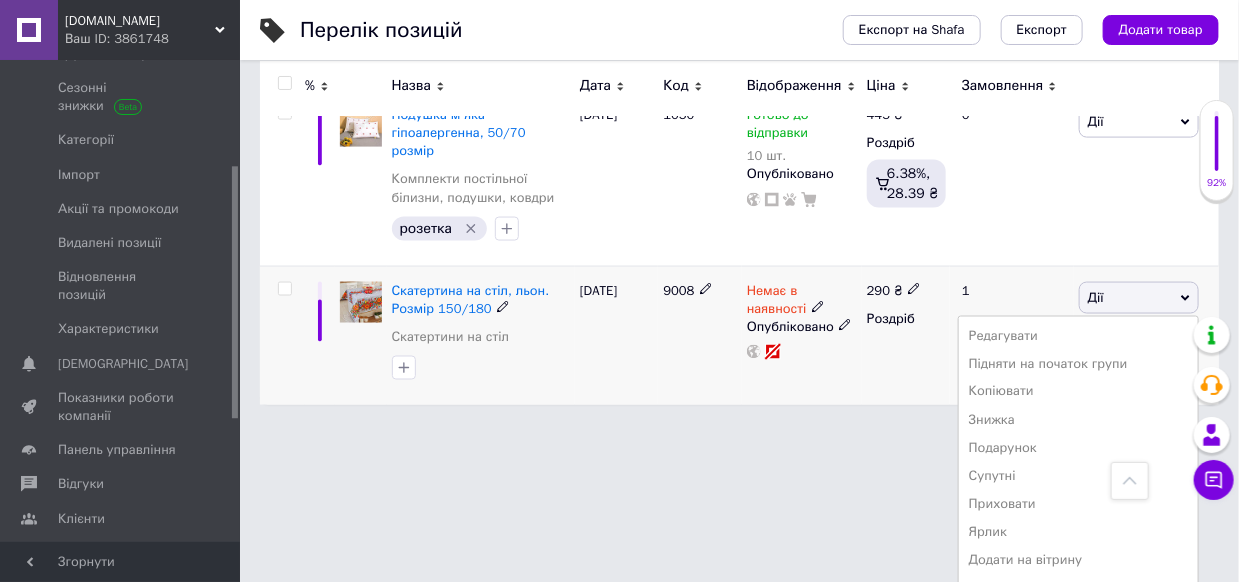 click on "Видалити" at bounding box center [1078, 618] 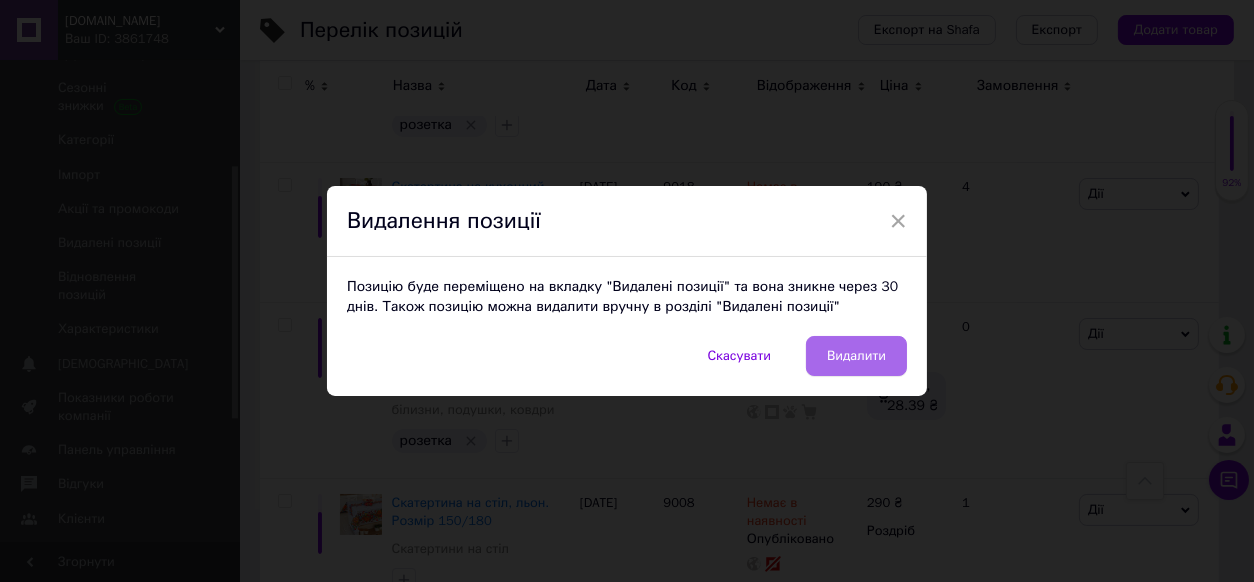 click on "Видалити" at bounding box center [856, 356] 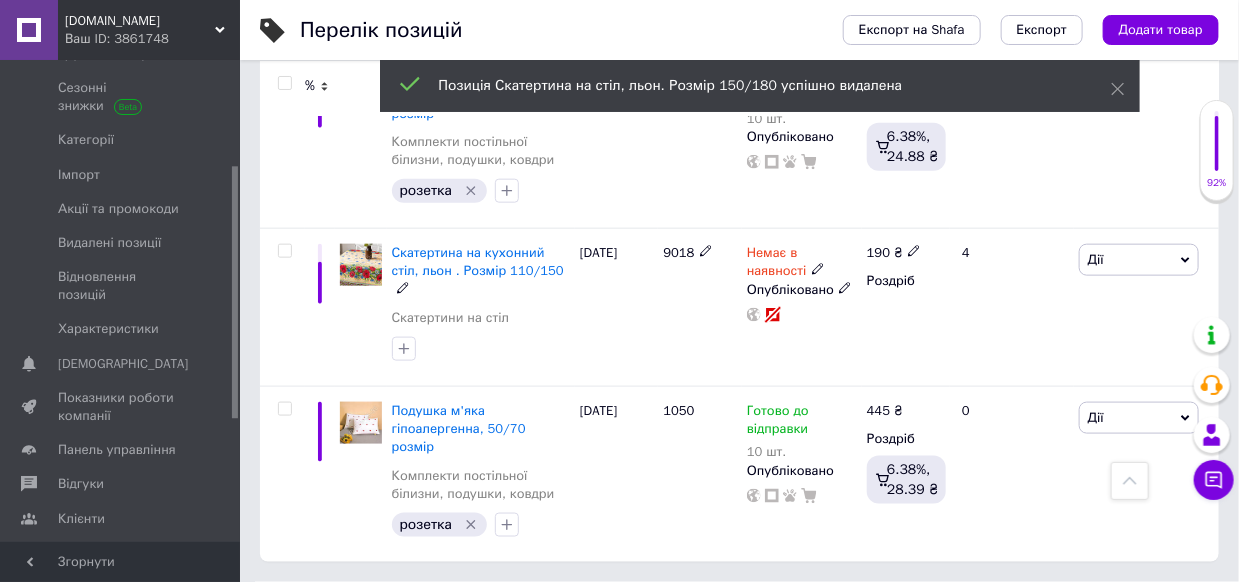 scroll, scrollTop: 655, scrollLeft: 0, axis: vertical 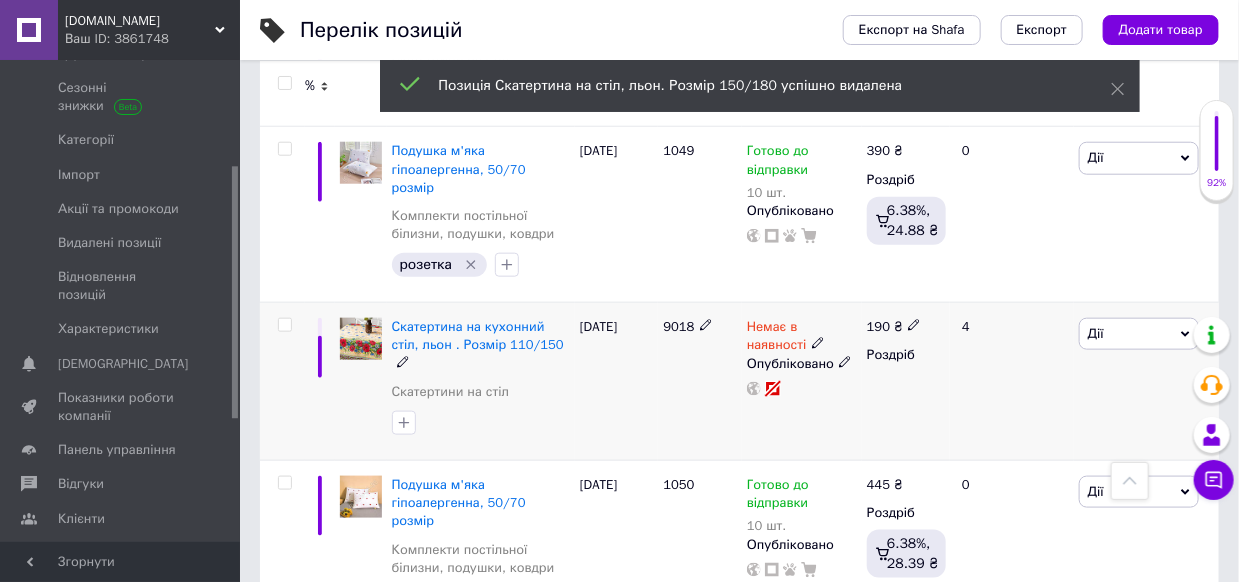 click on "Дії" at bounding box center [1096, 333] 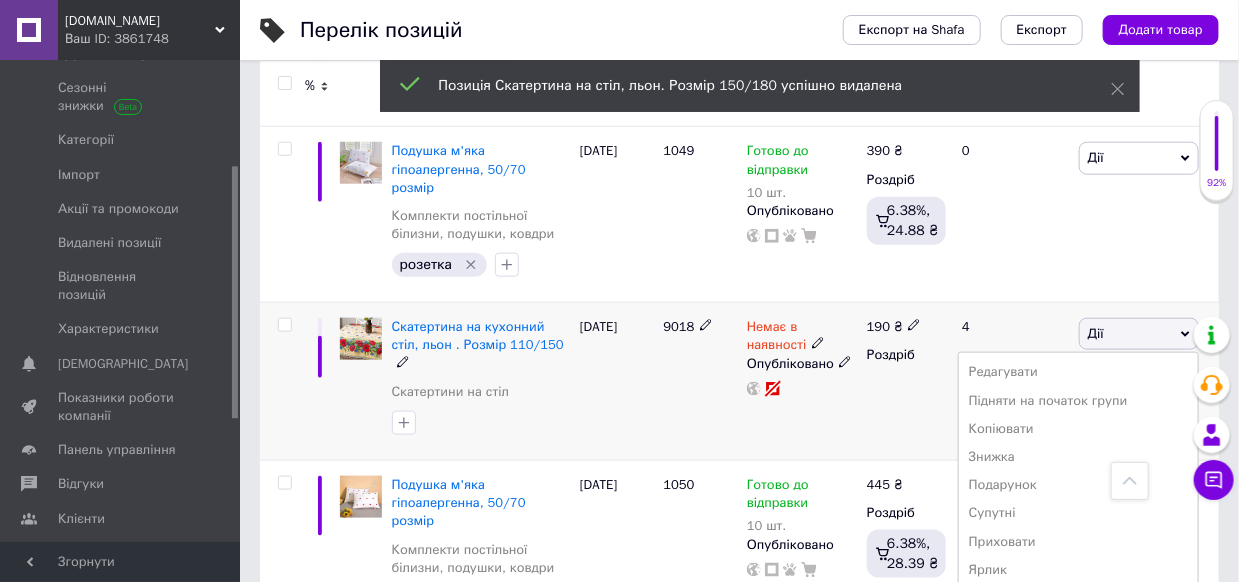 scroll, scrollTop: 710, scrollLeft: 0, axis: vertical 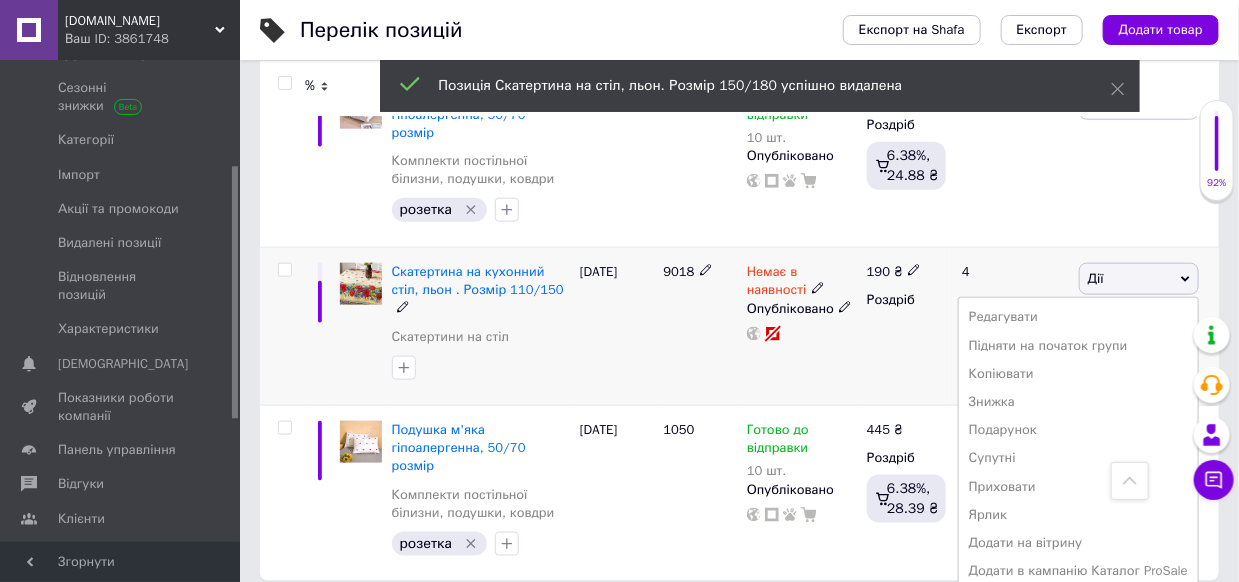 click on "Видалити" at bounding box center [1078, 599] 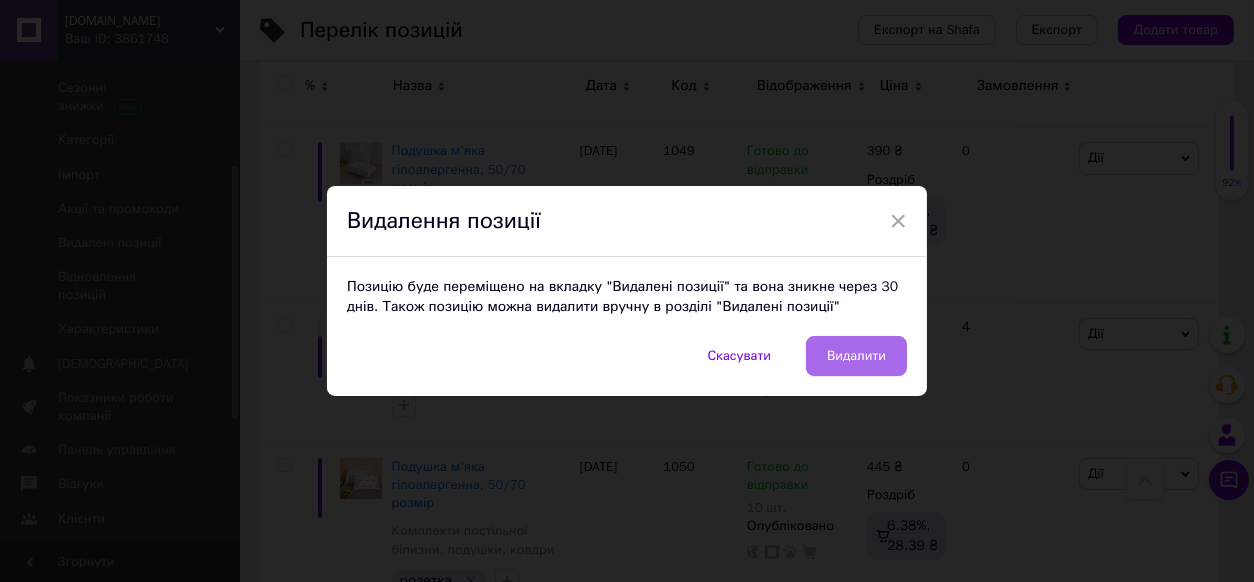 click on "Видалити" at bounding box center [856, 356] 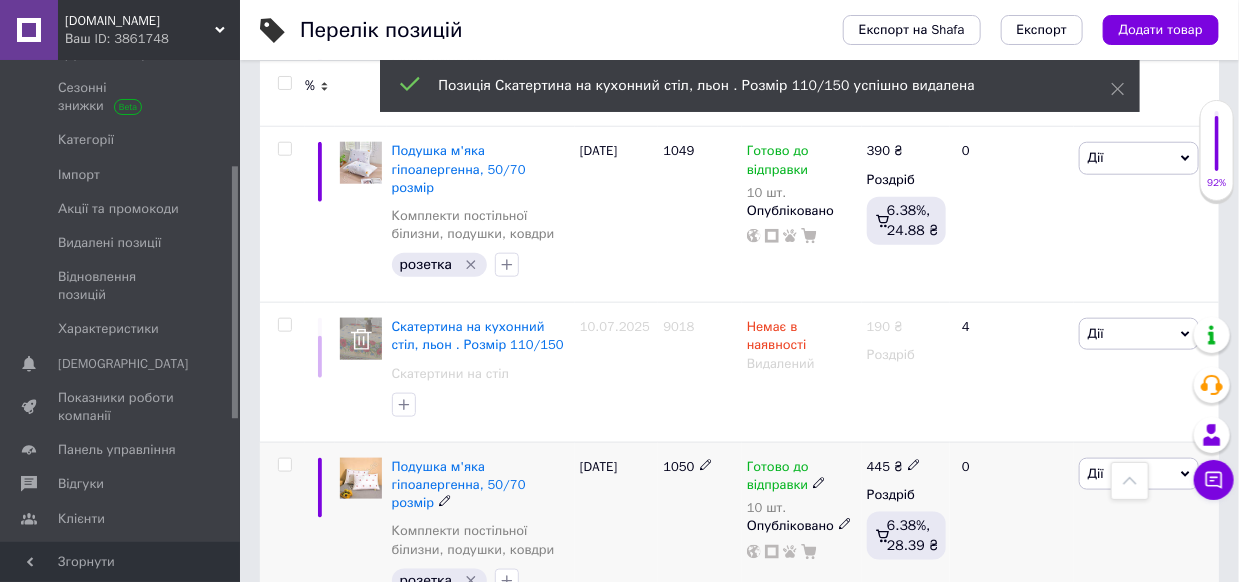 click 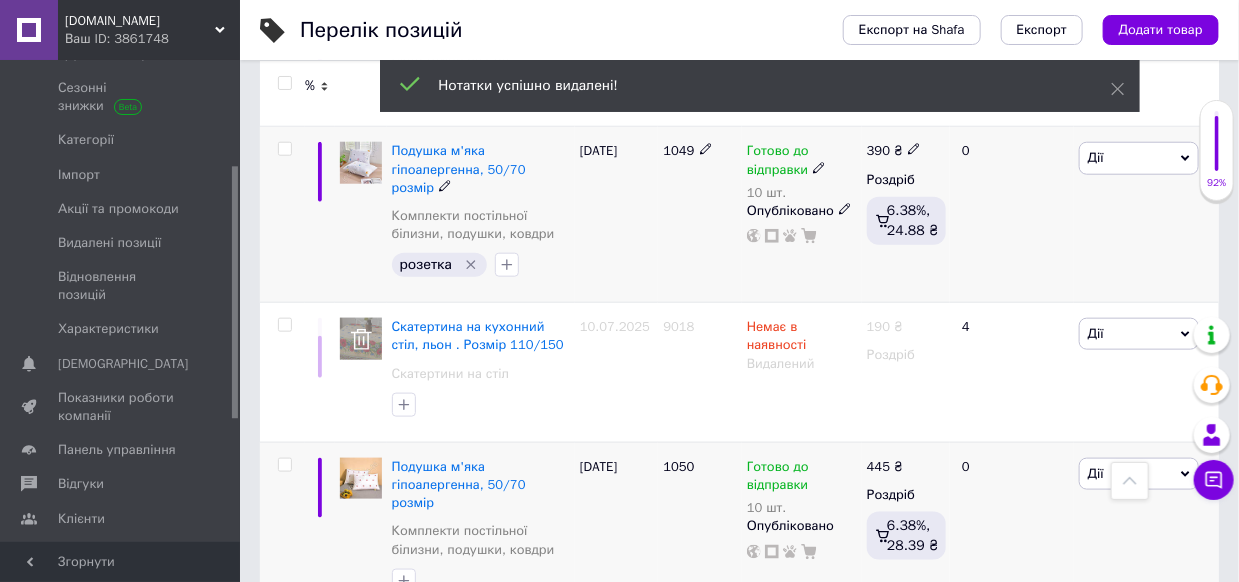 click 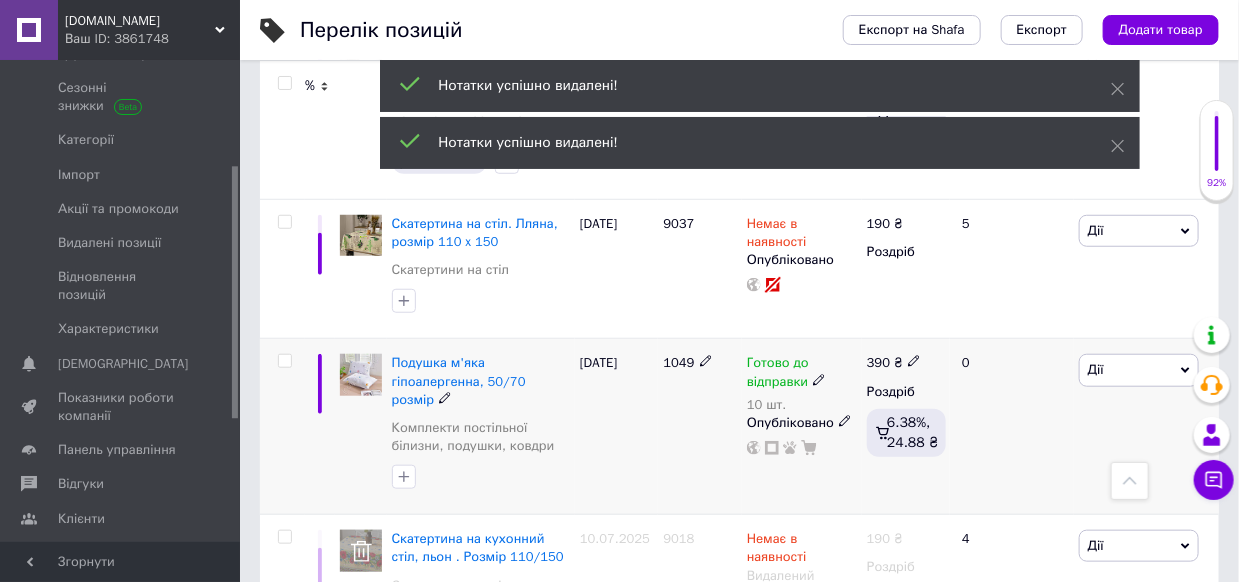 scroll, scrollTop: 355, scrollLeft: 0, axis: vertical 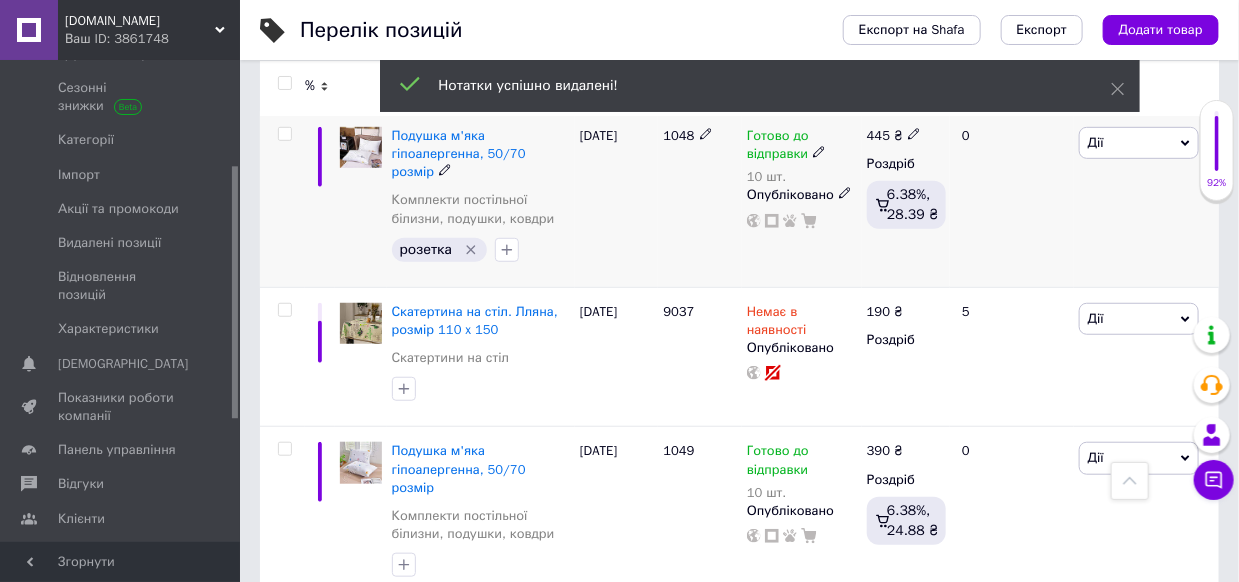 click 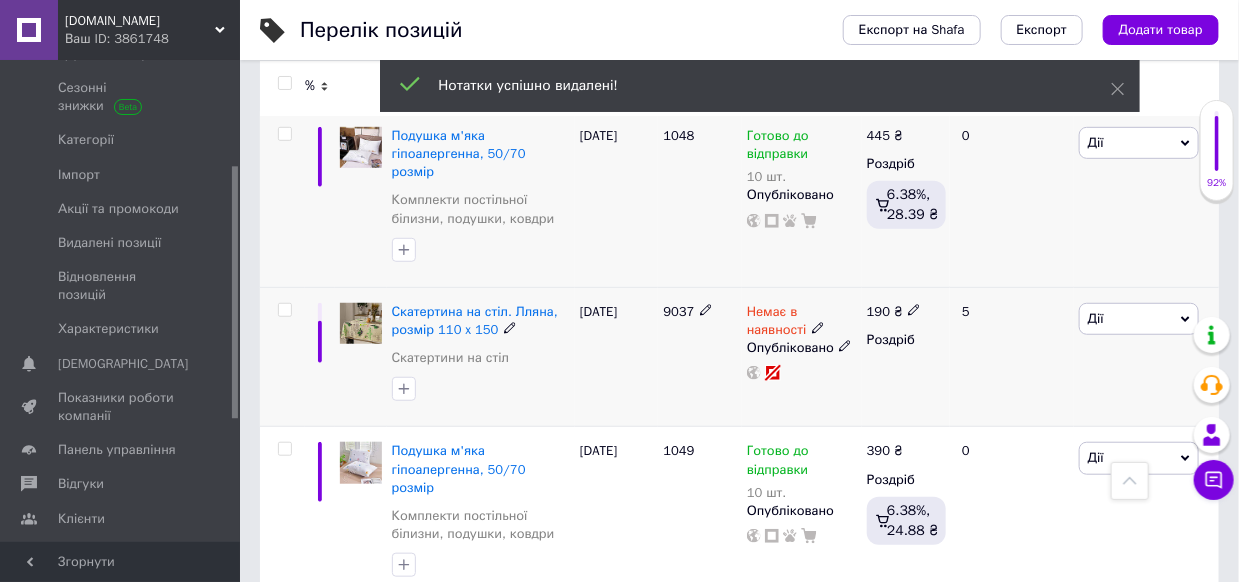 click on "Дії" at bounding box center [1139, 319] 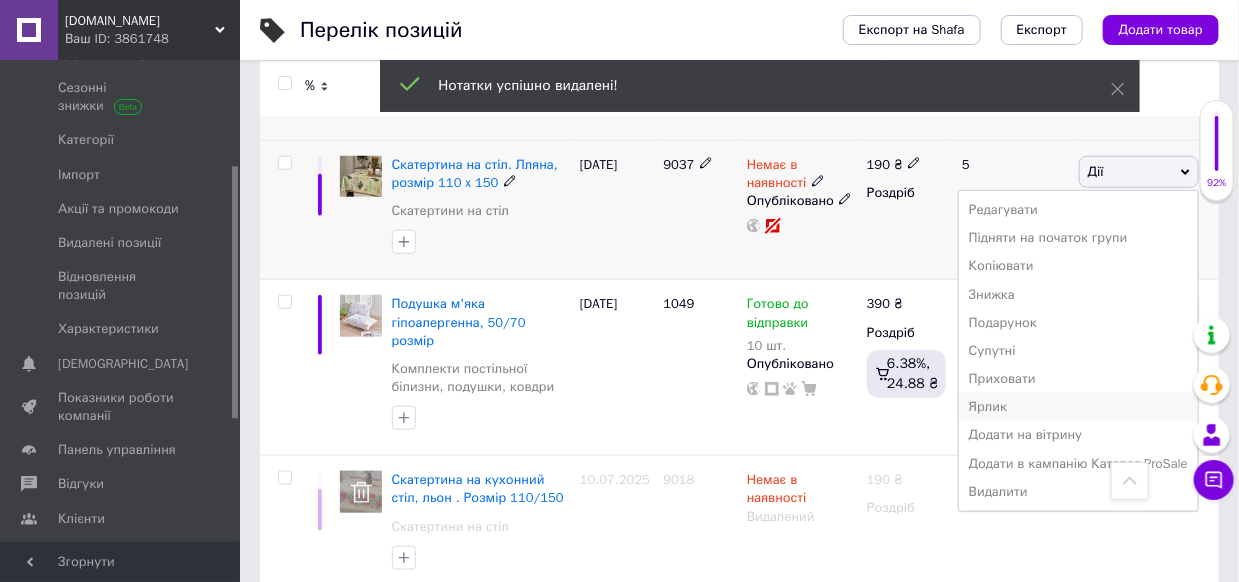 scroll, scrollTop: 655, scrollLeft: 0, axis: vertical 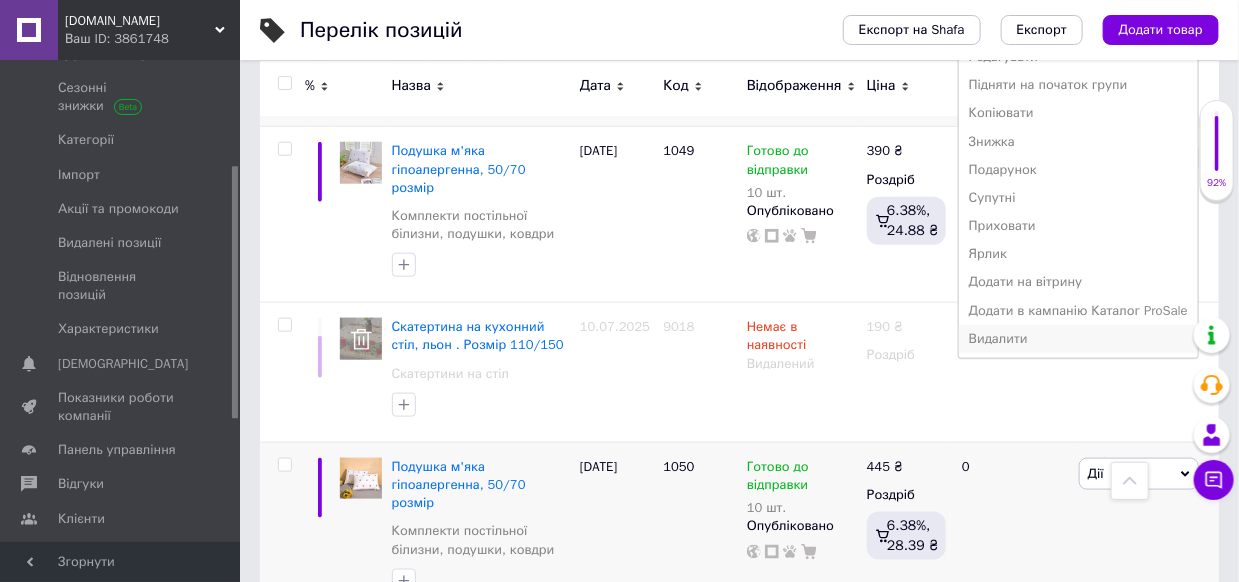 click on "Видалити" at bounding box center (1078, 339) 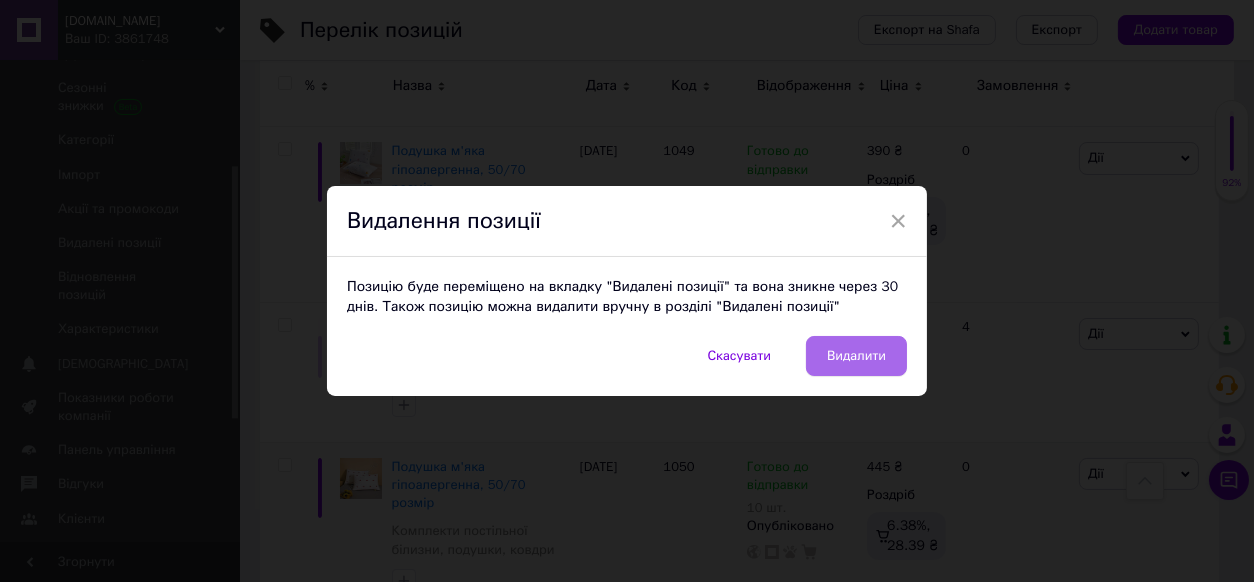 click on "Видалити" at bounding box center [856, 356] 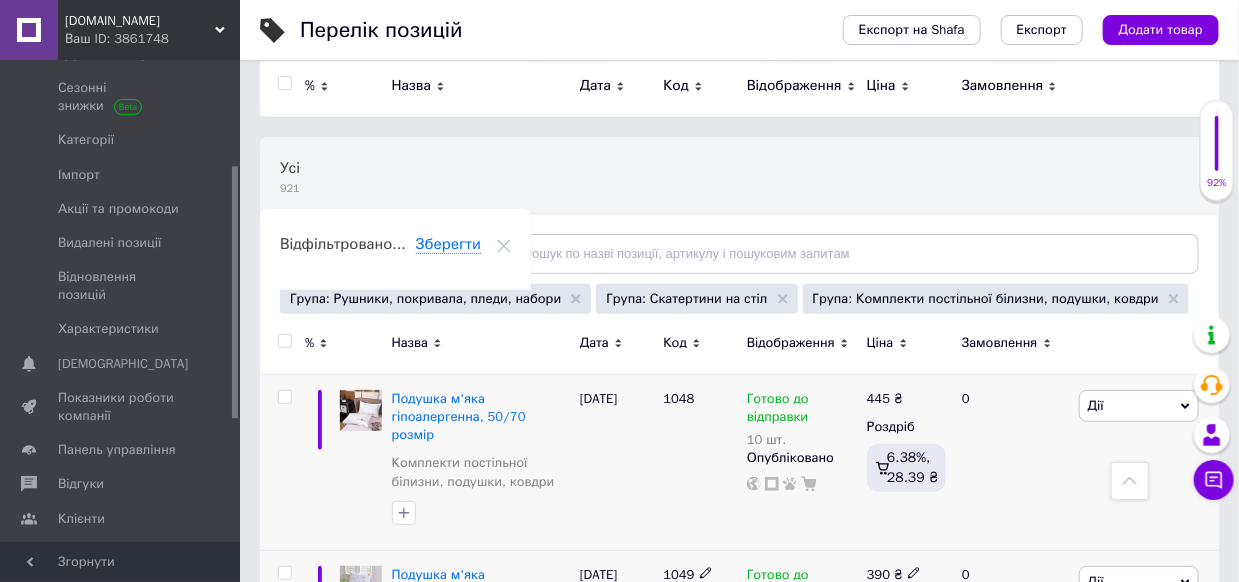 scroll, scrollTop: 0, scrollLeft: 0, axis: both 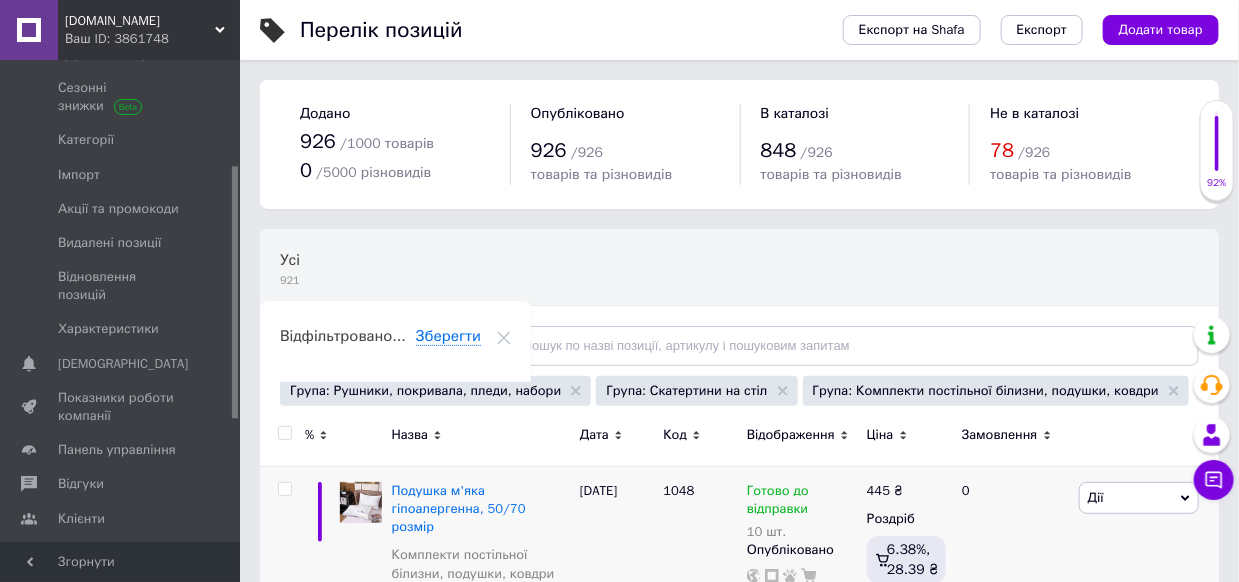 click on "Відфільтруйте товари" at bounding box center (368, 345) 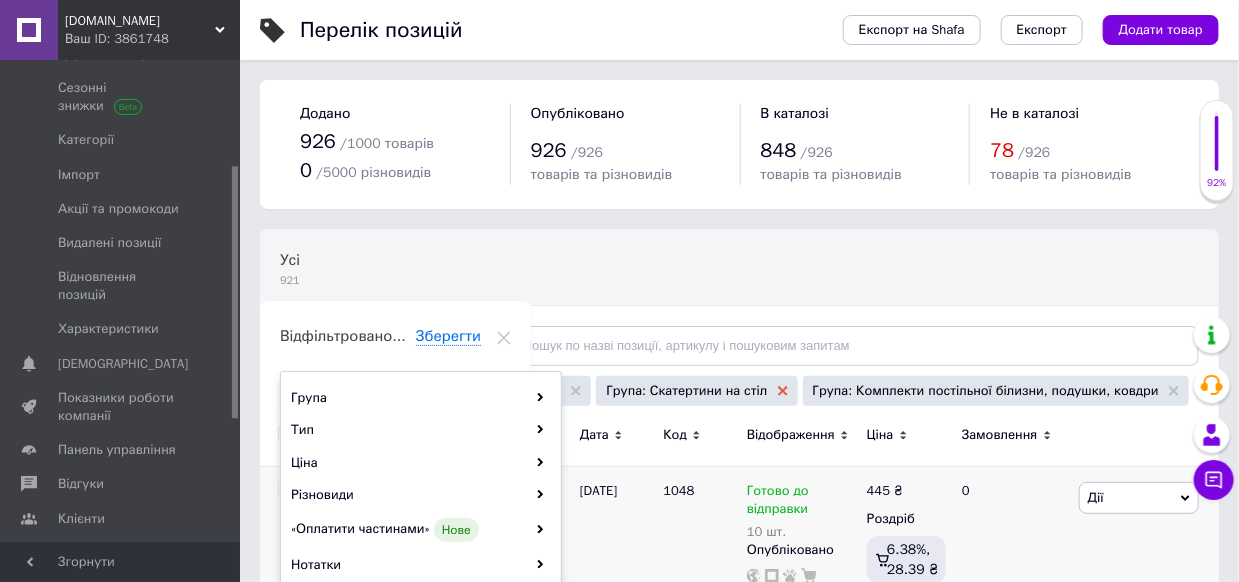click 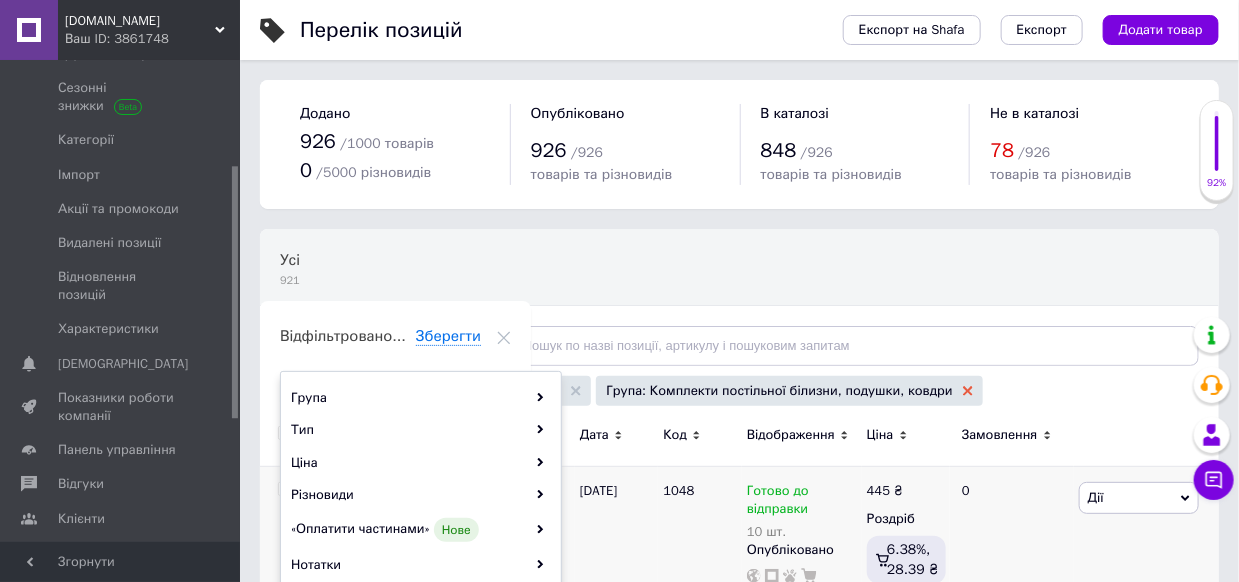 click 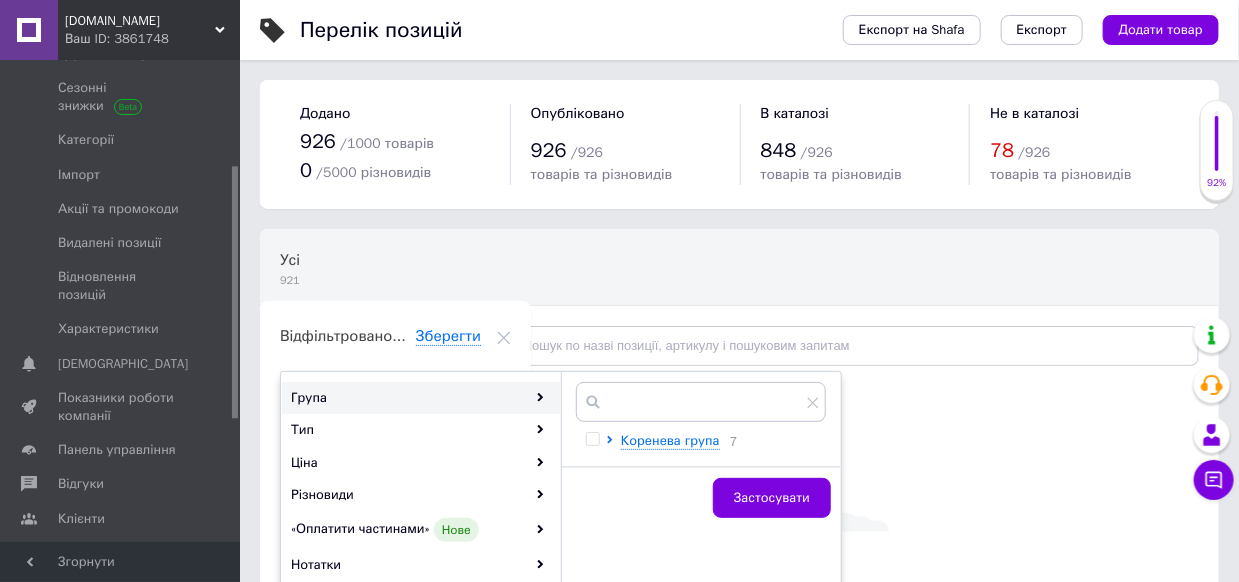 click at bounding box center [701, 402] 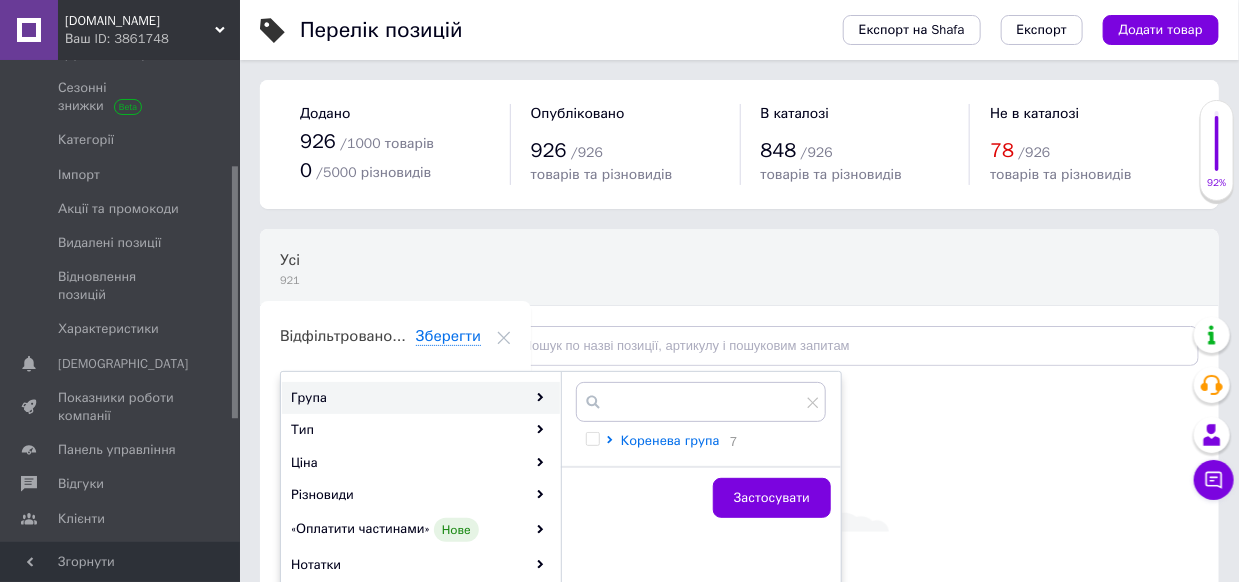 click on "Коренева група" at bounding box center [670, 440] 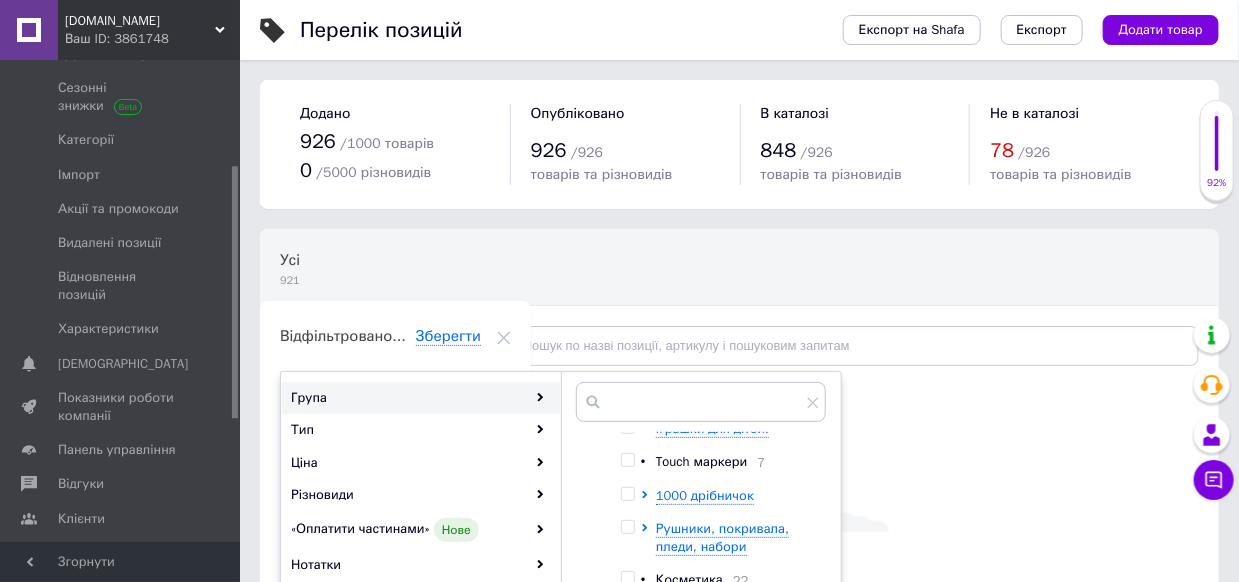 scroll, scrollTop: 112, scrollLeft: 0, axis: vertical 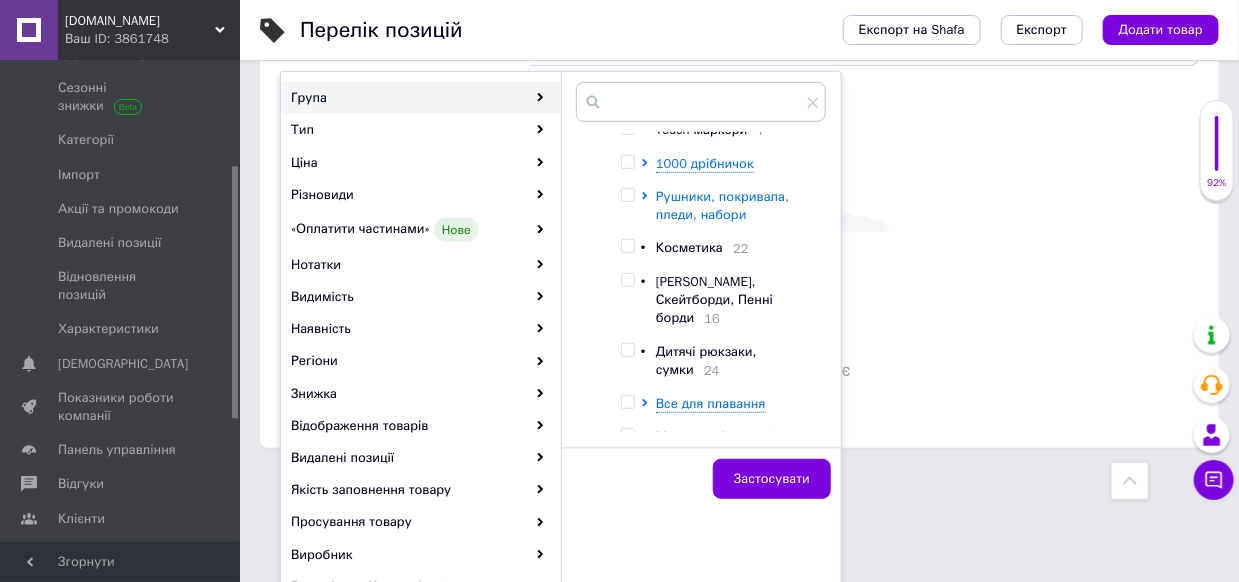 click on "Рушники, покривала, пледи, набори" at bounding box center [722, 205] 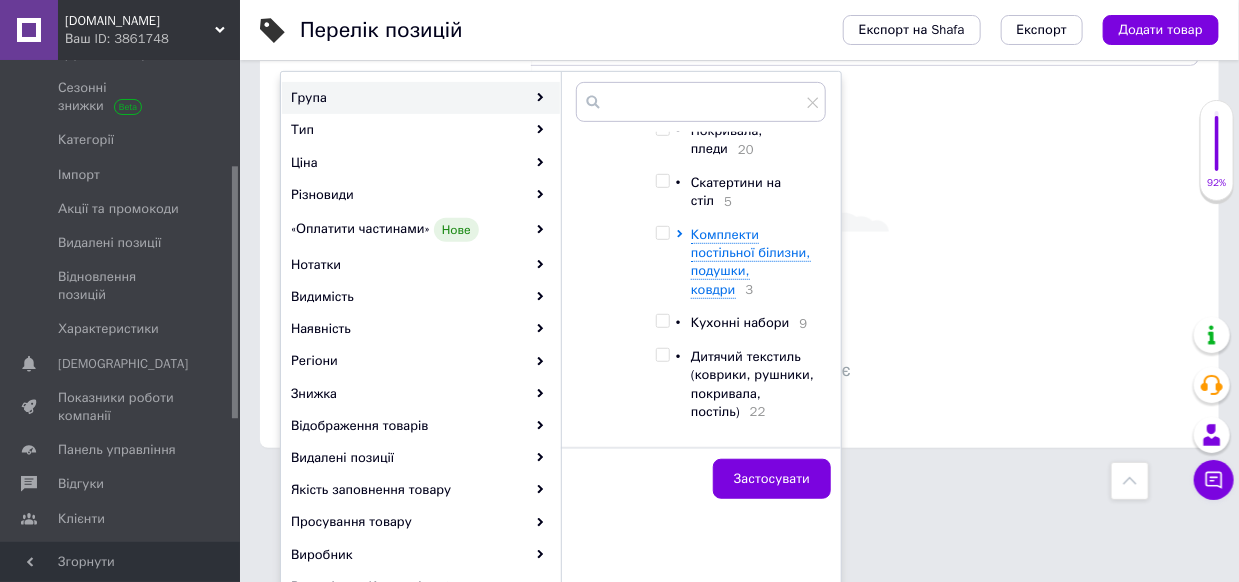 scroll, scrollTop: 412, scrollLeft: 0, axis: vertical 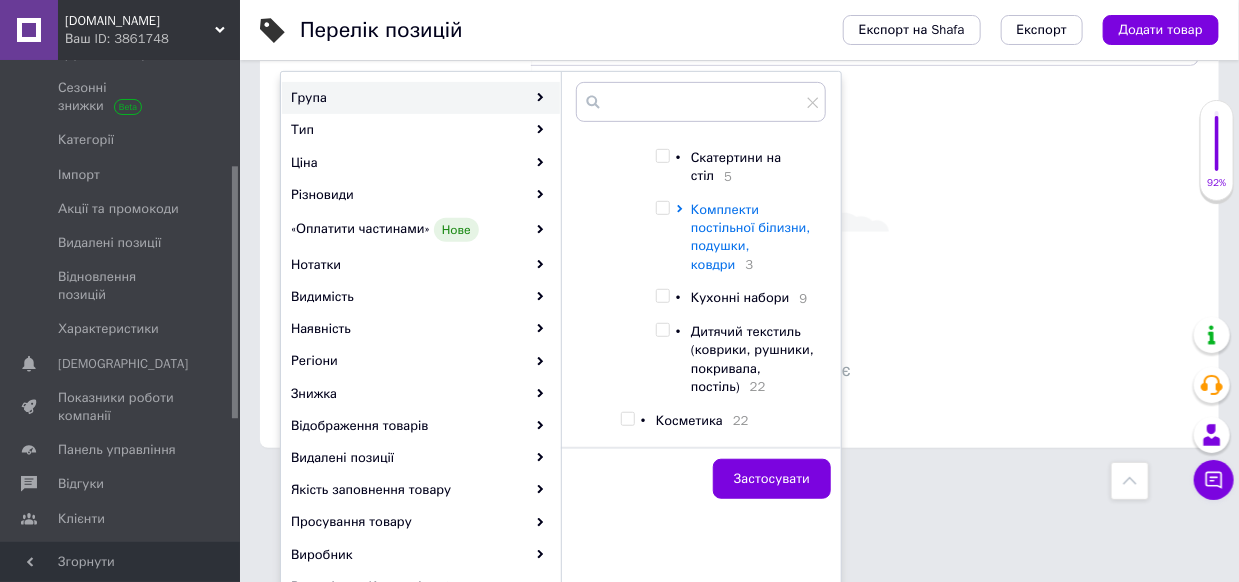 click on "Комплекти постільної білизни, подушки, ковдри" at bounding box center [751, 237] 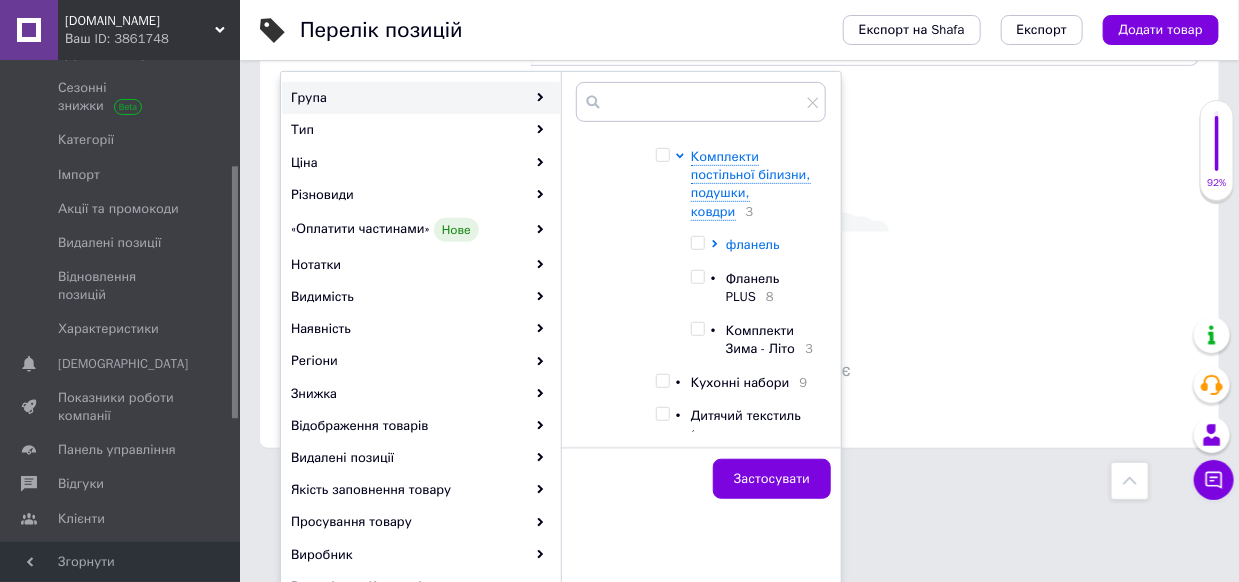 scroll, scrollTop: 512, scrollLeft: 0, axis: vertical 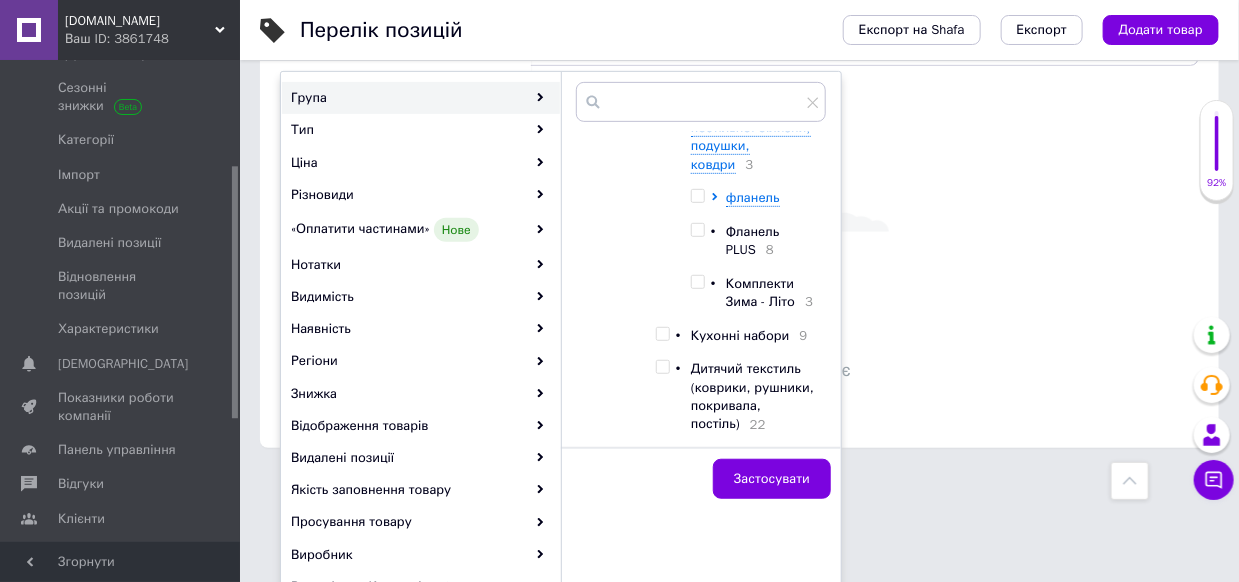 click at bounding box center [697, 282] 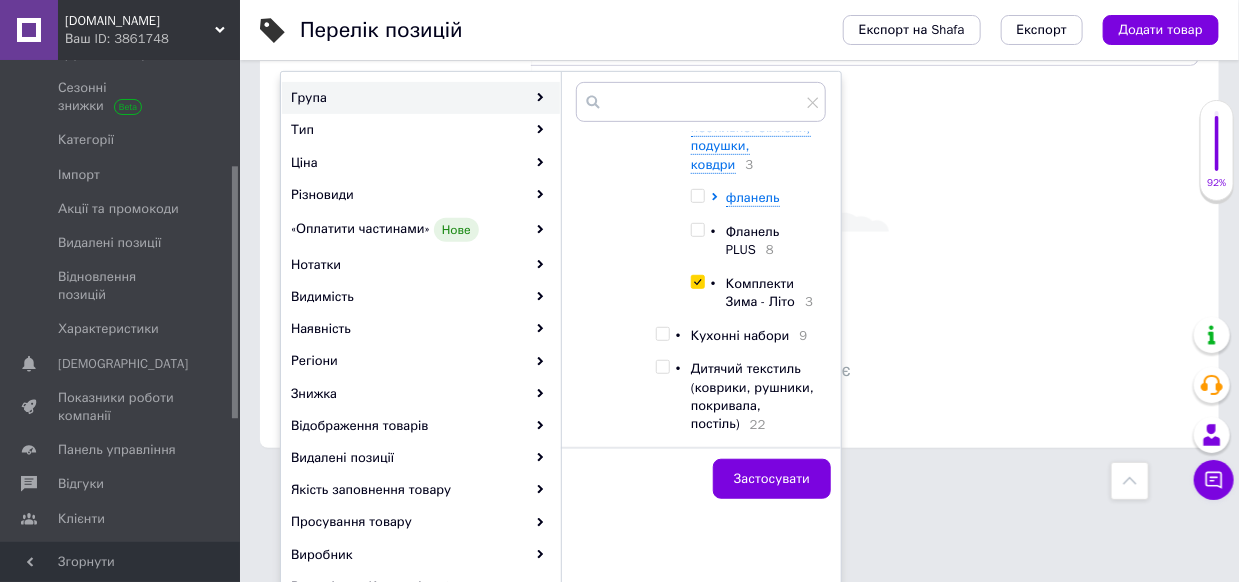checkbox on "true" 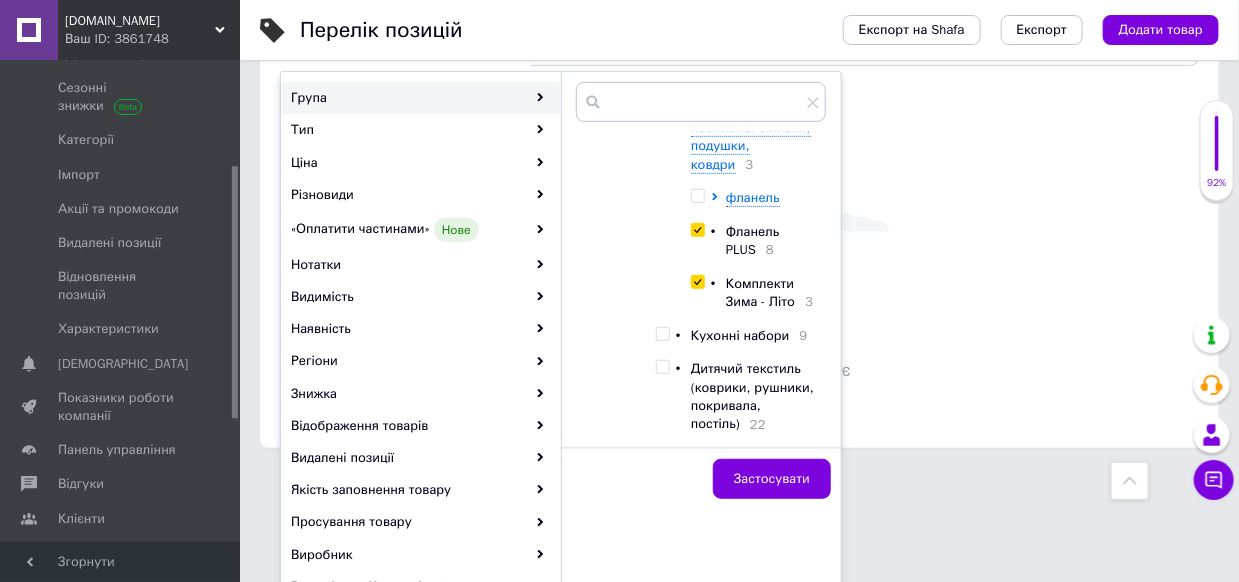 checkbox on "true" 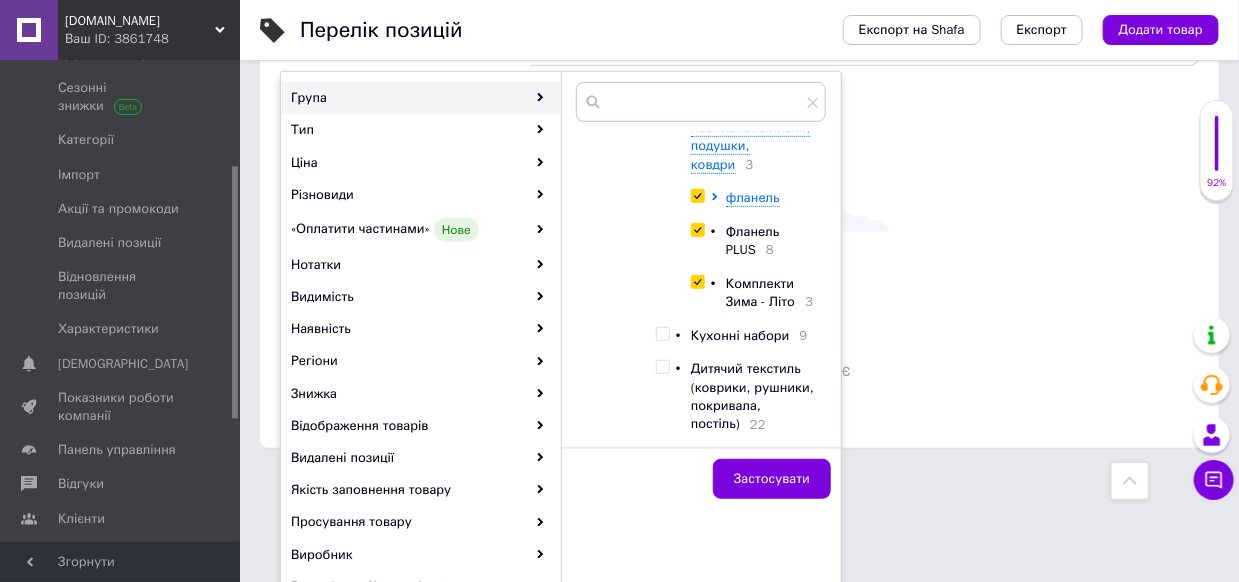 checkbox on "true" 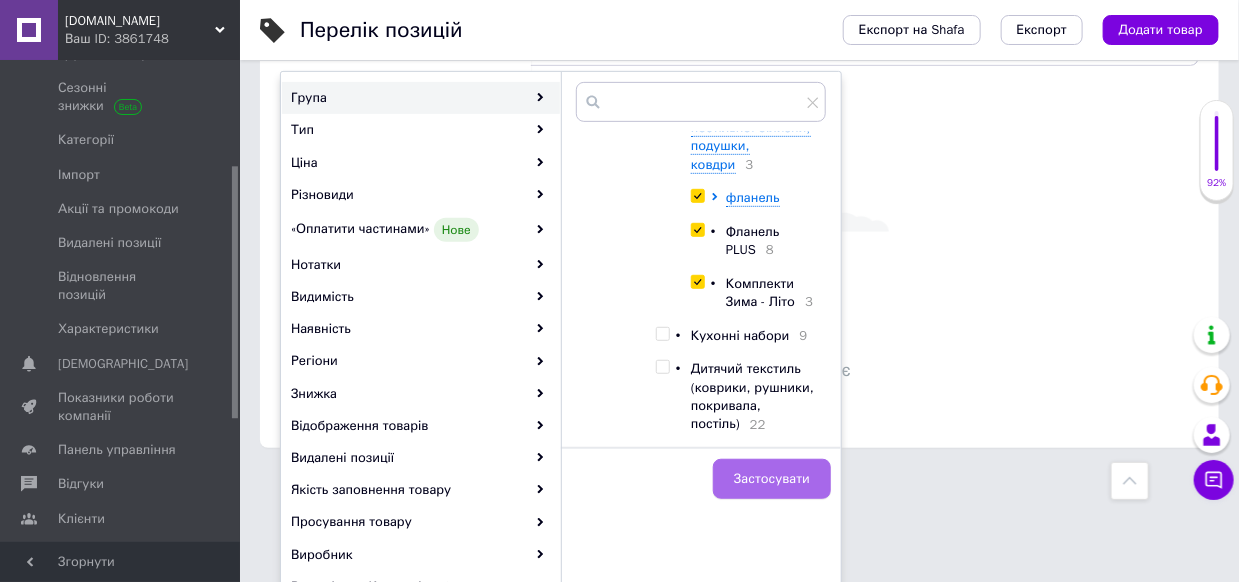 click on "Застосувати" at bounding box center [772, 479] 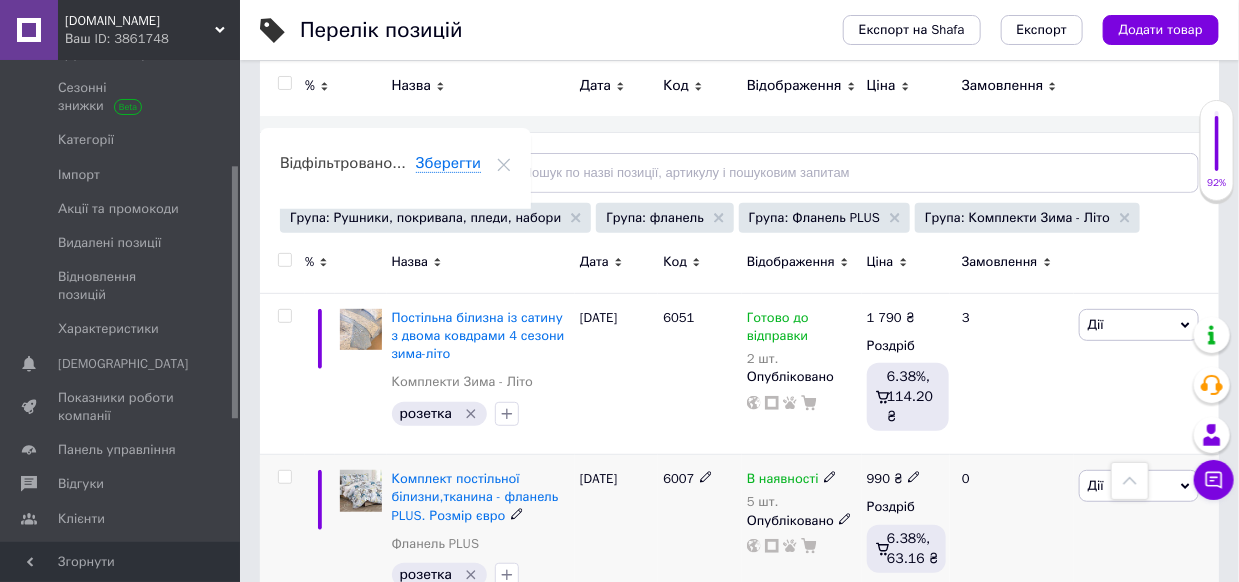 scroll, scrollTop: 0, scrollLeft: 0, axis: both 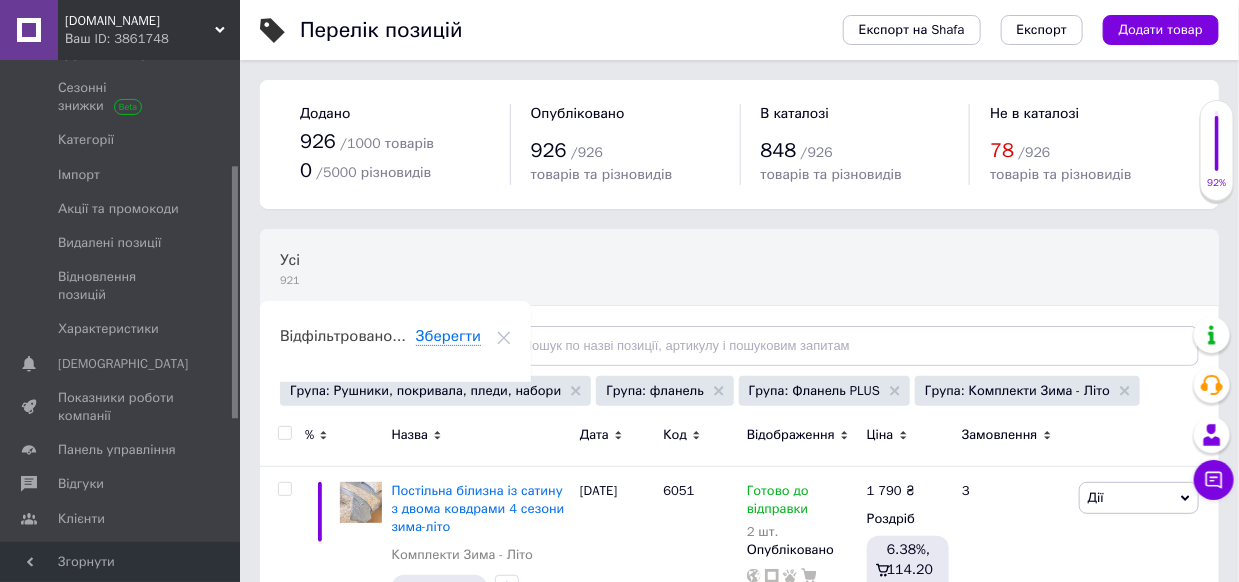 click on "Відфільтруйте товари" at bounding box center (368, 345) 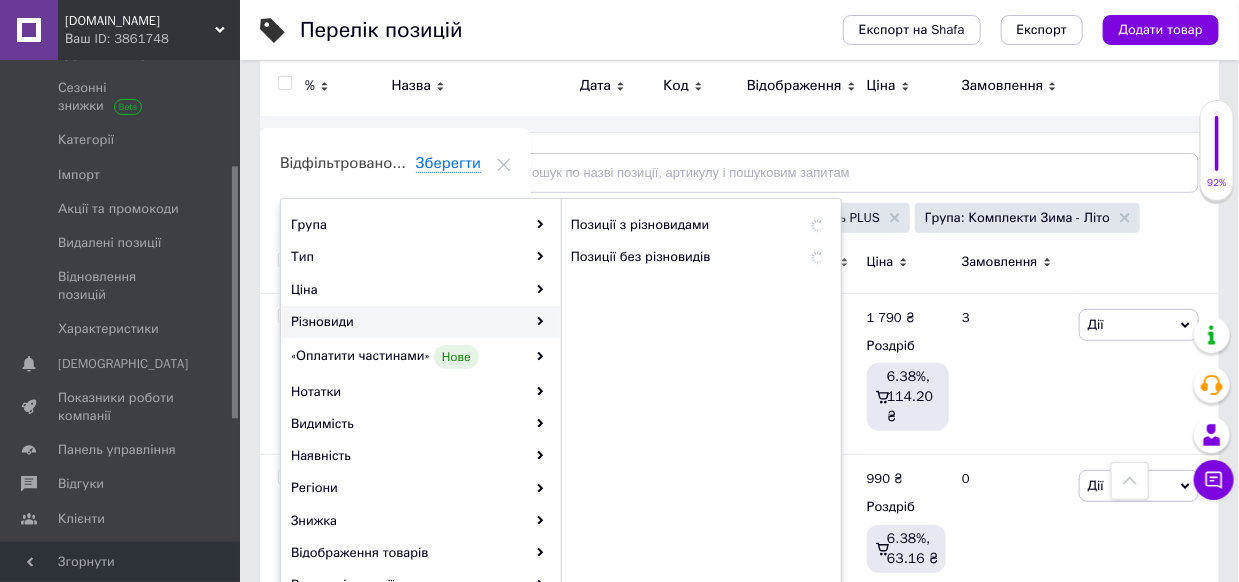 scroll, scrollTop: 100, scrollLeft: 0, axis: vertical 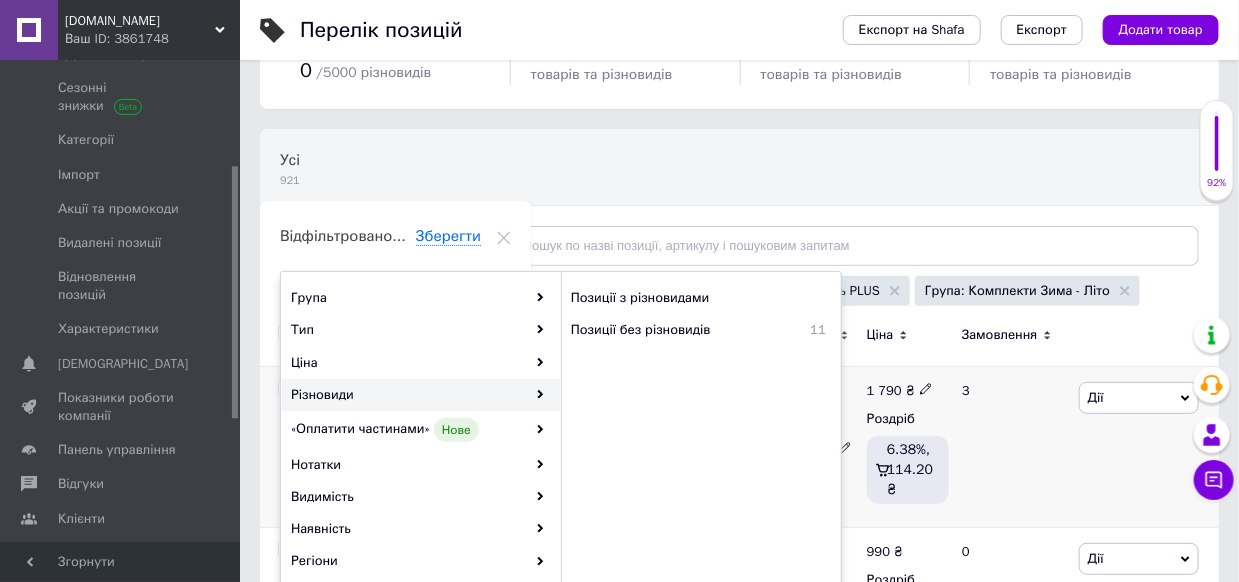 click on "3" at bounding box center (1012, 446) 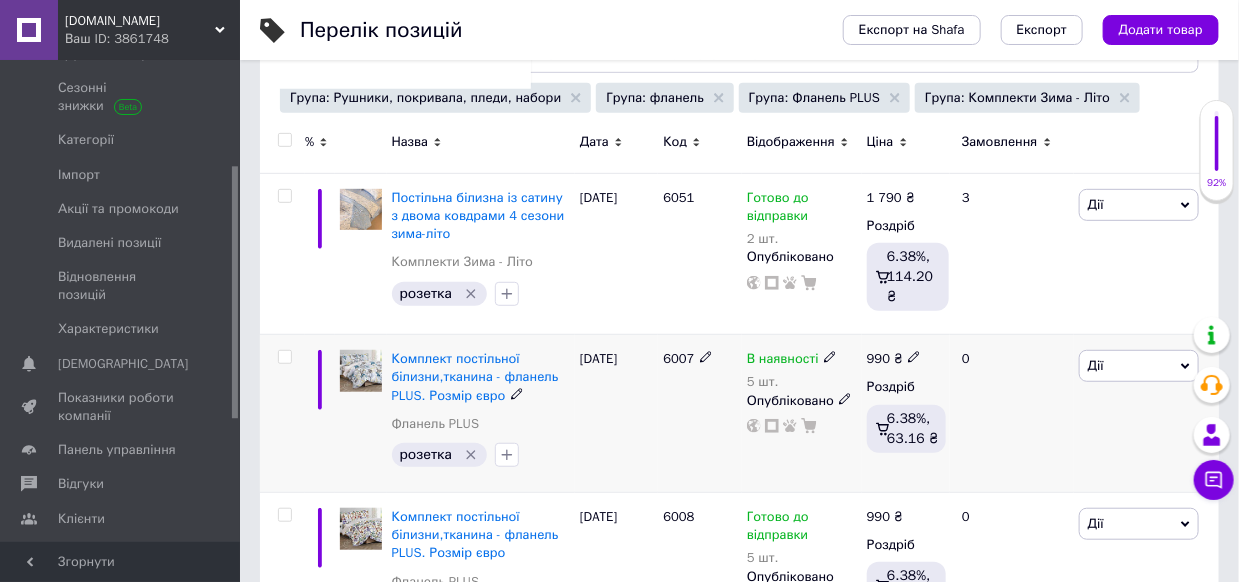 scroll, scrollTop: 300, scrollLeft: 0, axis: vertical 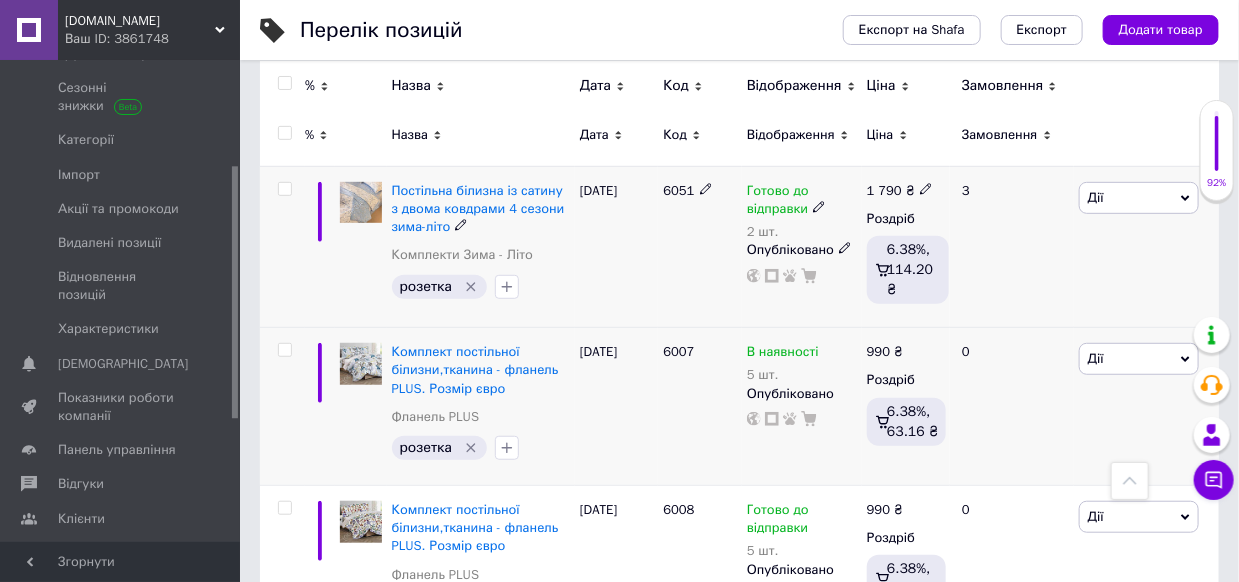 click 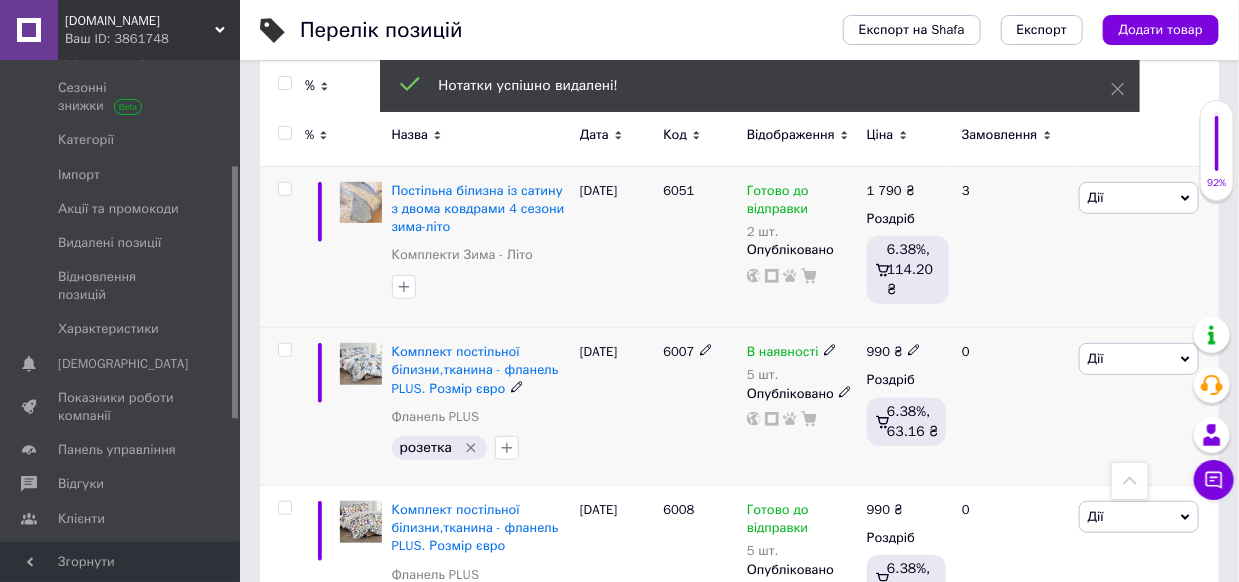 click 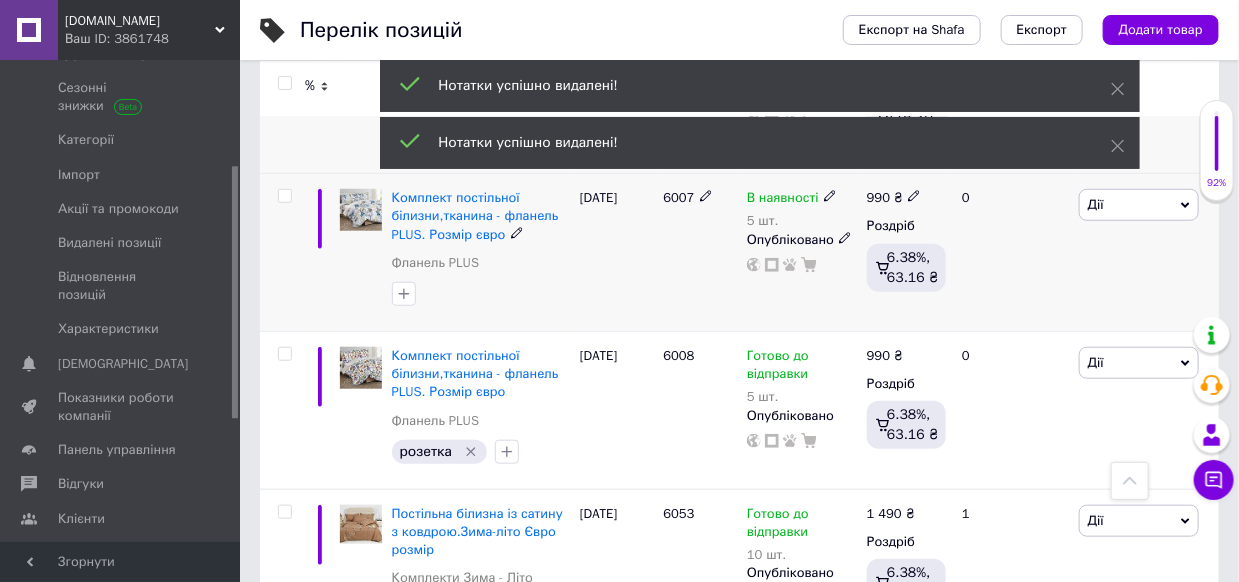 scroll, scrollTop: 499, scrollLeft: 0, axis: vertical 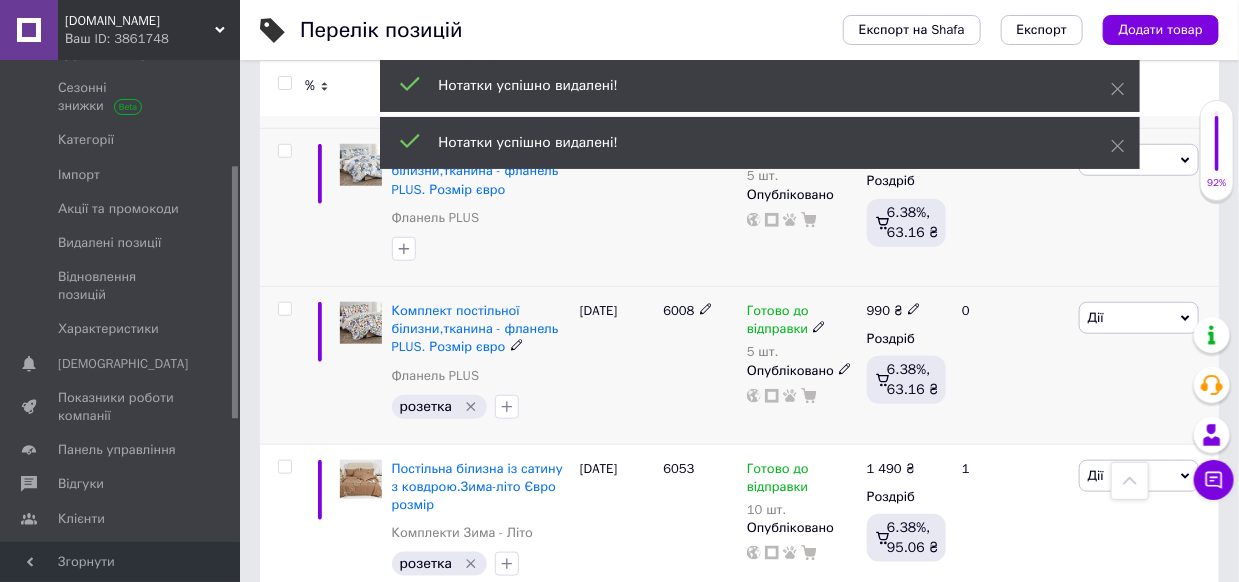 click 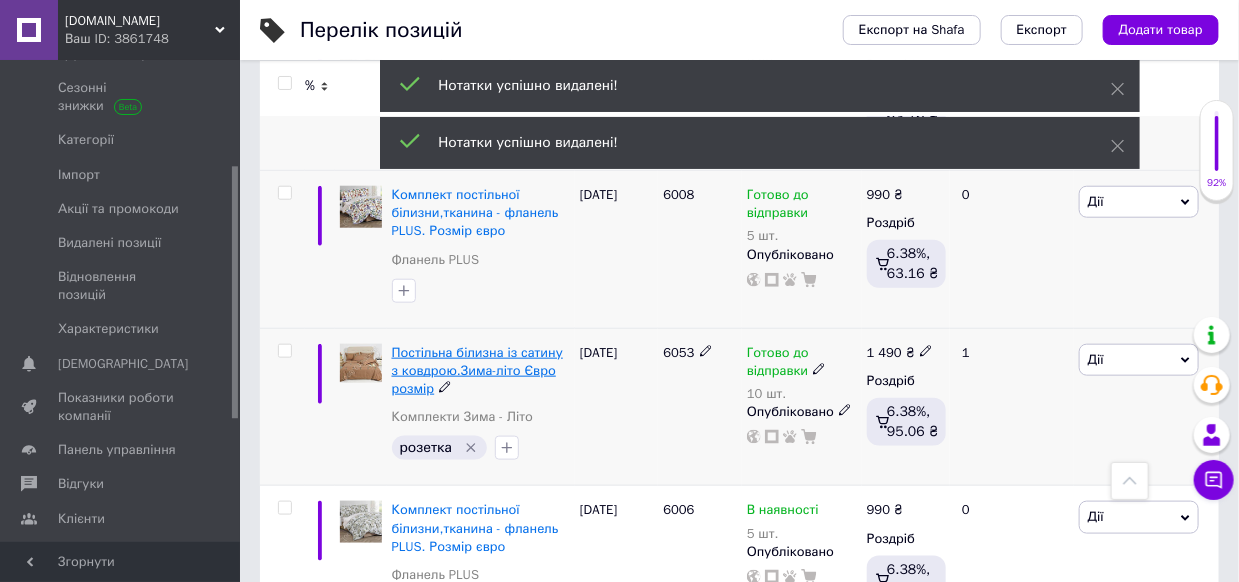 scroll, scrollTop: 700, scrollLeft: 0, axis: vertical 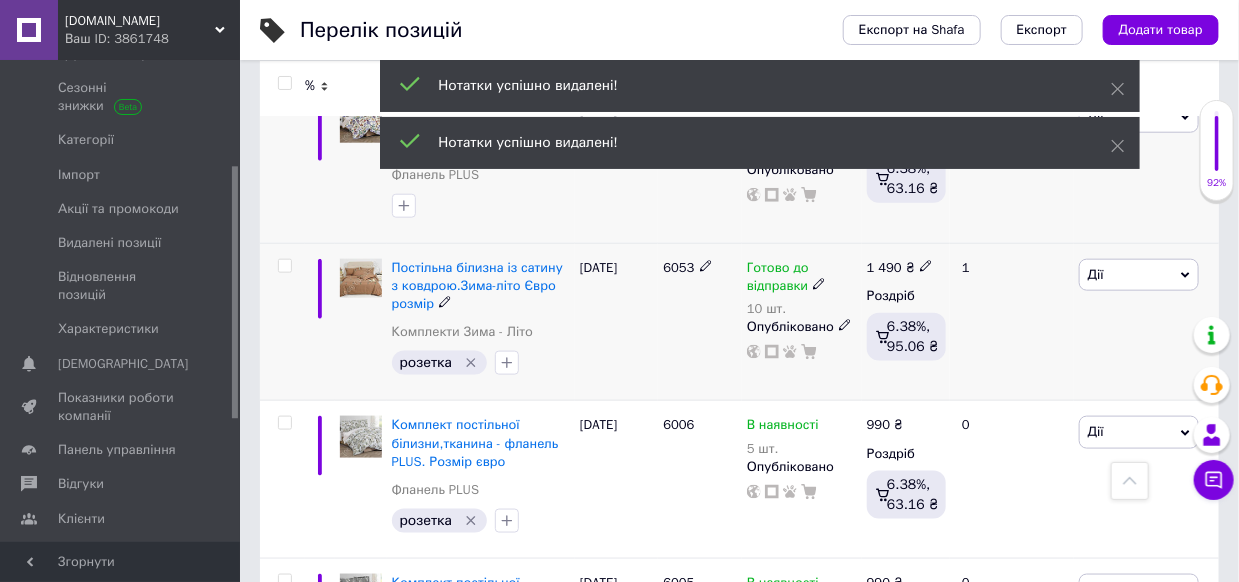 click 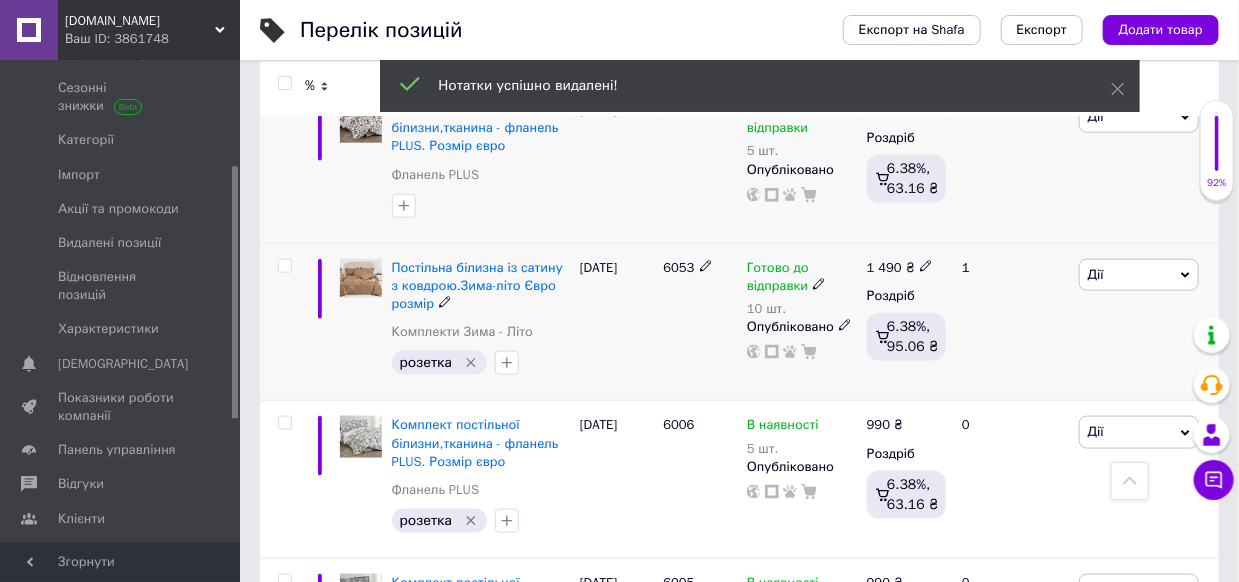 scroll, scrollTop: 900, scrollLeft: 0, axis: vertical 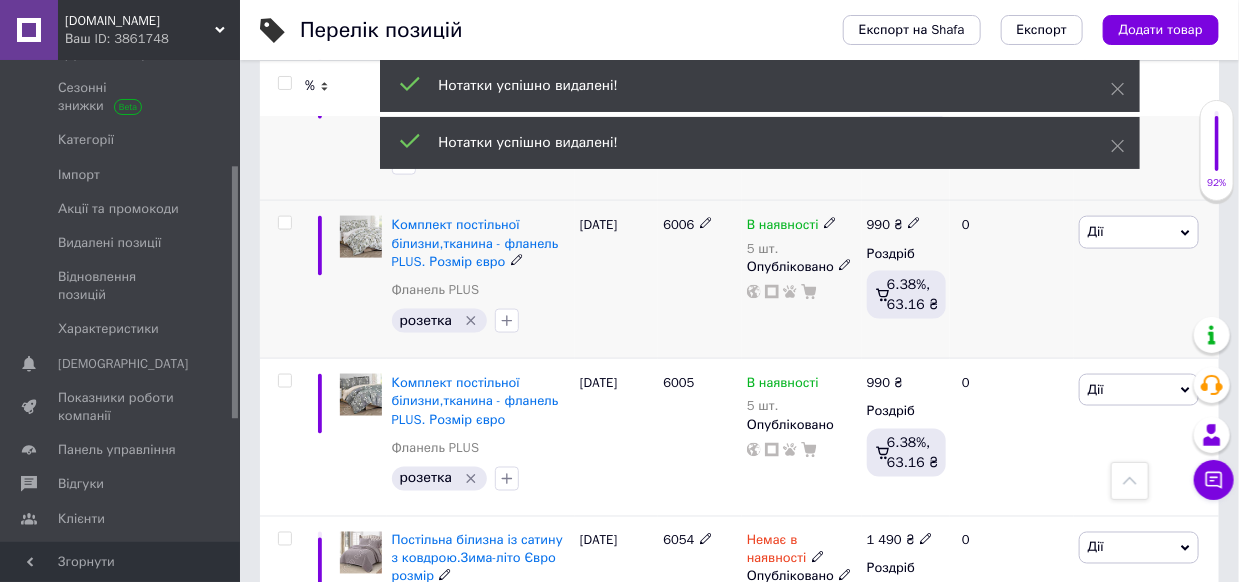 click 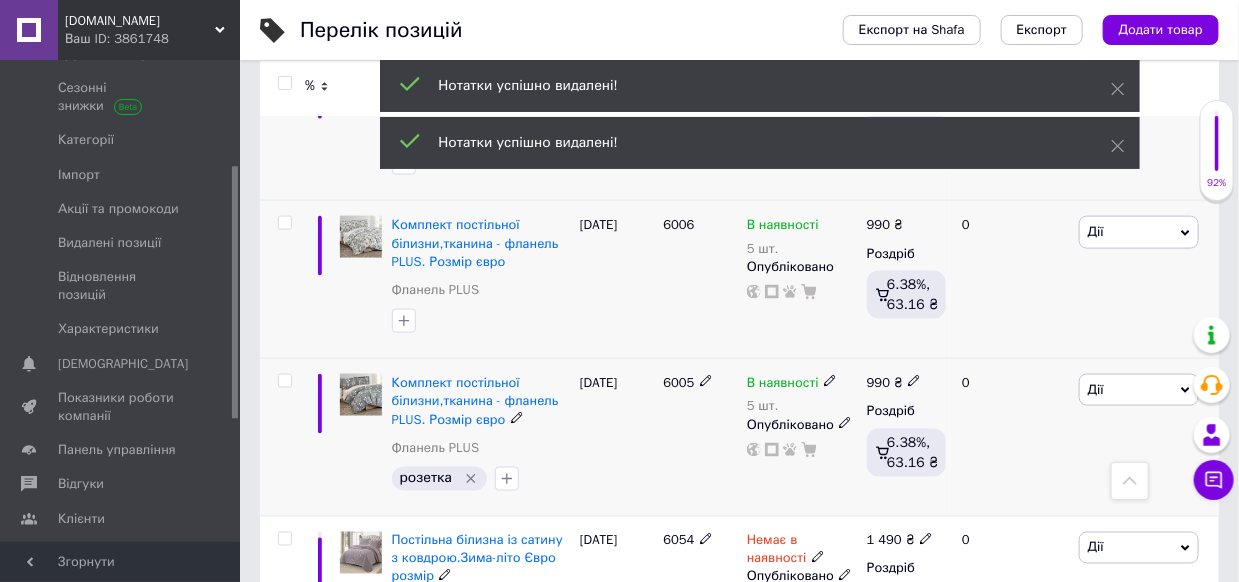 click 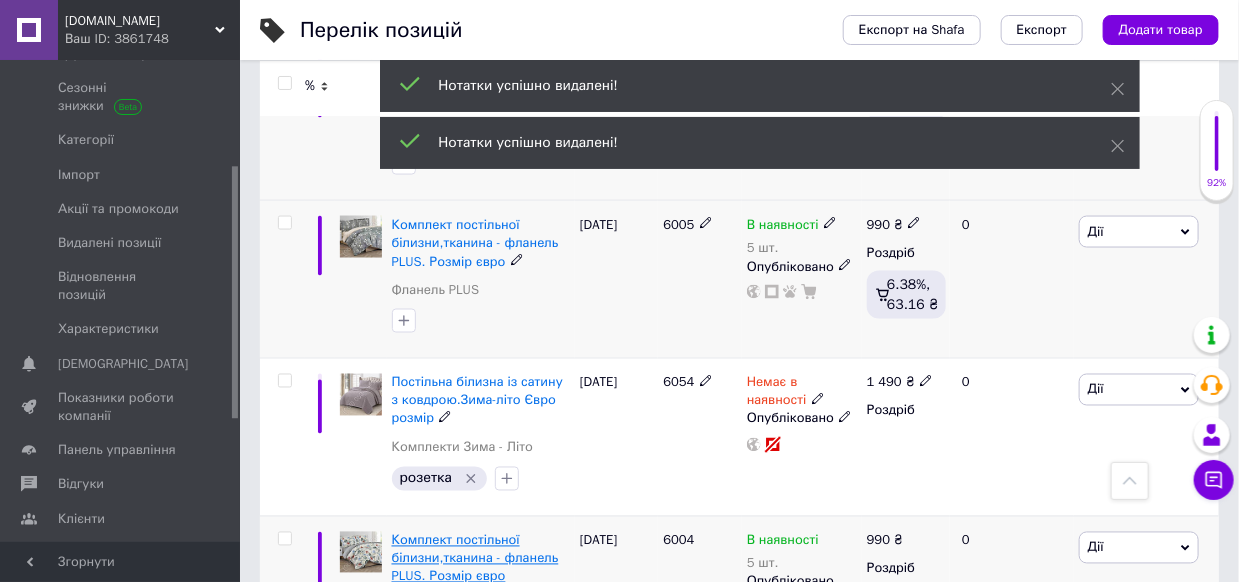 scroll, scrollTop: 1200, scrollLeft: 0, axis: vertical 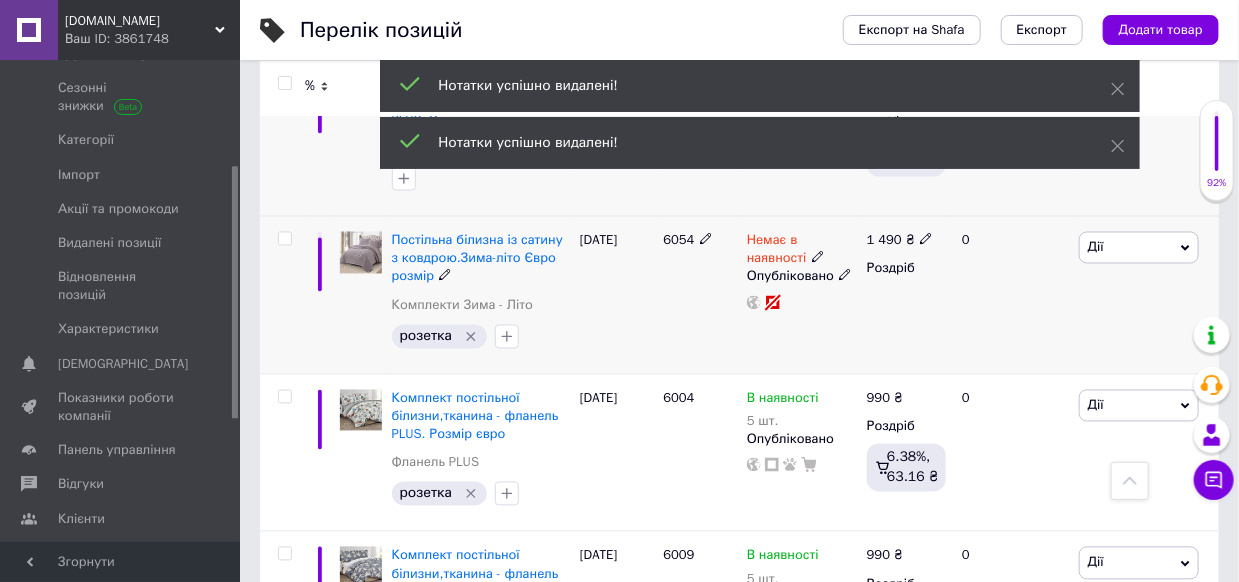 click 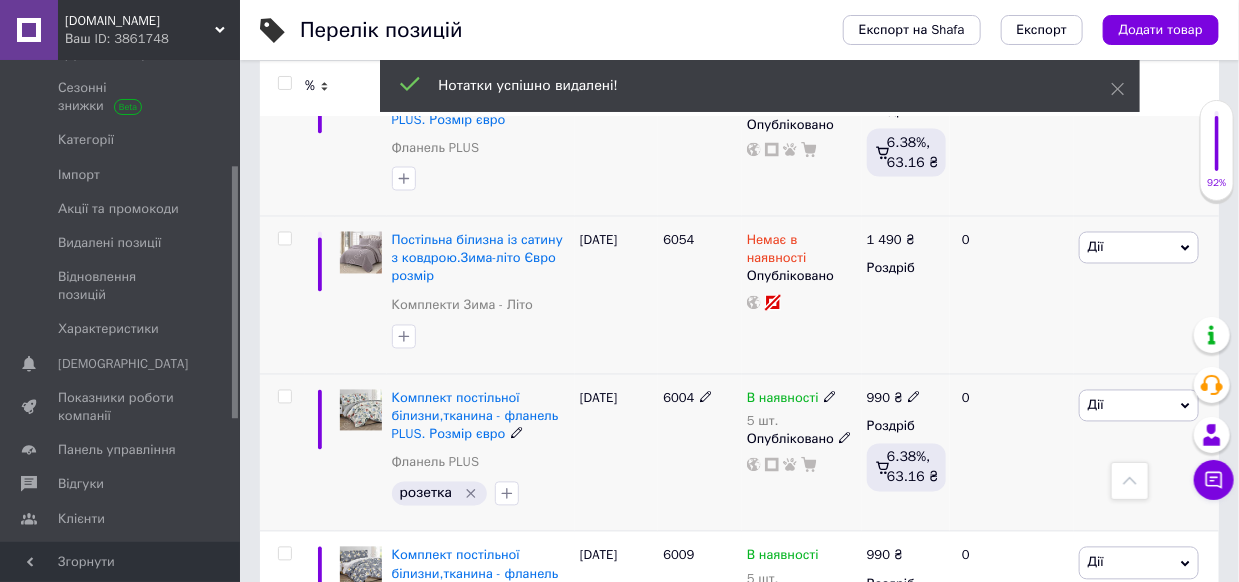 click 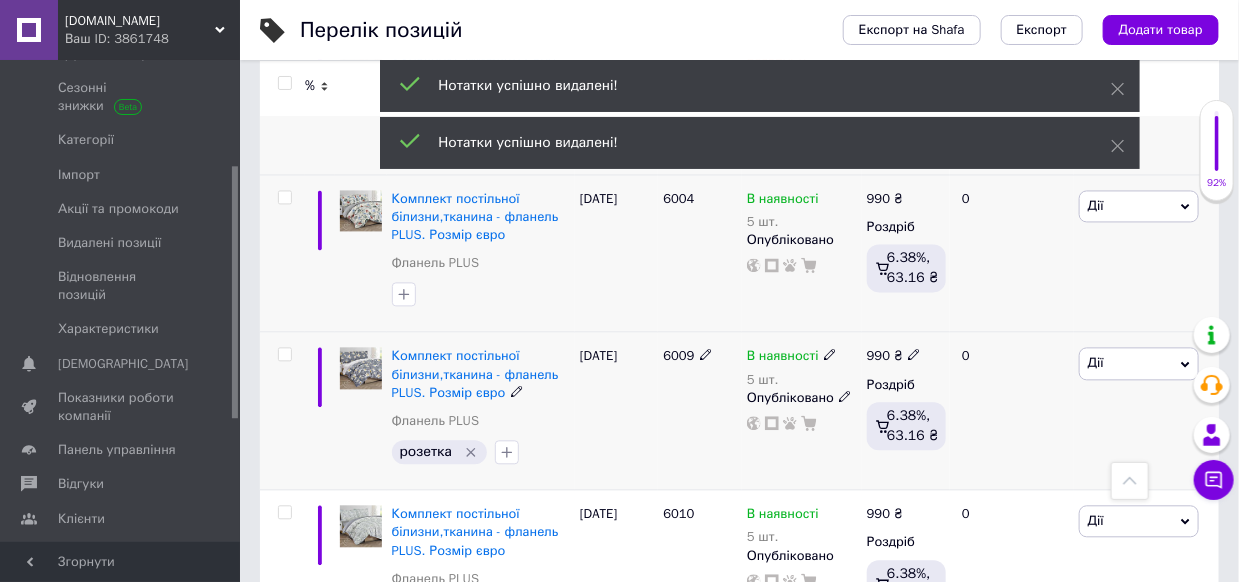 click 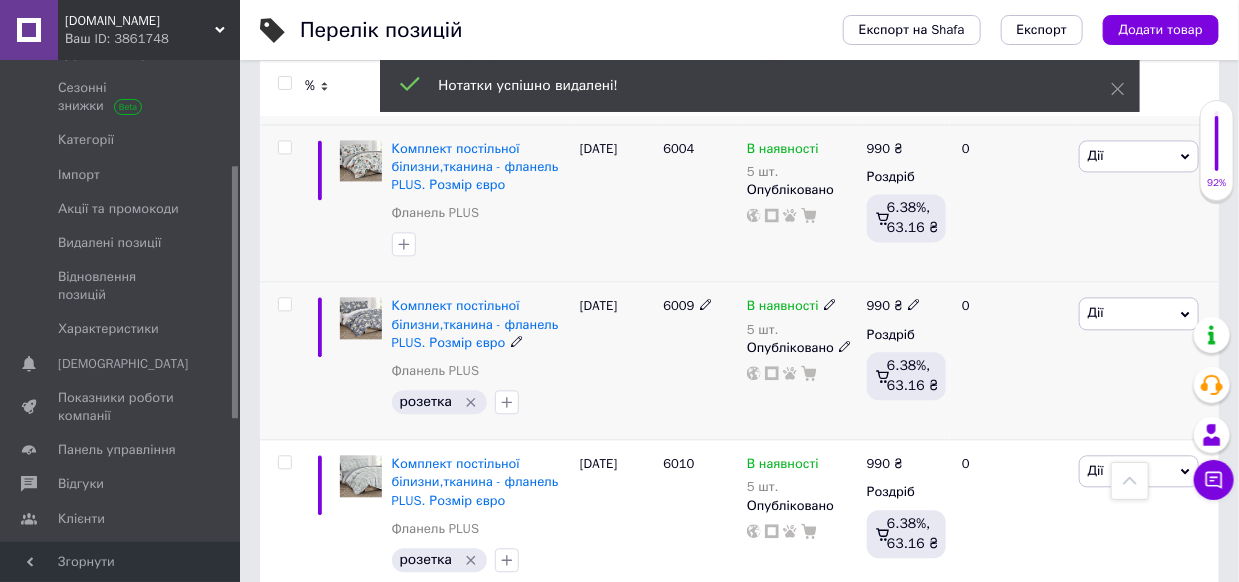 scroll, scrollTop: 1500, scrollLeft: 0, axis: vertical 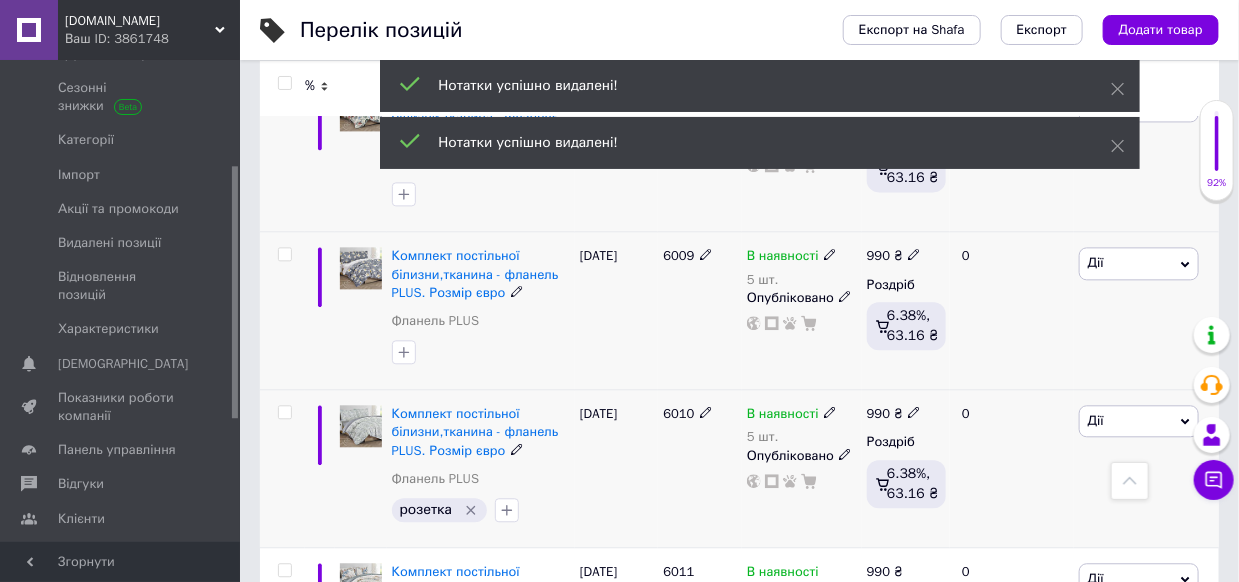 click 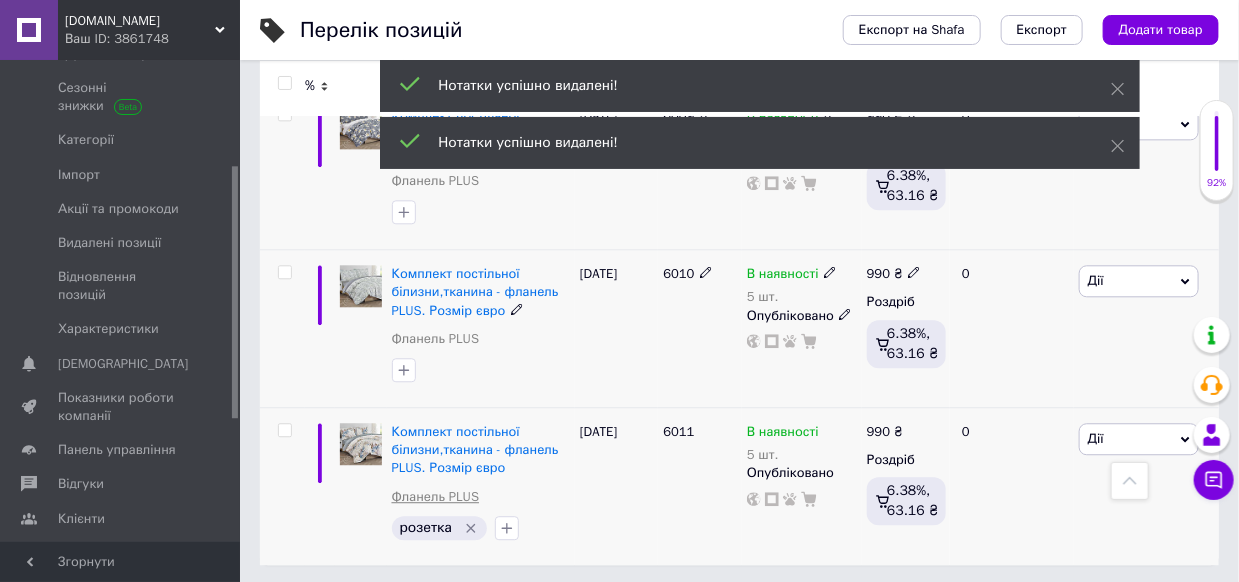 scroll, scrollTop: 1641, scrollLeft: 0, axis: vertical 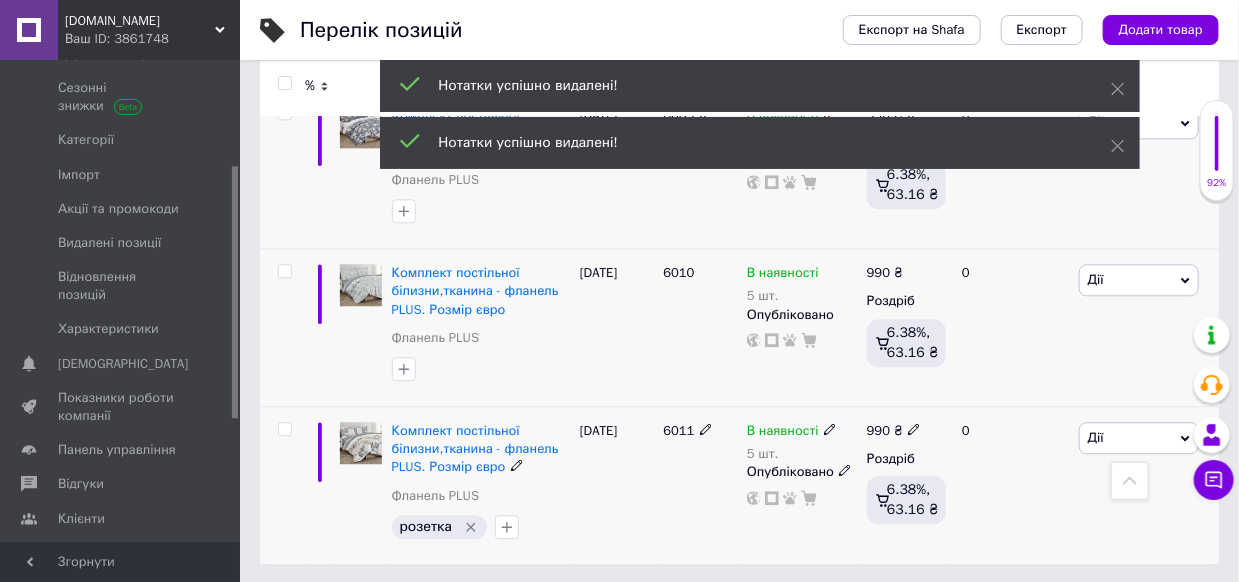 click 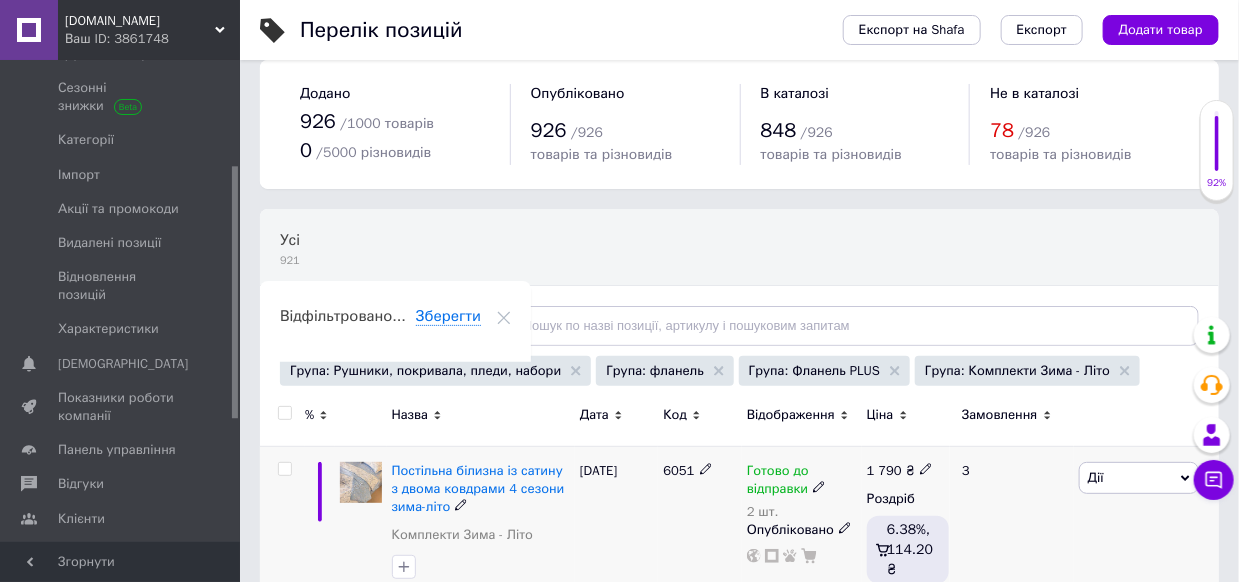 scroll, scrollTop: 0, scrollLeft: 0, axis: both 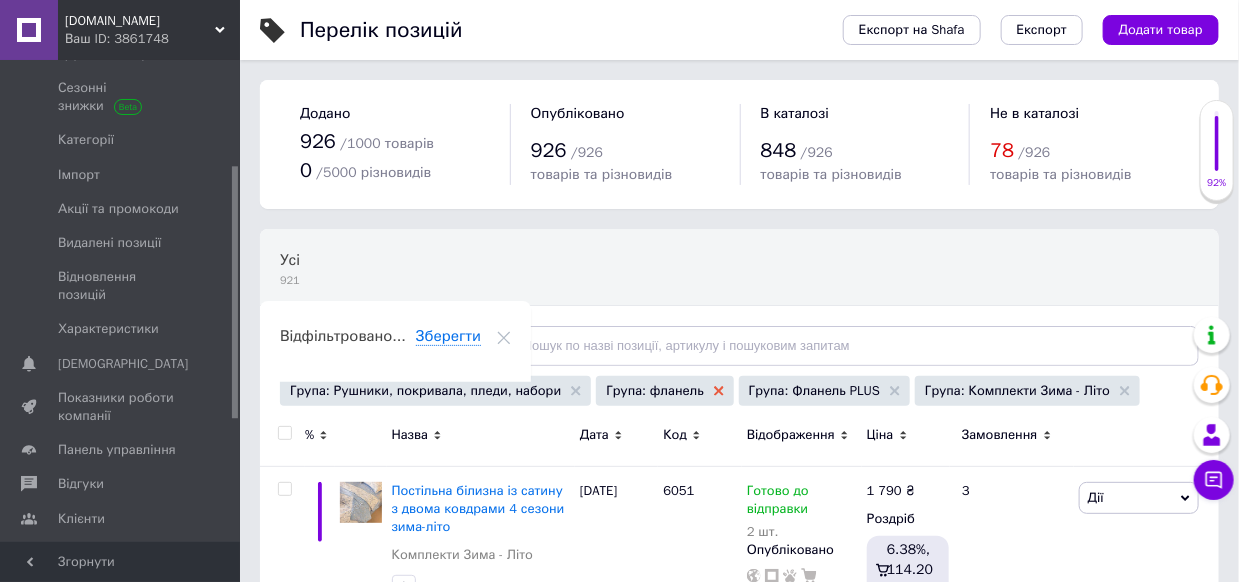 click 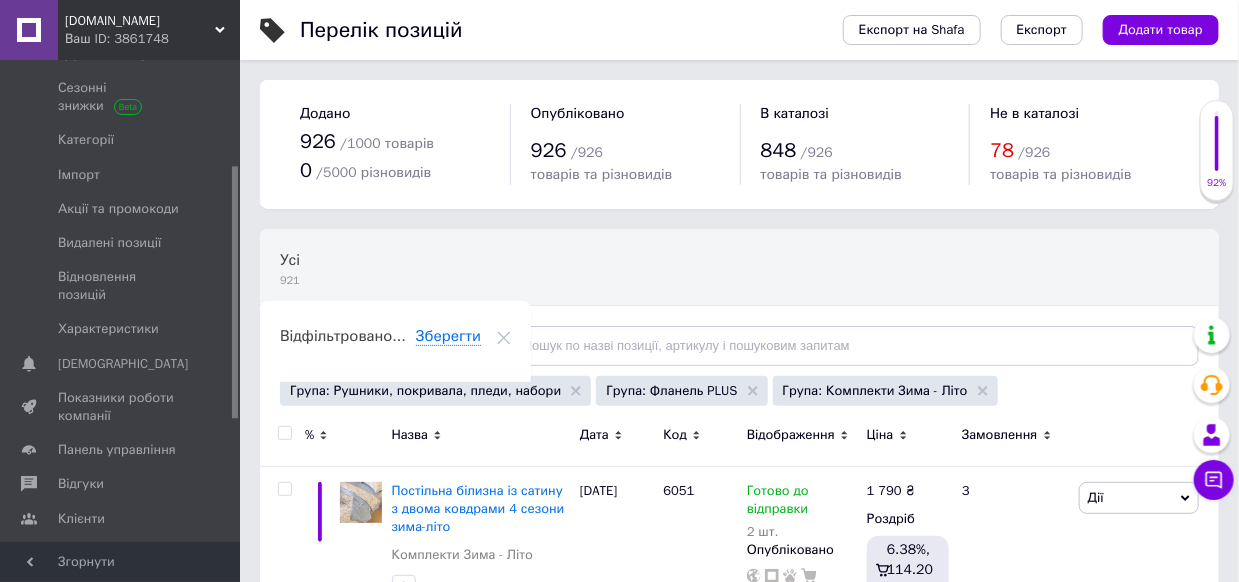 click on "Група: Фланель PLUS" at bounding box center (681, 391) 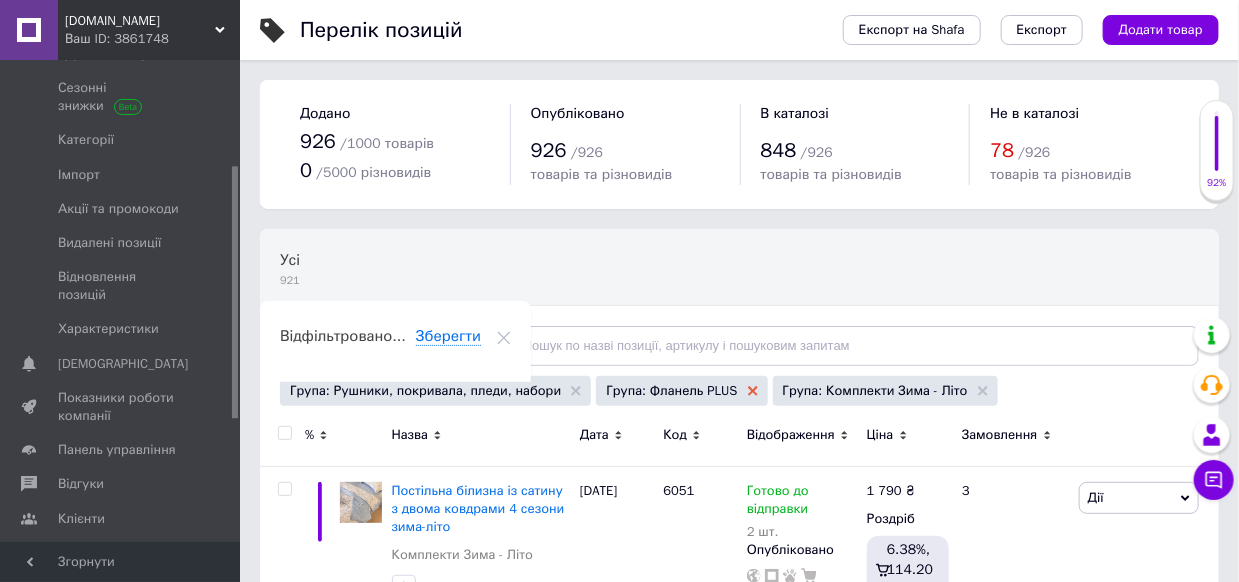 click 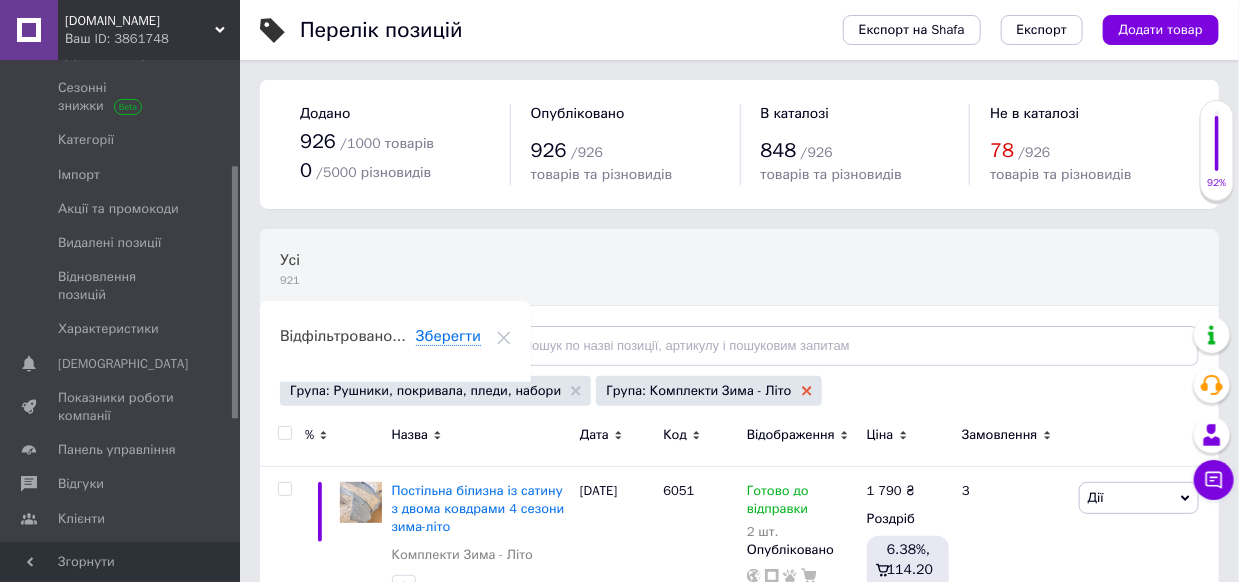 click 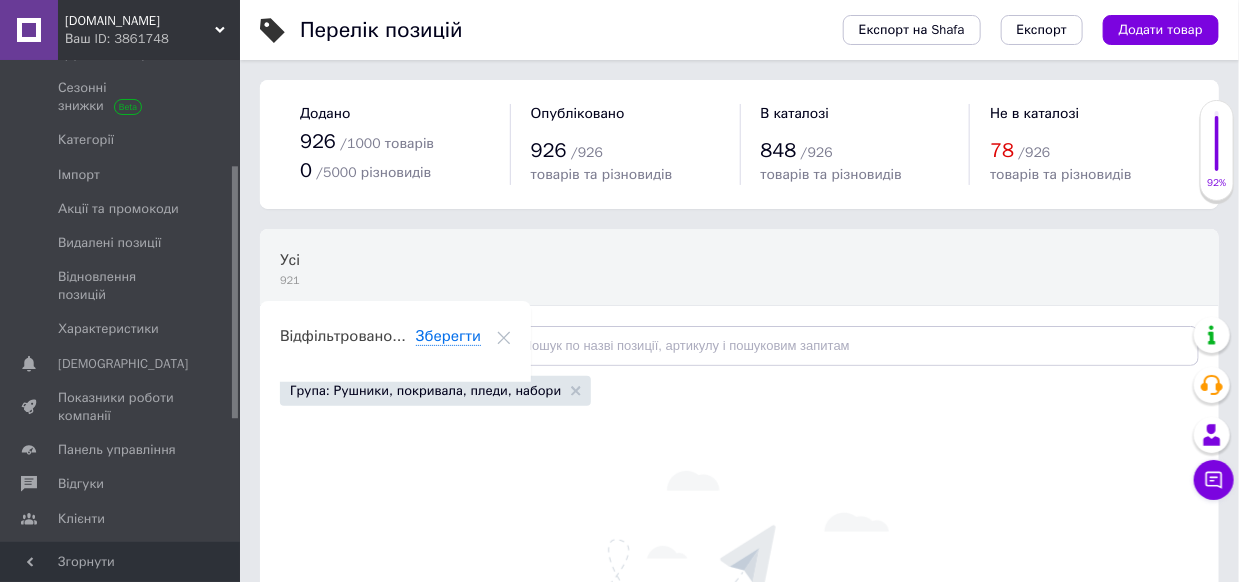 click on "Відфільтруйте товари" at bounding box center [368, 345] 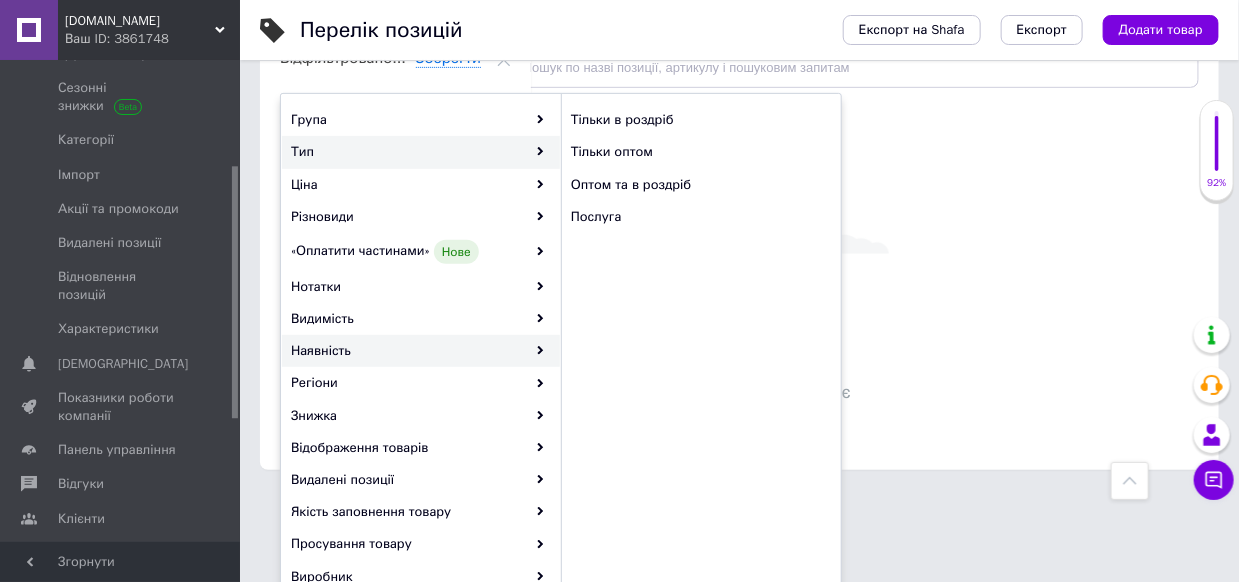 scroll, scrollTop: 200, scrollLeft: 0, axis: vertical 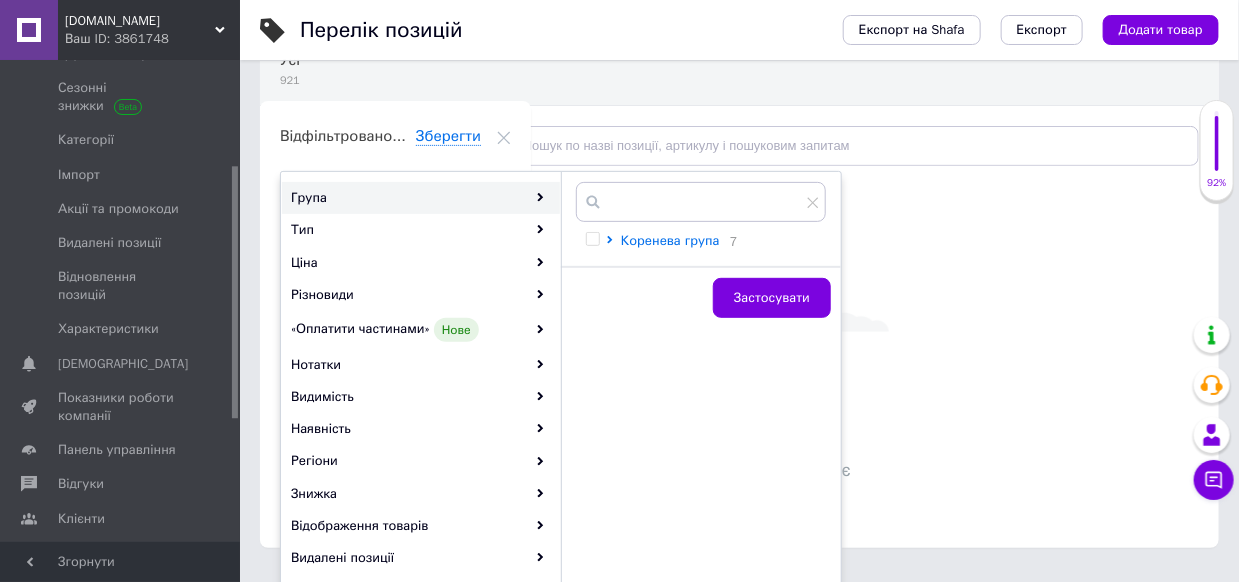click on "Коренева група" at bounding box center (670, 240) 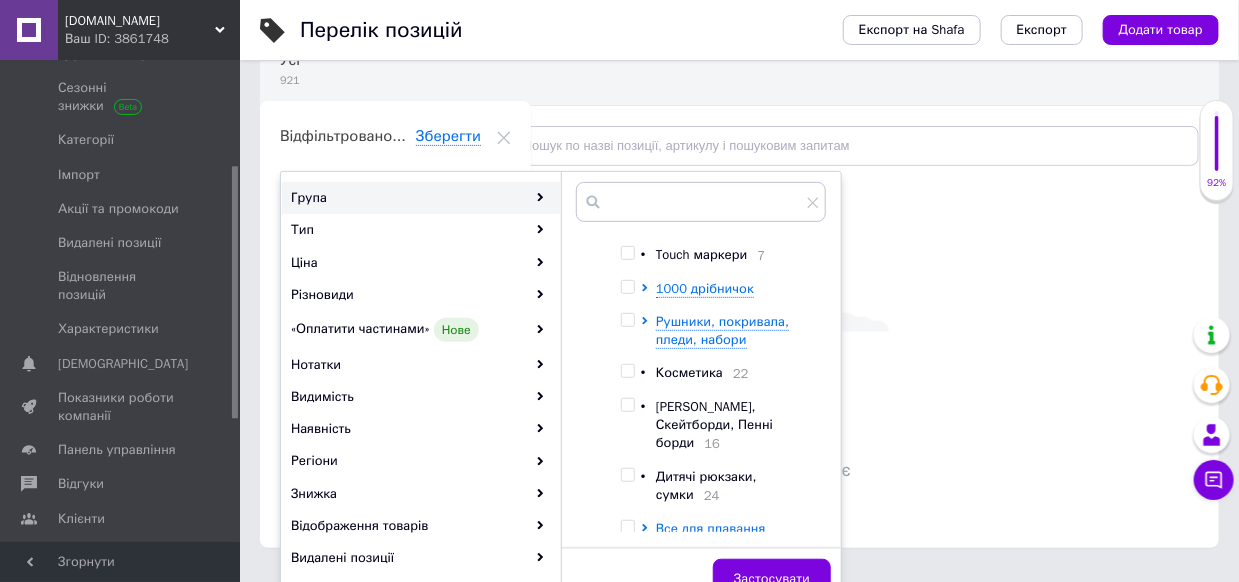 scroll, scrollTop: 112, scrollLeft: 0, axis: vertical 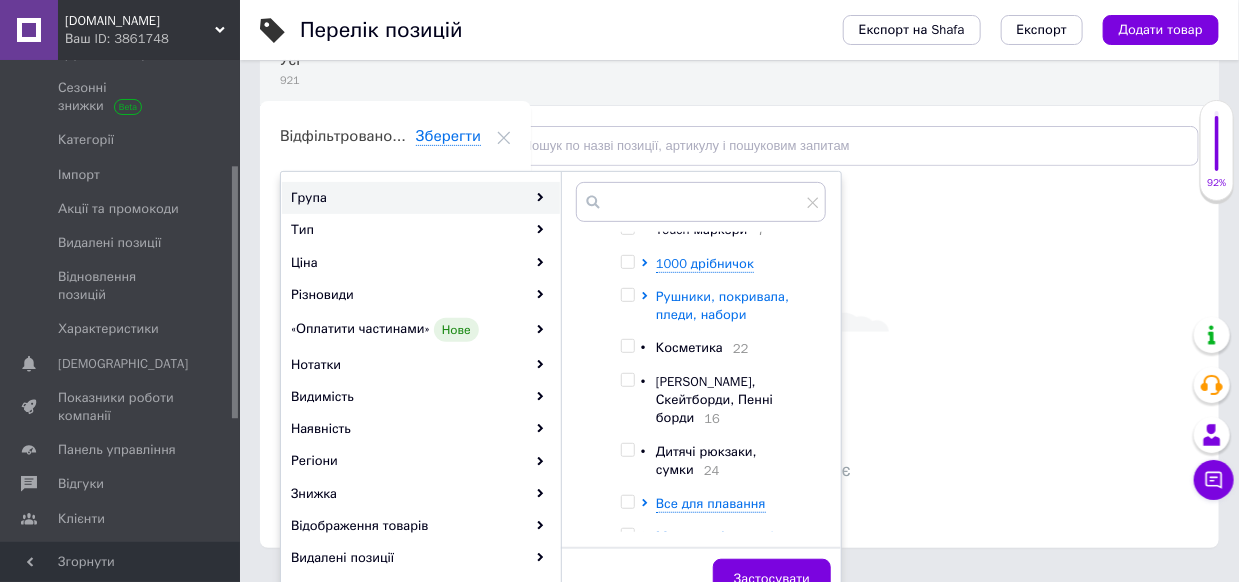 click on "Рушники, покривала, пледи, набори" at bounding box center [722, 305] 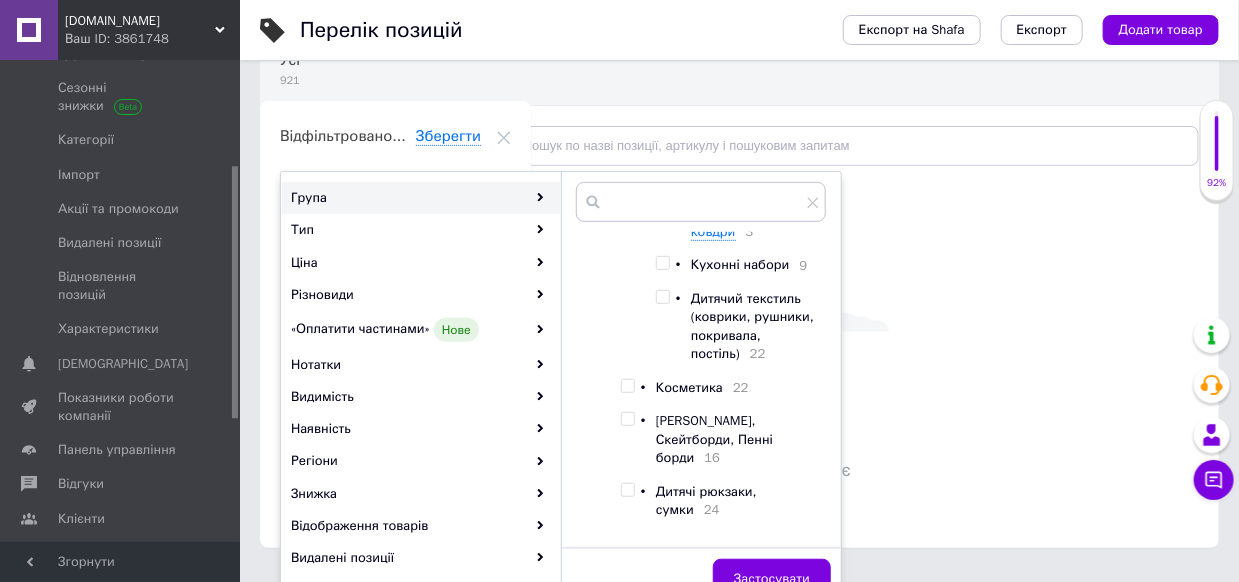 scroll, scrollTop: 572, scrollLeft: 0, axis: vertical 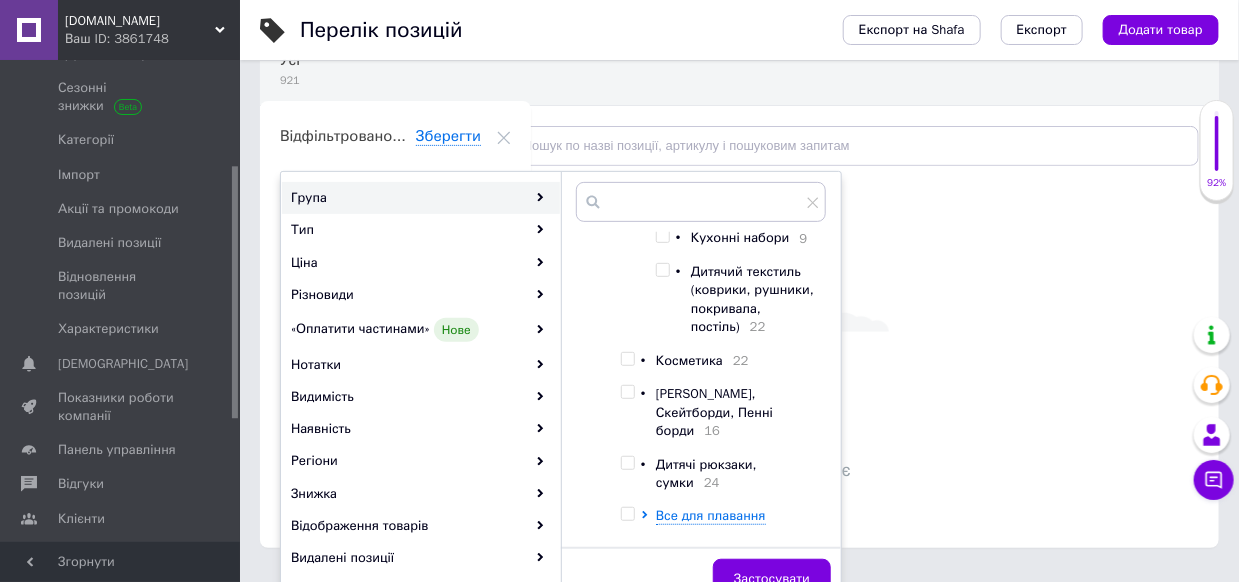 click at bounding box center (662, 270) 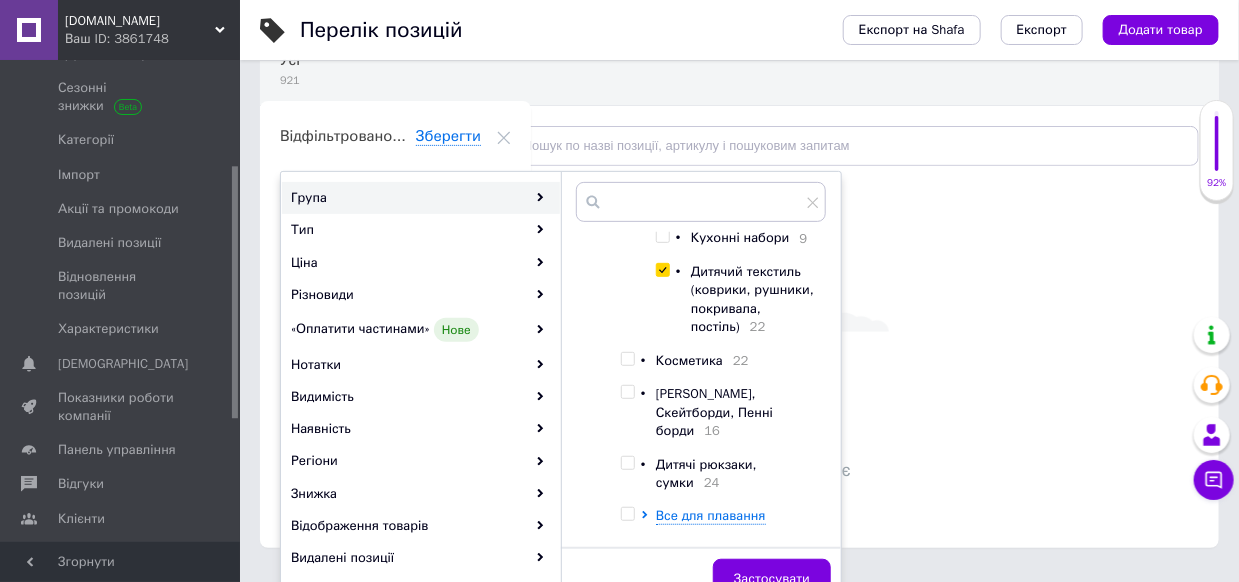 checkbox on "true" 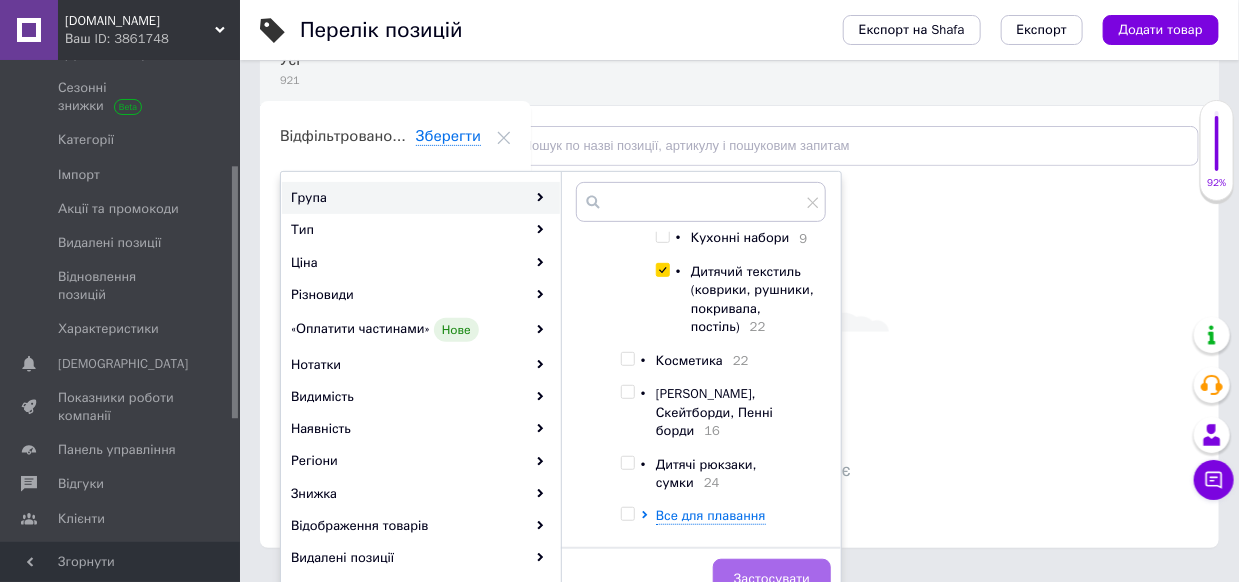click on "Застосувати" at bounding box center (772, 579) 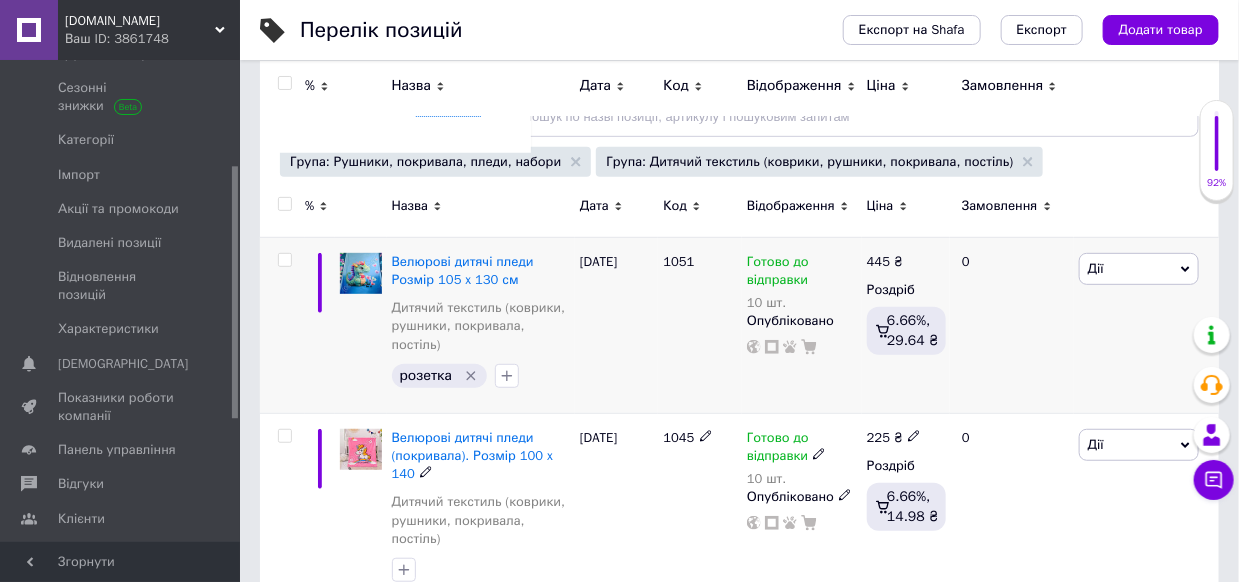 scroll, scrollTop: 300, scrollLeft: 0, axis: vertical 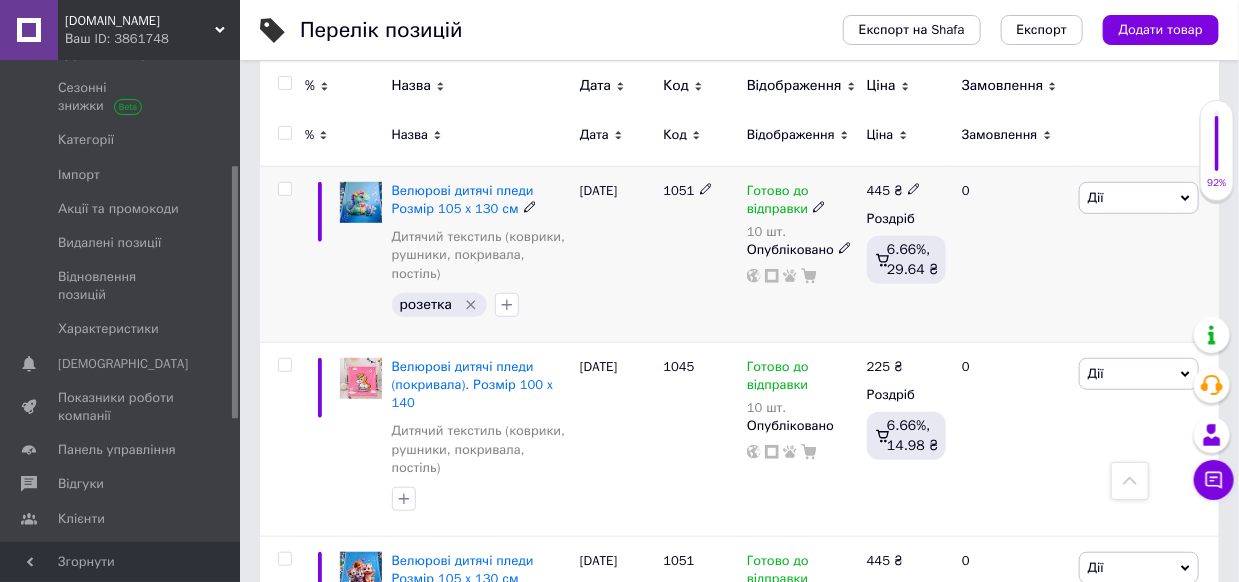click 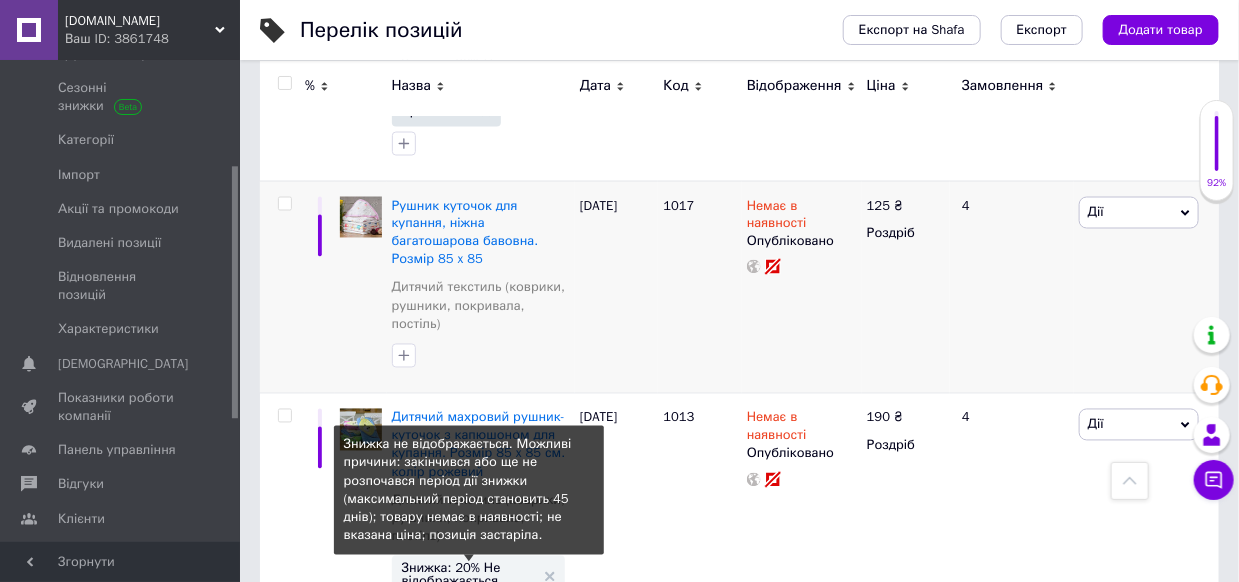 scroll, scrollTop: 3927, scrollLeft: 0, axis: vertical 